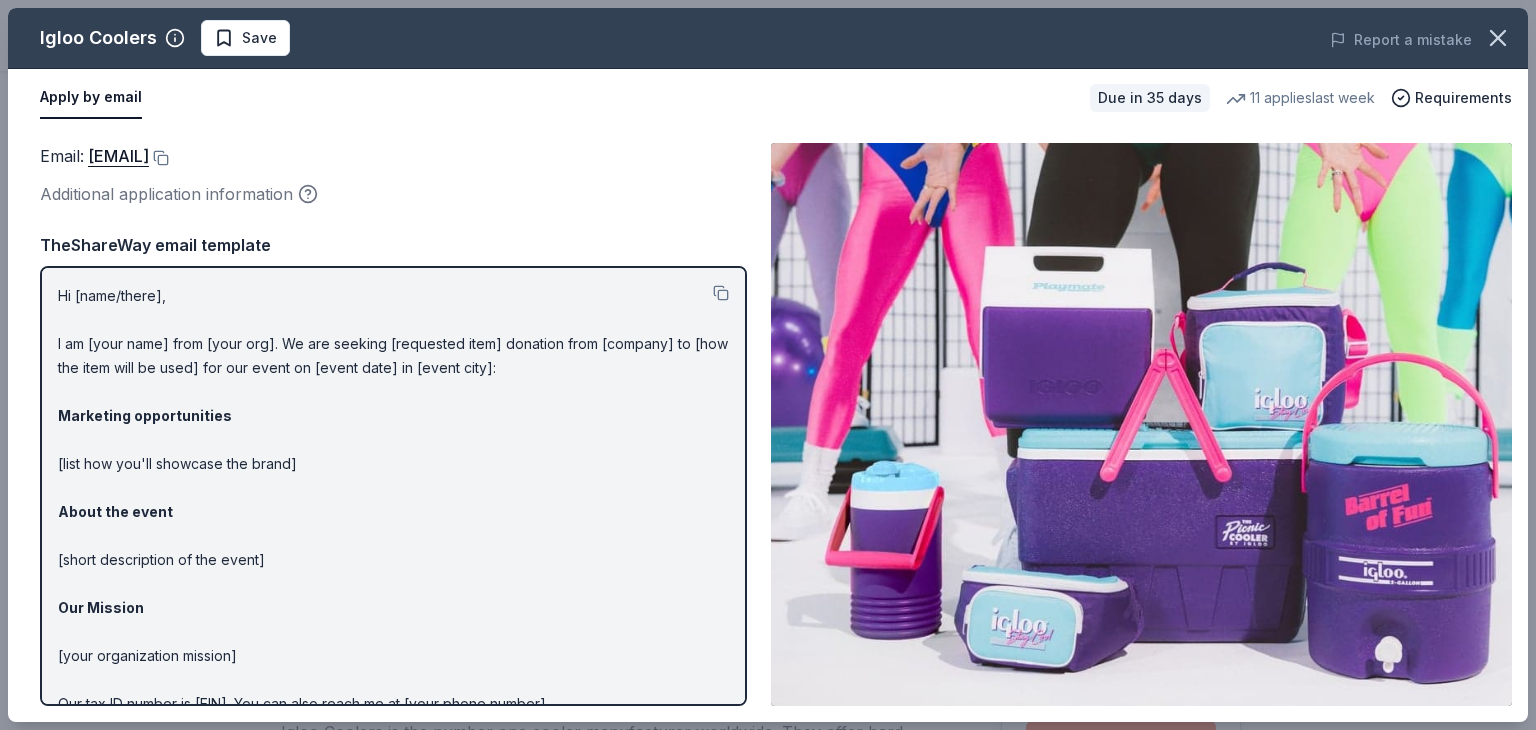 scroll, scrollTop: 500, scrollLeft: 0, axis: vertical 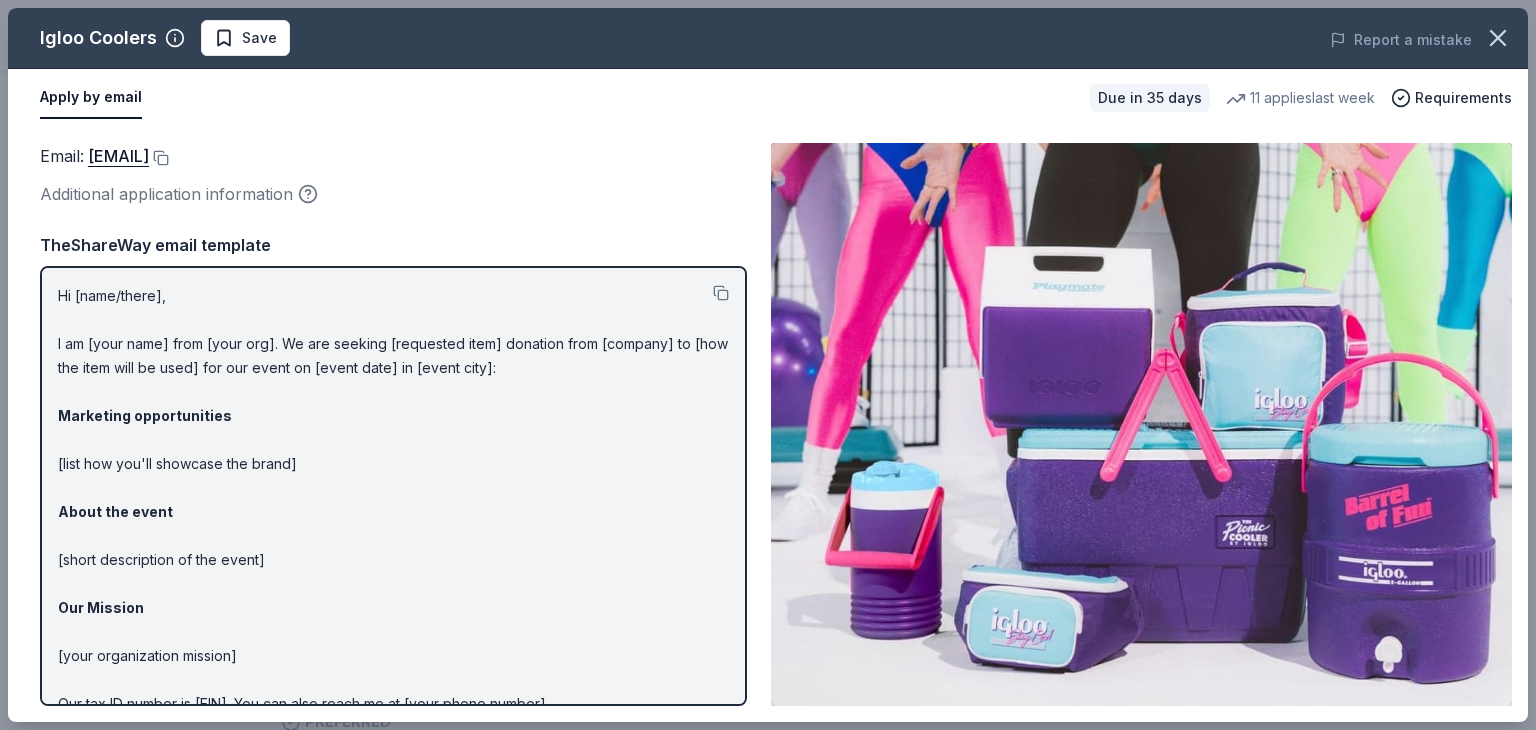 drag, startPoint x: 58, startPoint y: 293, endPoint x: 220, endPoint y: 449, distance: 224.89998 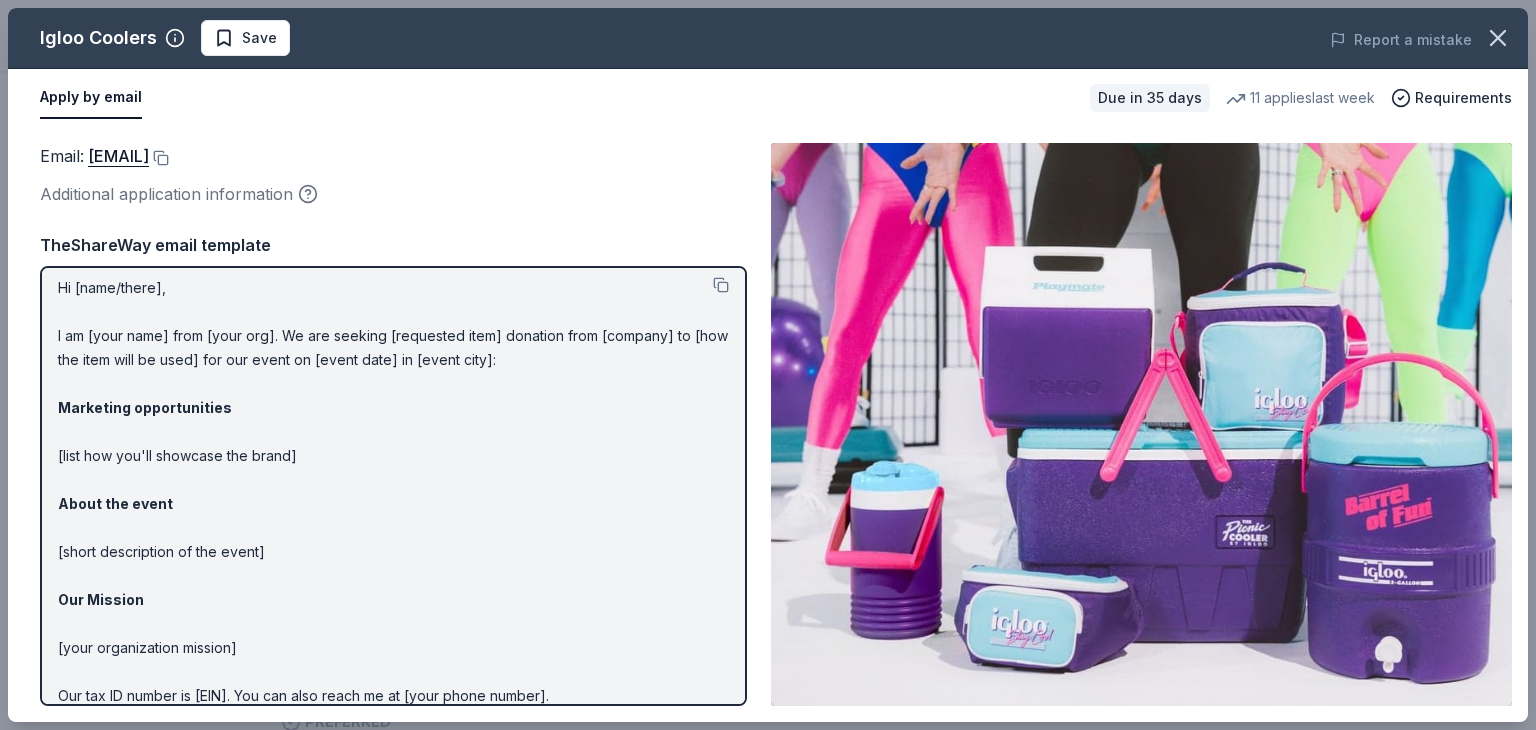 scroll, scrollTop: 0, scrollLeft: 0, axis: both 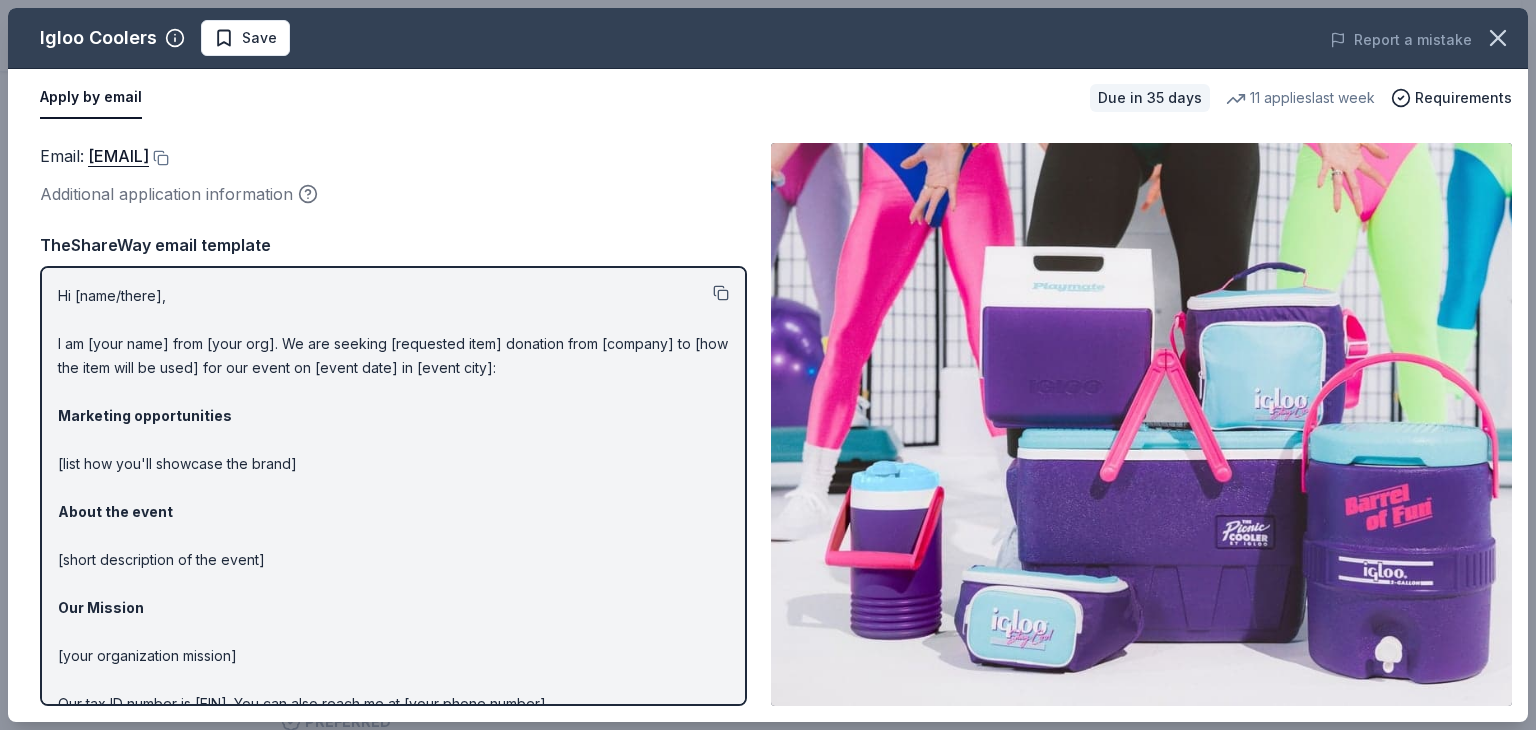click at bounding box center (721, 293) 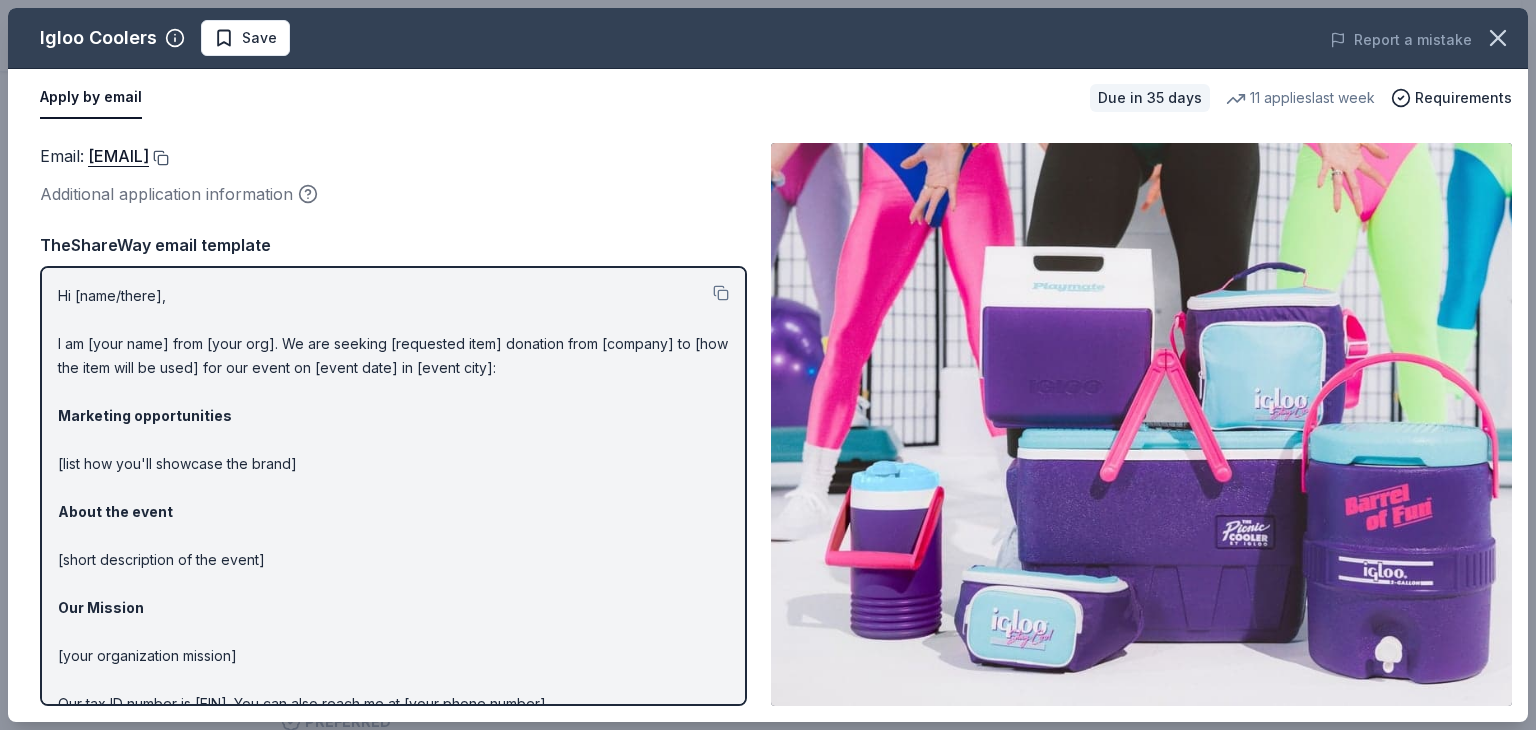 click at bounding box center [159, 158] 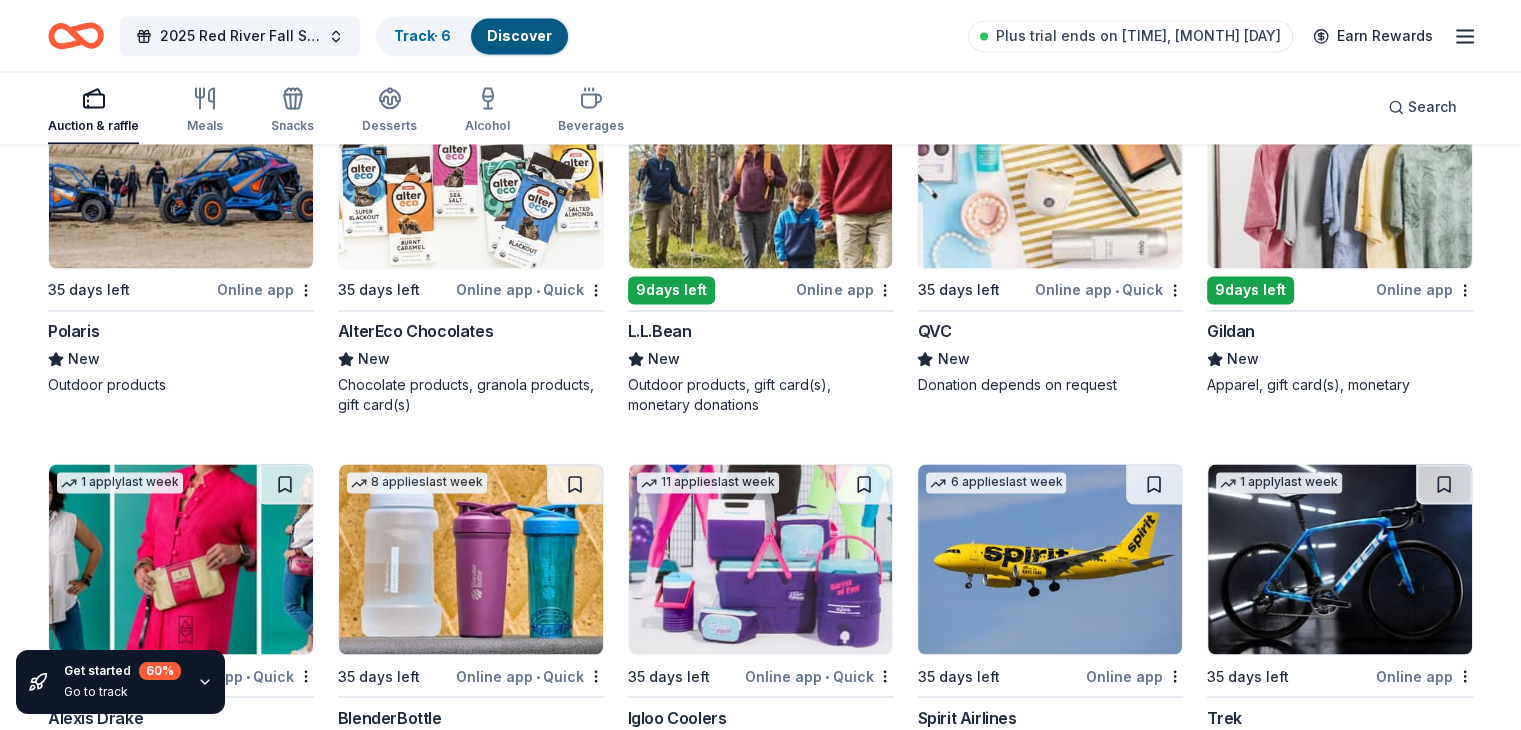 scroll, scrollTop: 10943, scrollLeft: 0, axis: vertical 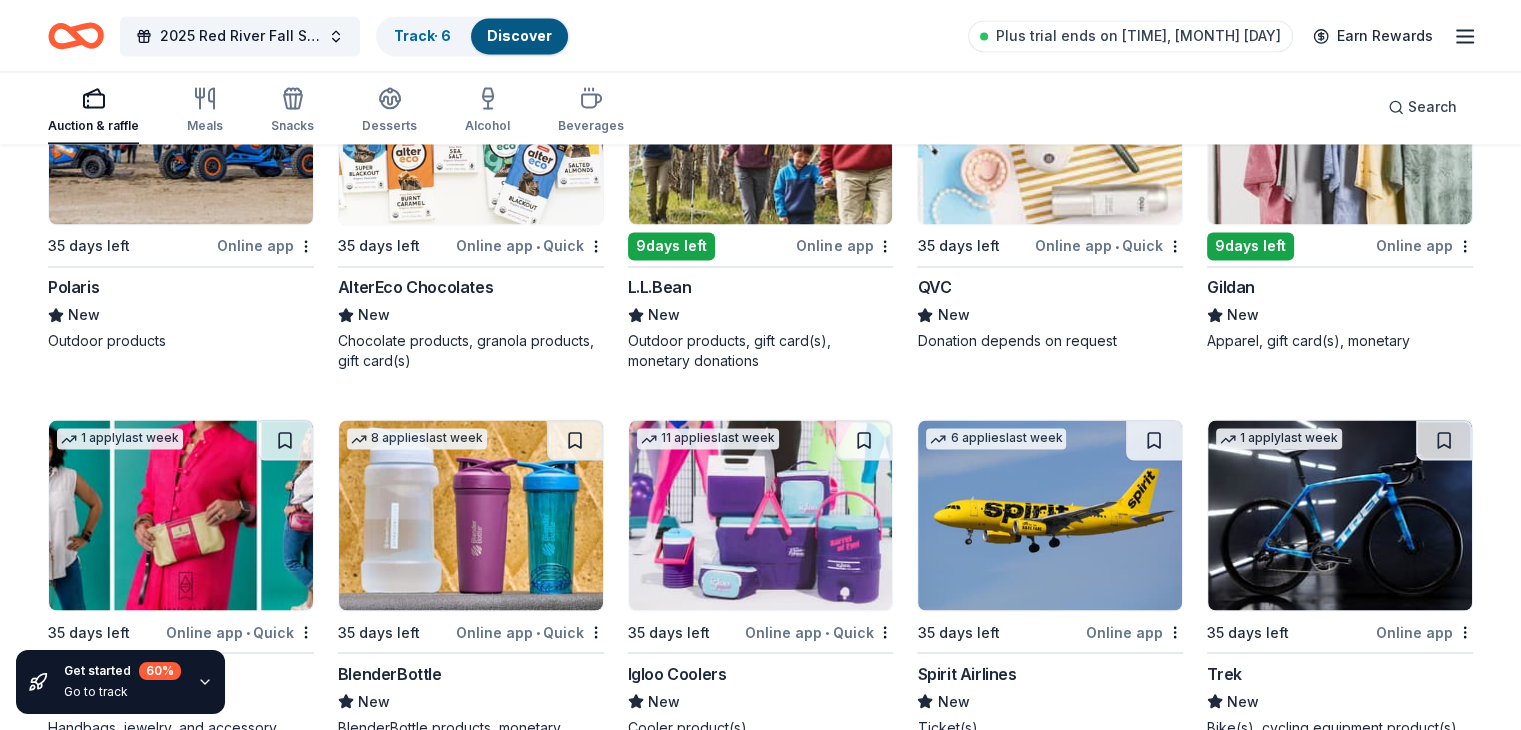 click at bounding box center (181, 129) 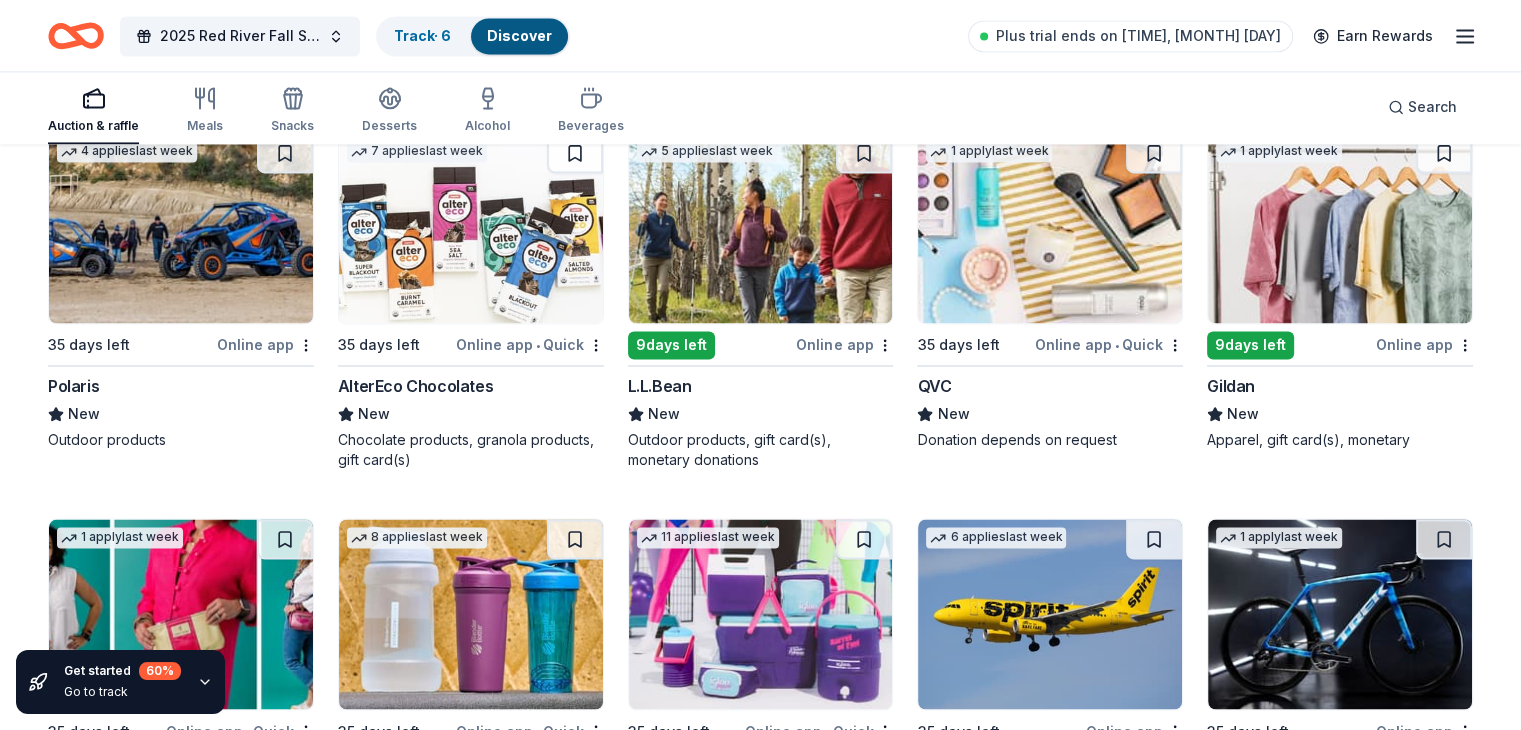 scroll, scrollTop: 10843, scrollLeft: 0, axis: vertical 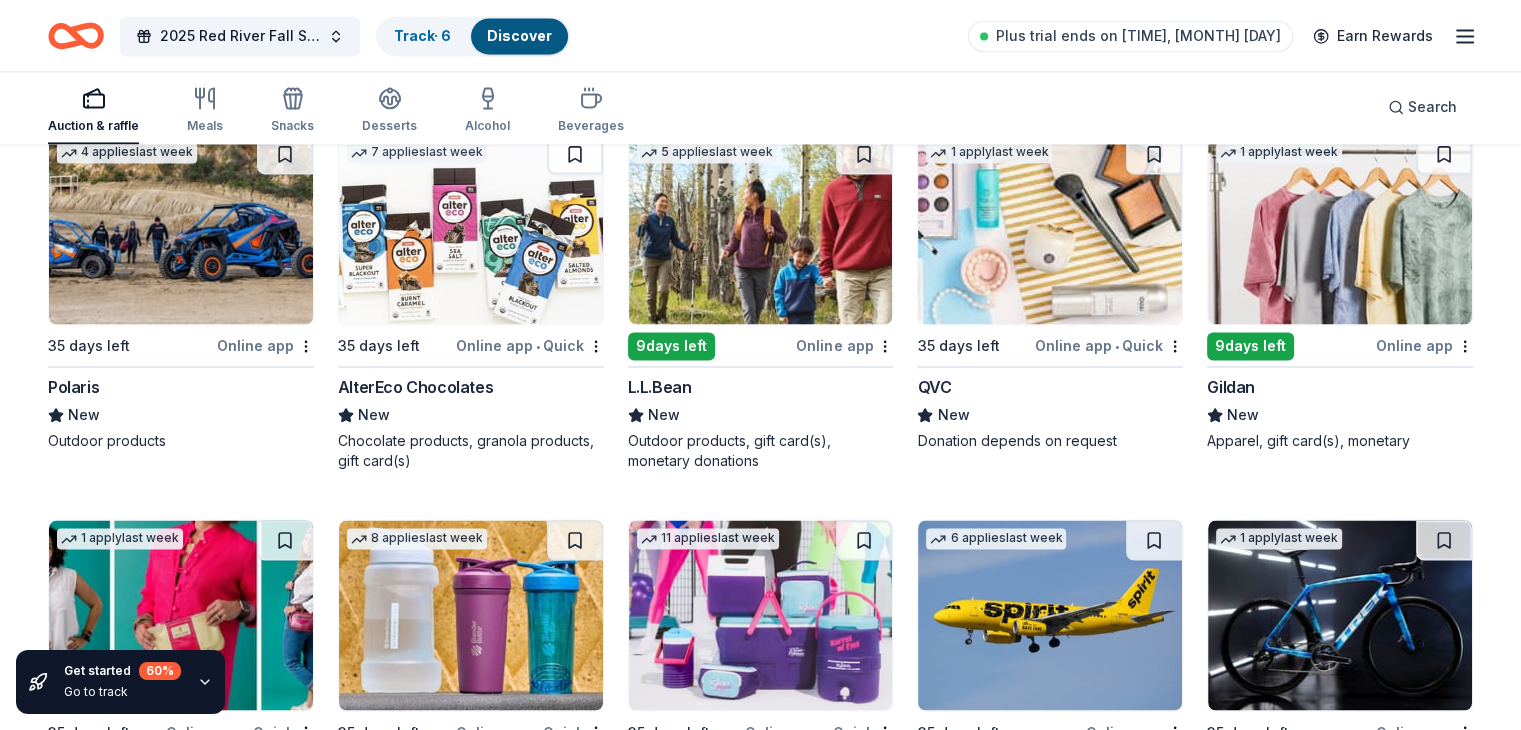 click at bounding box center (761, 229) 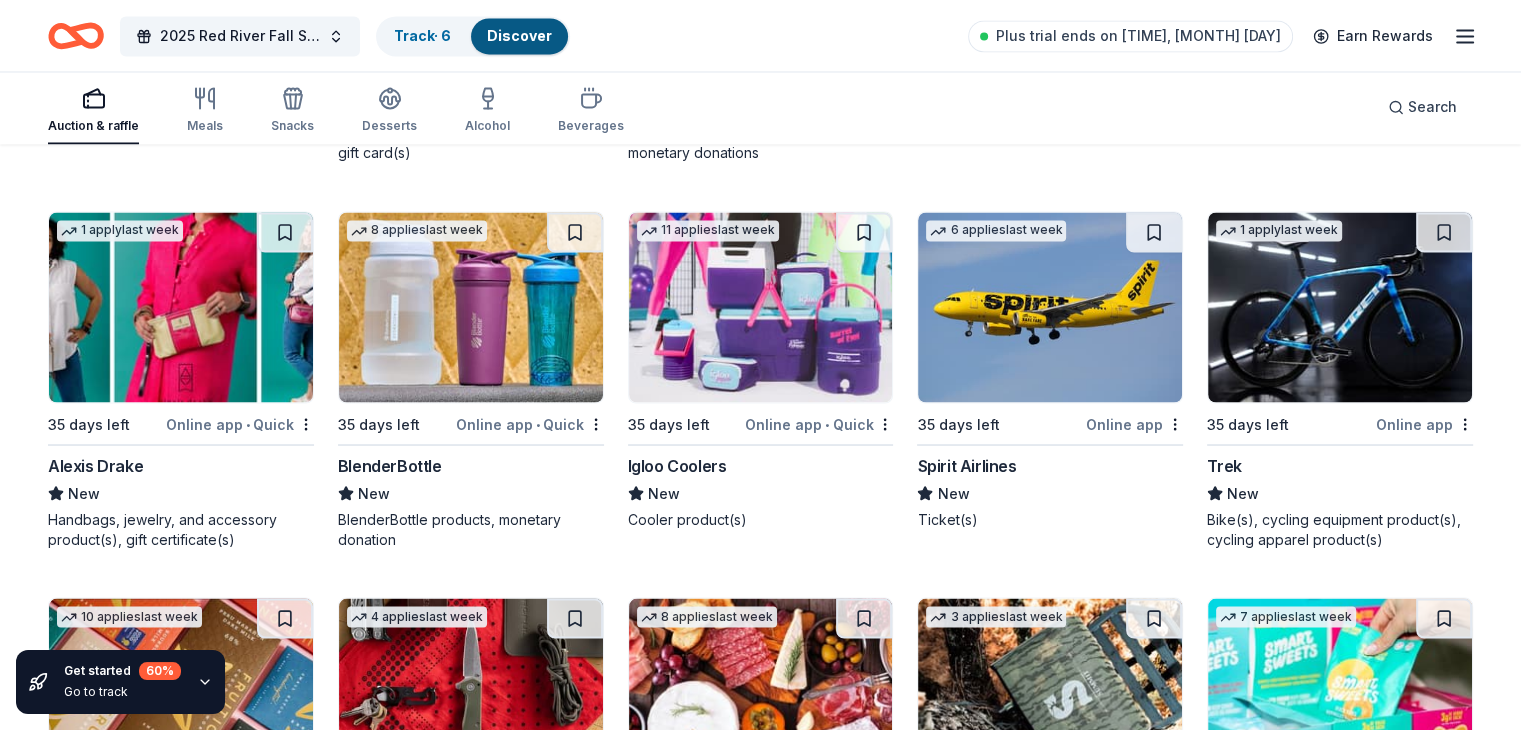 scroll, scrollTop: 11143, scrollLeft: 0, axis: vertical 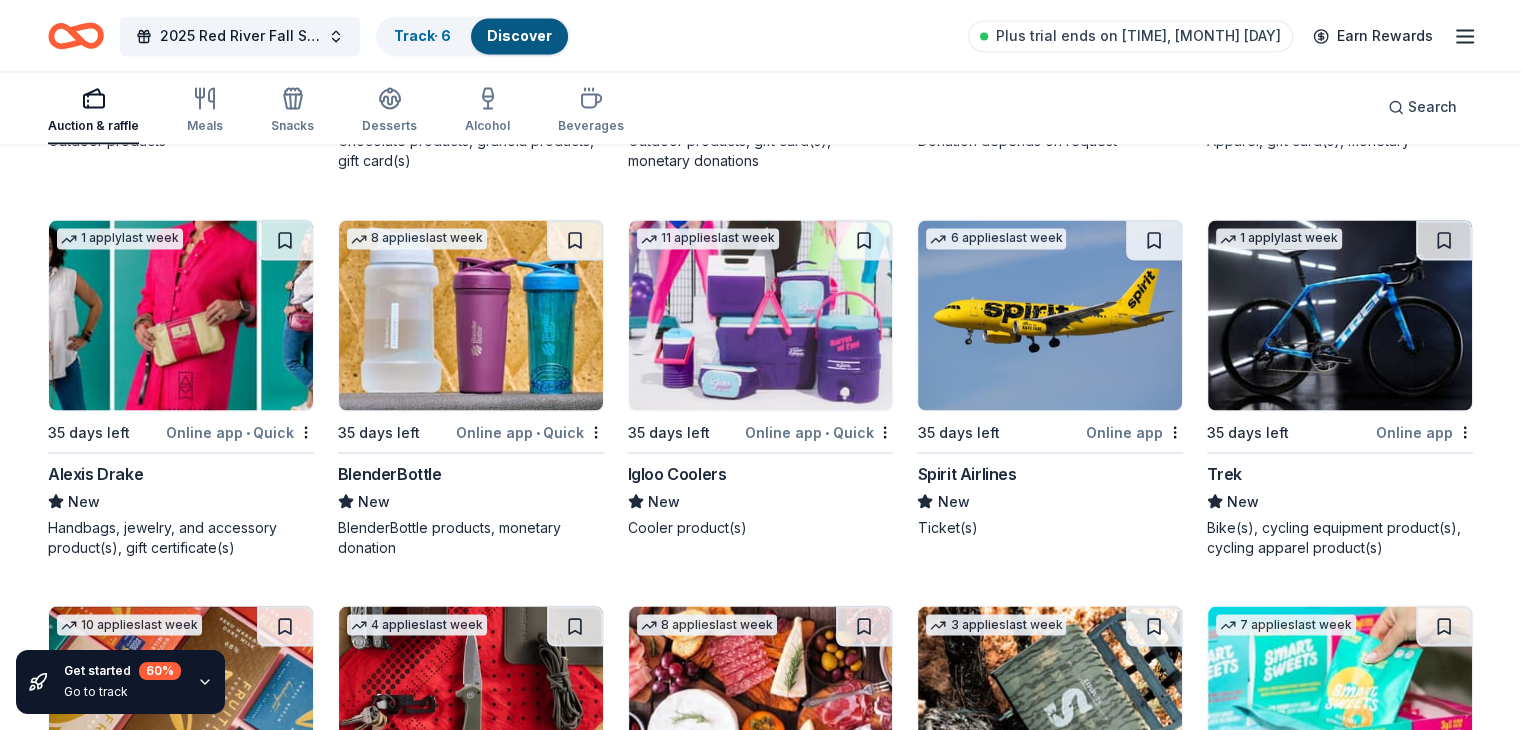 click at bounding box center (1340, 315) 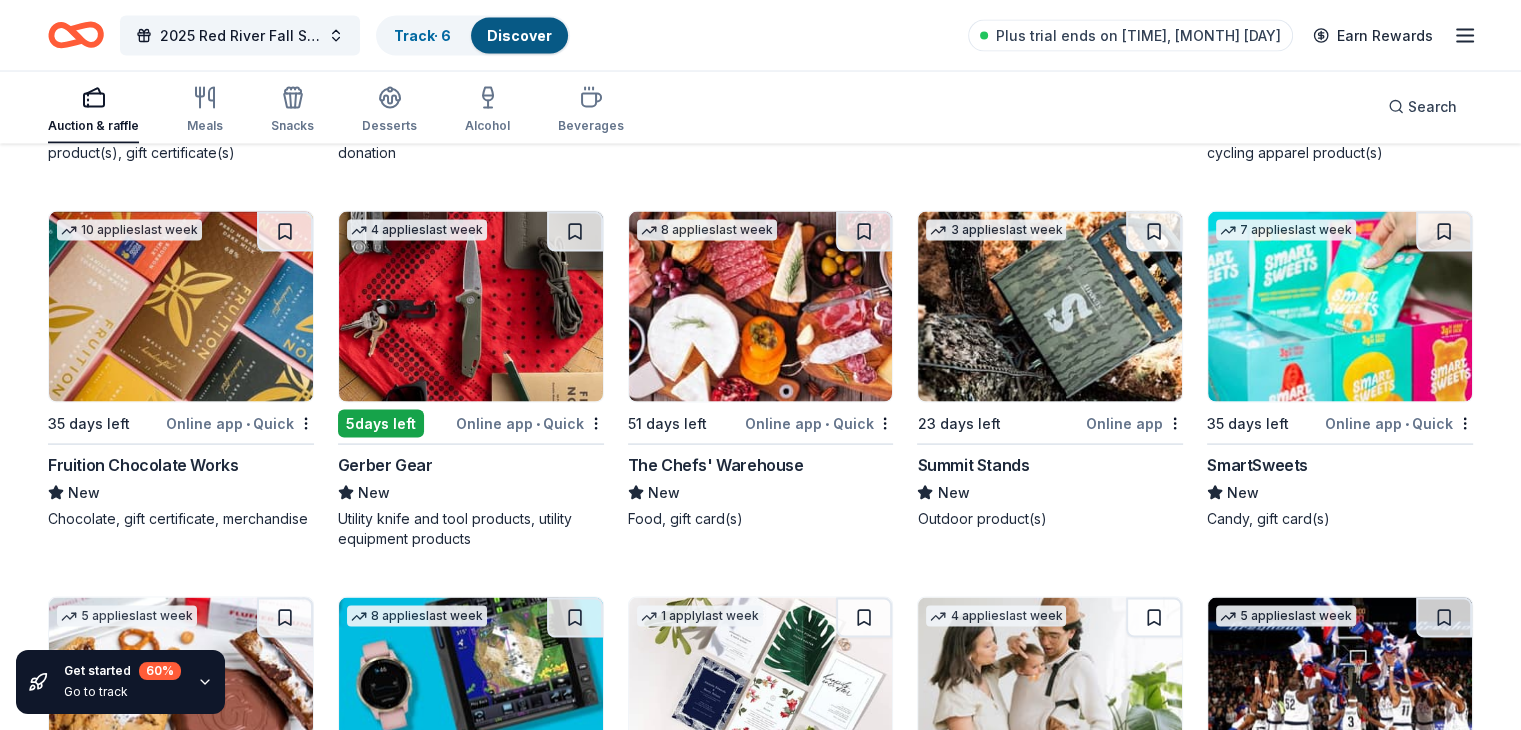 scroll, scrollTop: 11543, scrollLeft: 0, axis: vertical 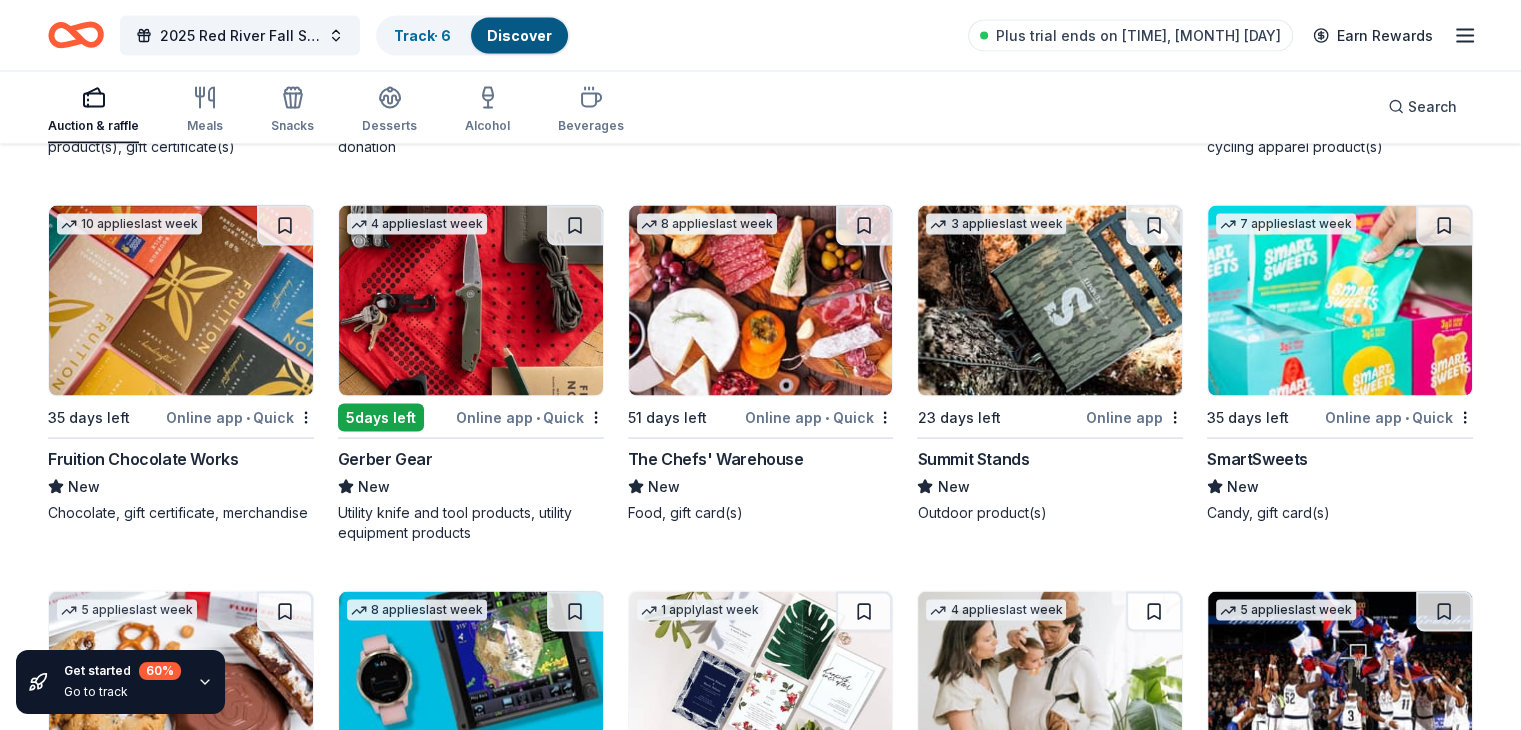 click at bounding box center [471, 301] 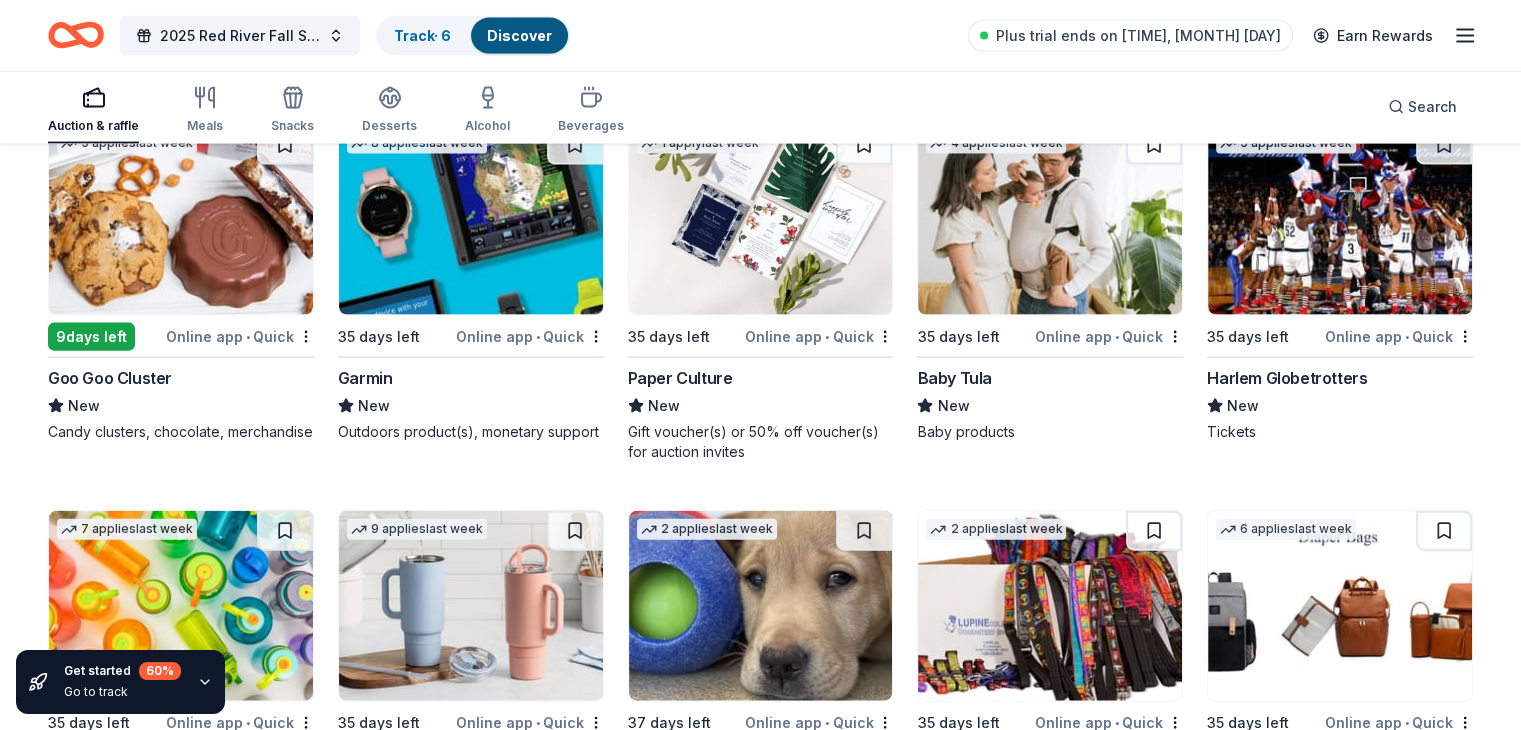 scroll, scrollTop: 12015, scrollLeft: 0, axis: vertical 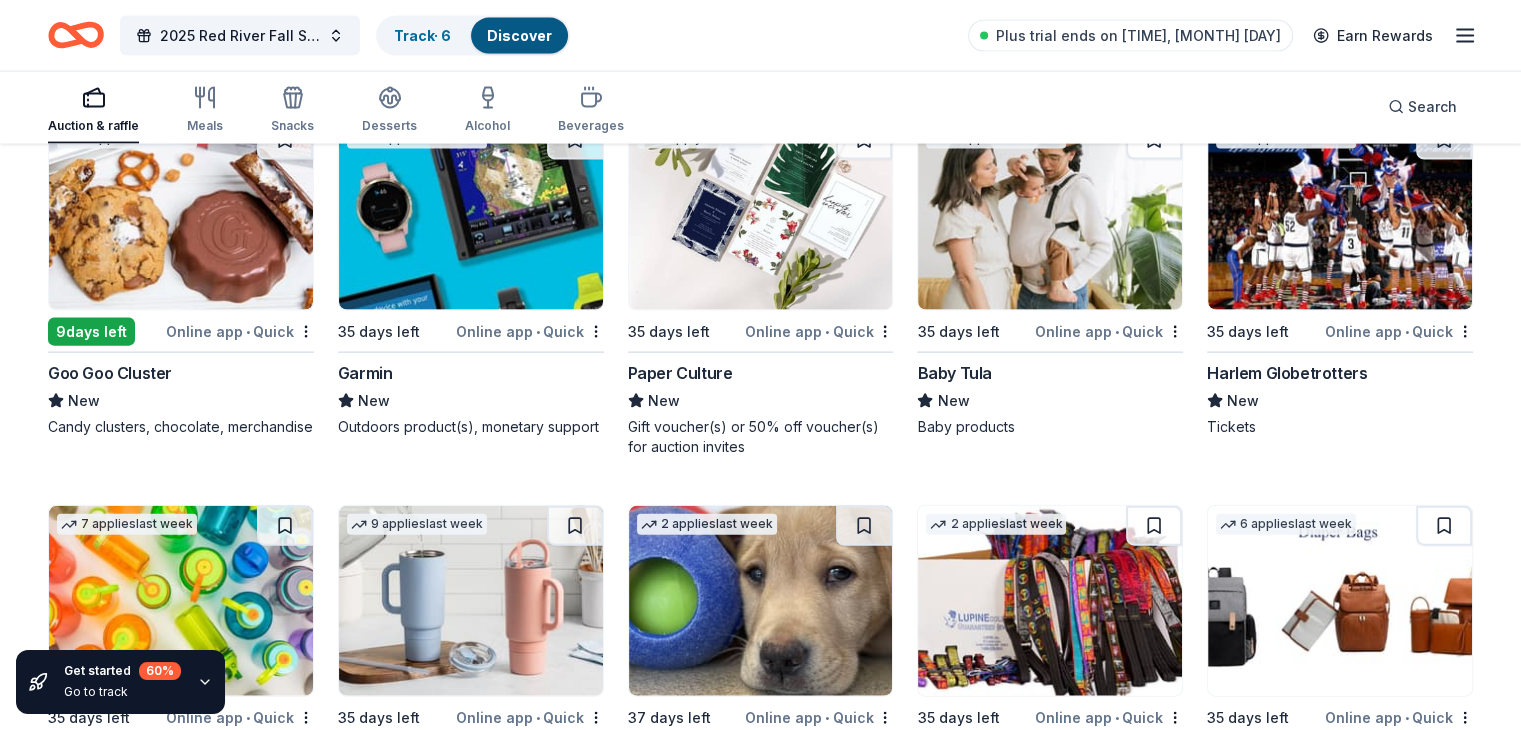 click at bounding box center (471, 215) 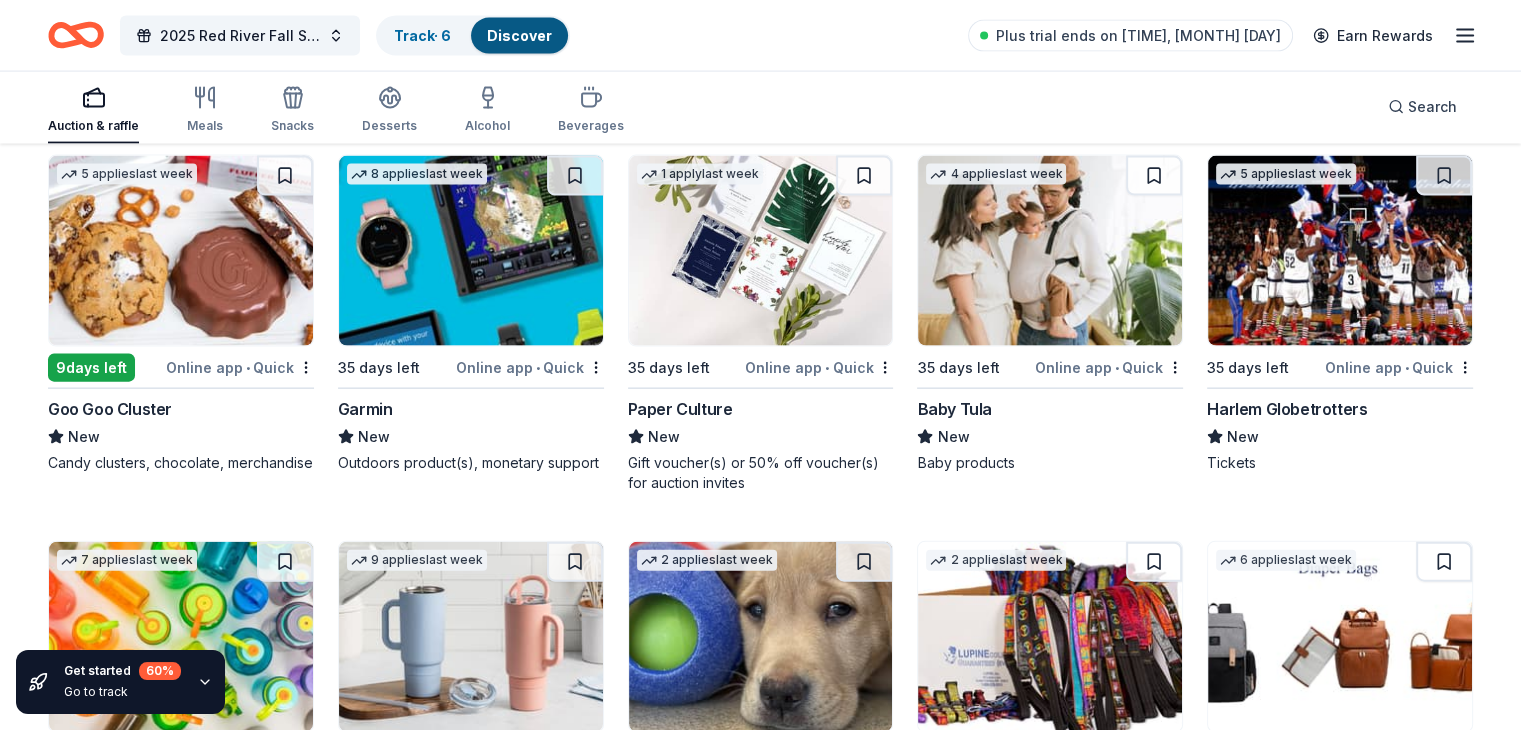 scroll, scrollTop: 11915, scrollLeft: 0, axis: vertical 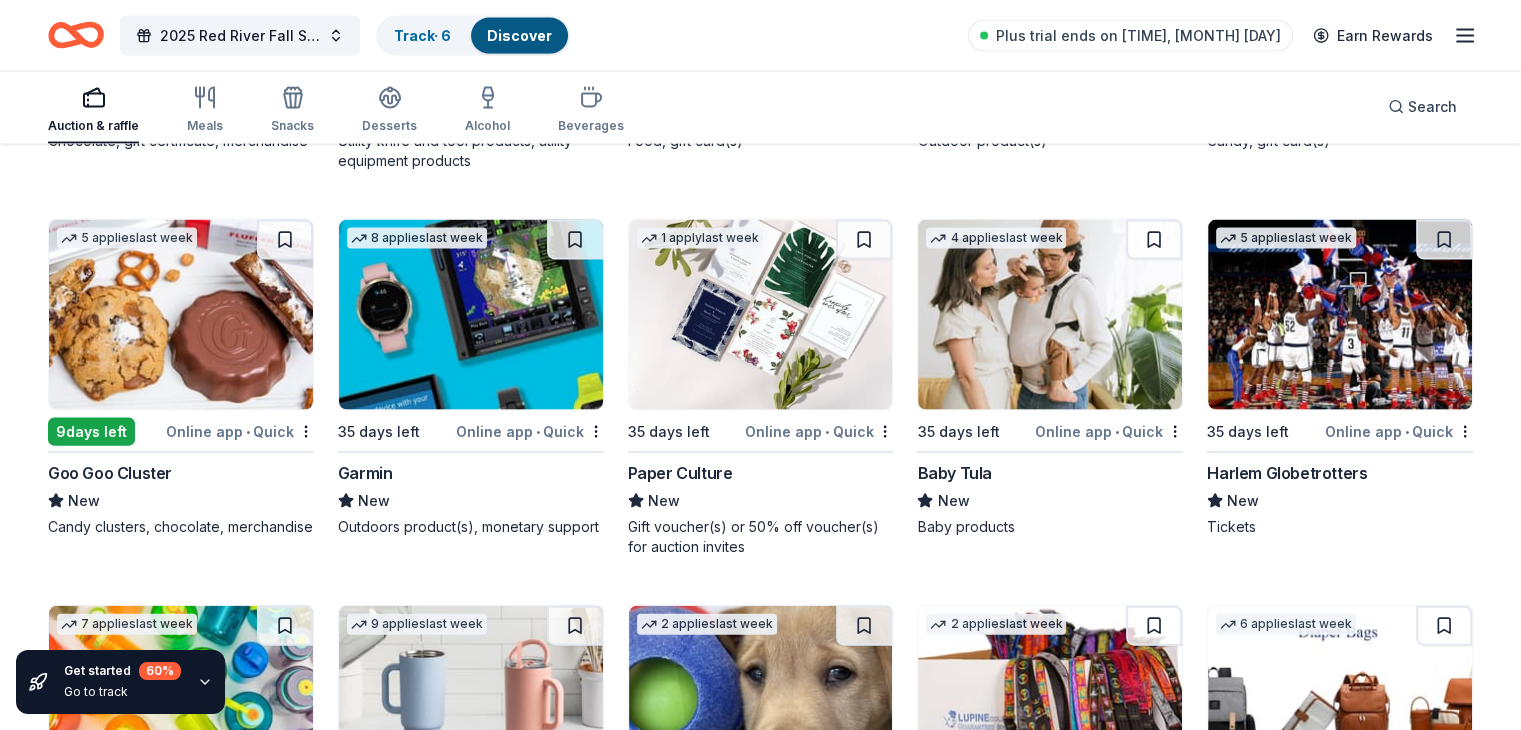 click at bounding box center (1340, 315) 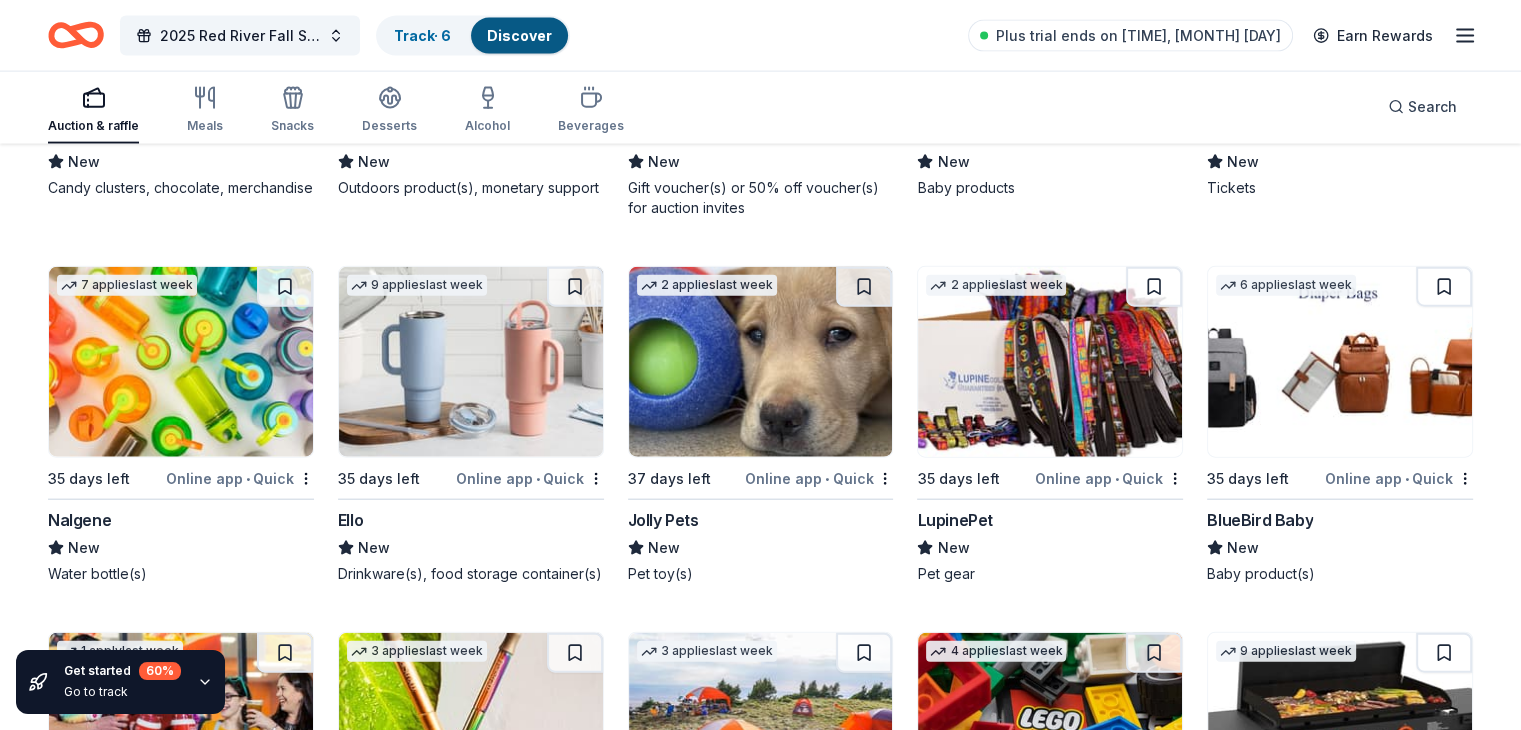 scroll, scrollTop: 12315, scrollLeft: 0, axis: vertical 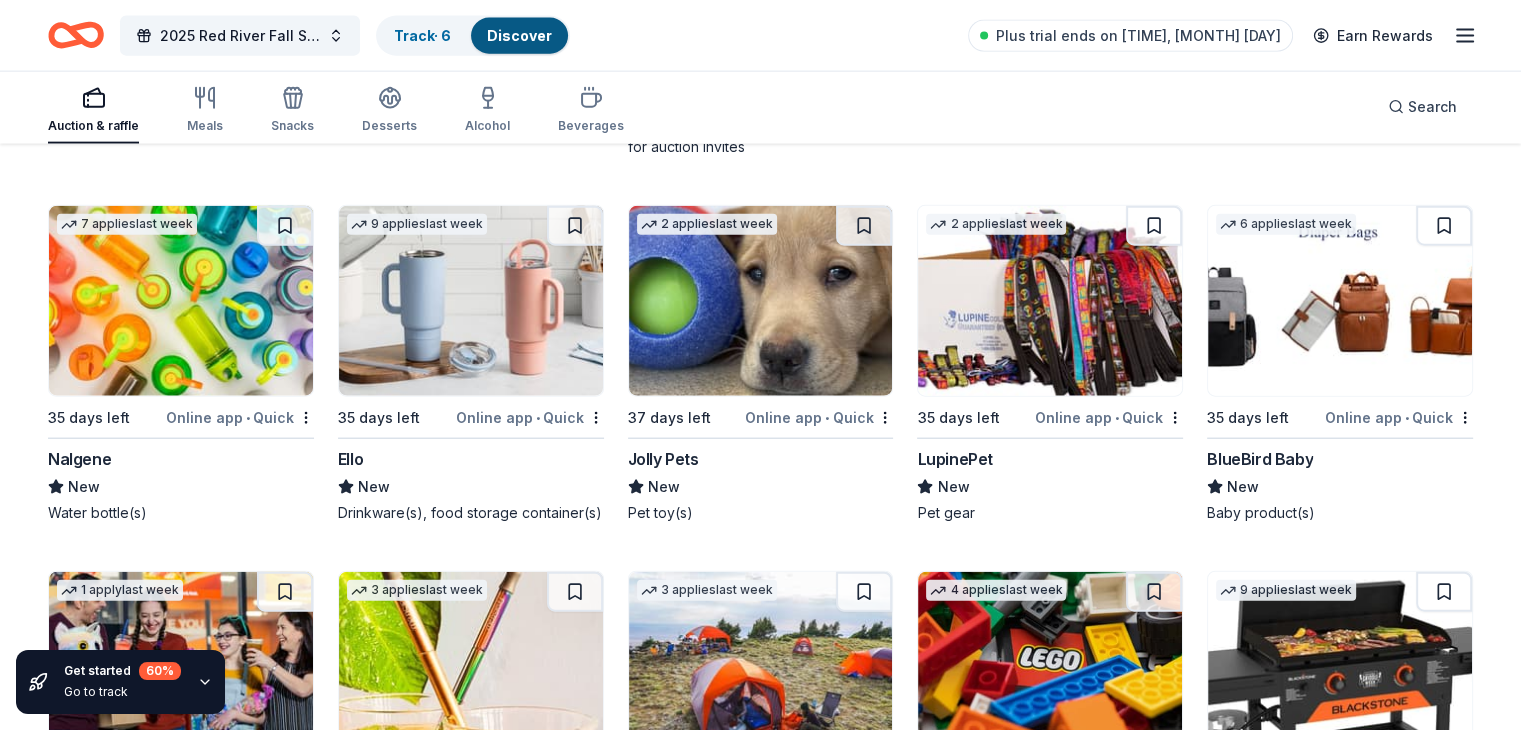 click at bounding box center [471, 301] 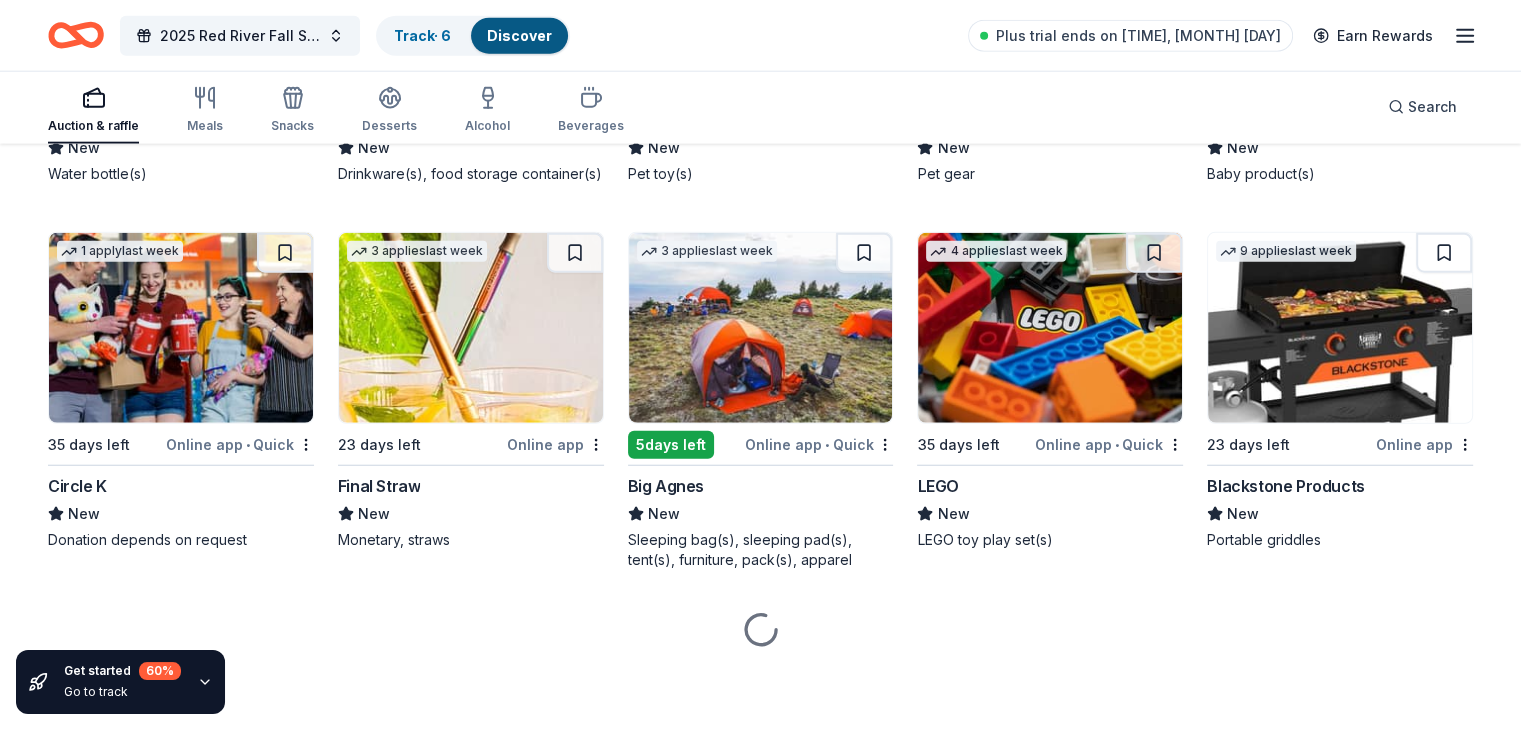 scroll, scrollTop: 12686, scrollLeft: 0, axis: vertical 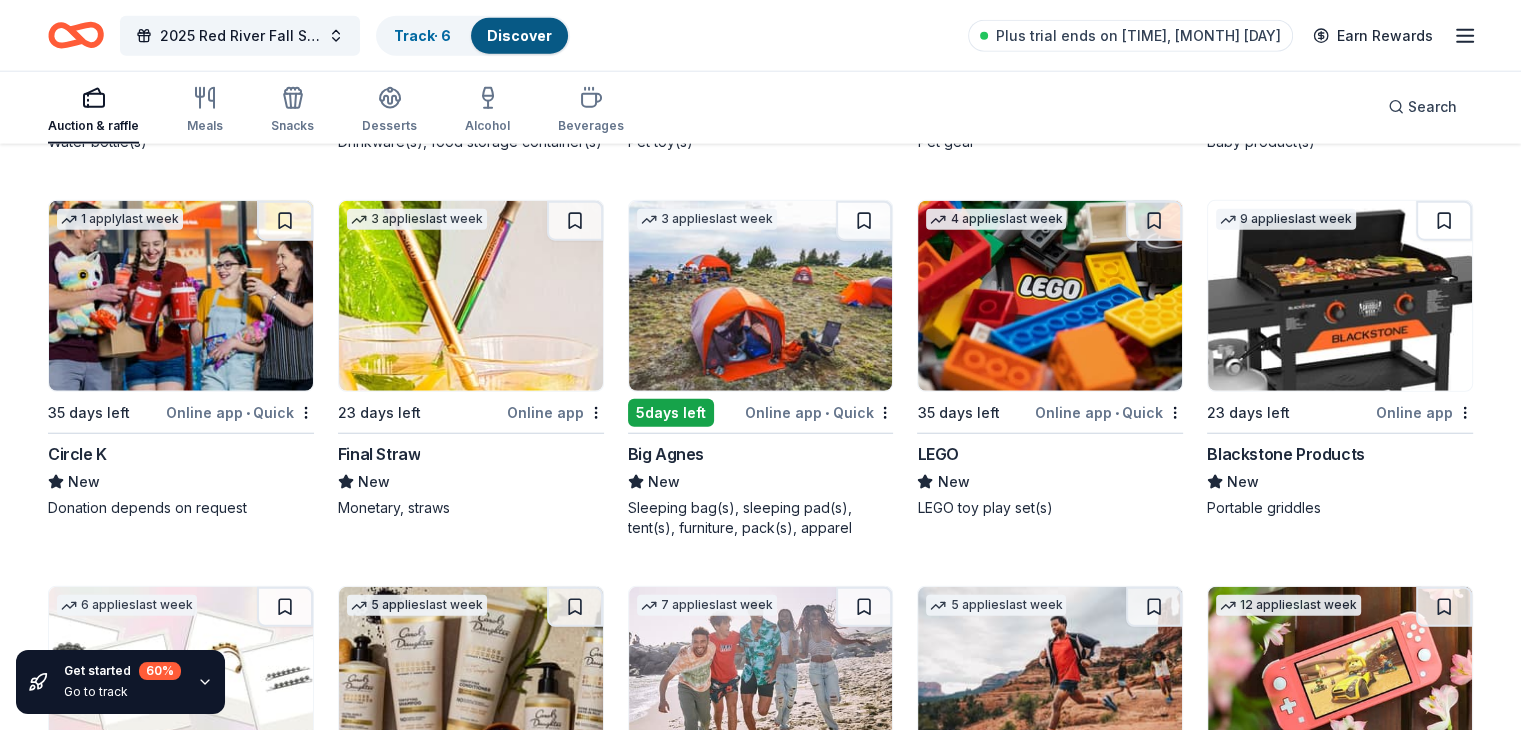 click at bounding box center (181, 296) 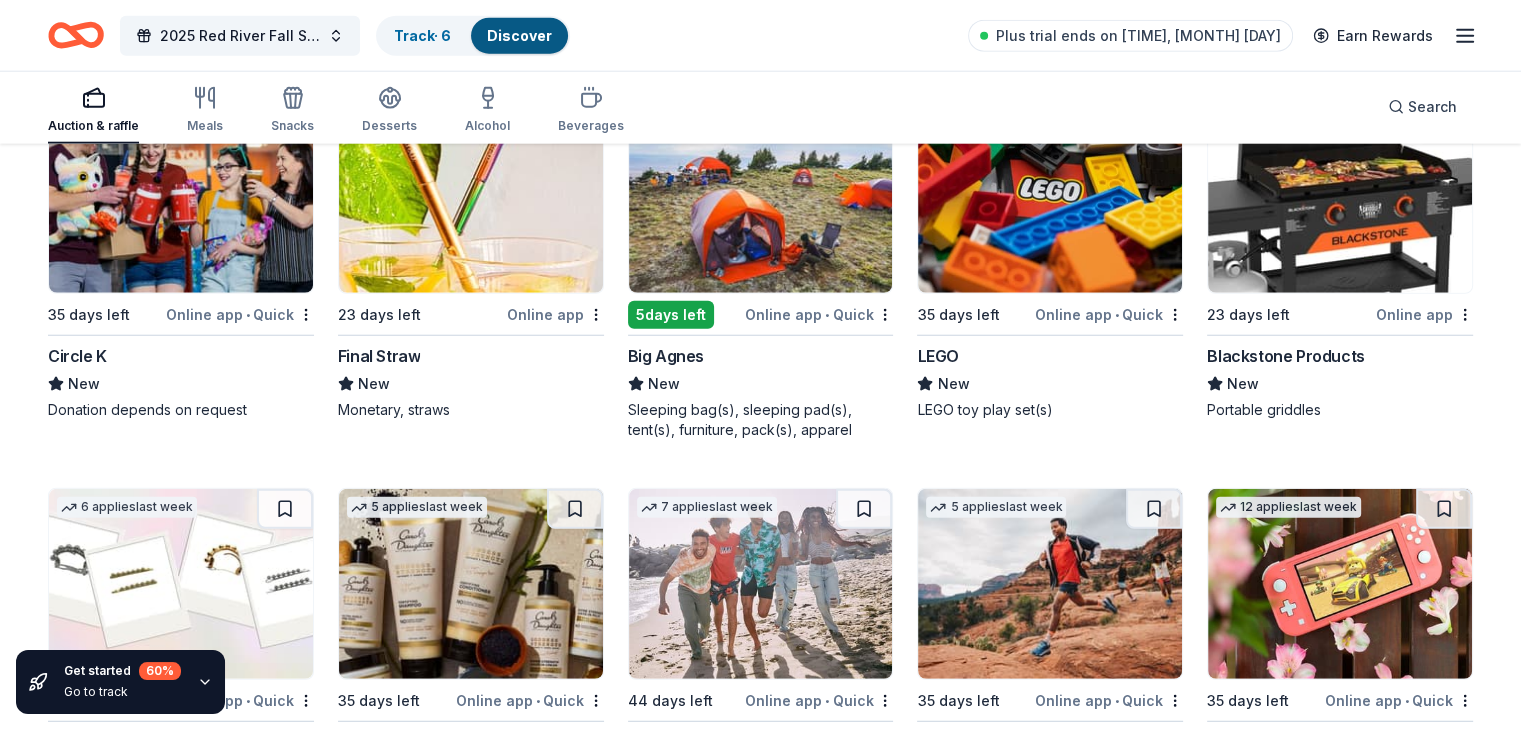 scroll, scrollTop: 12786, scrollLeft: 0, axis: vertical 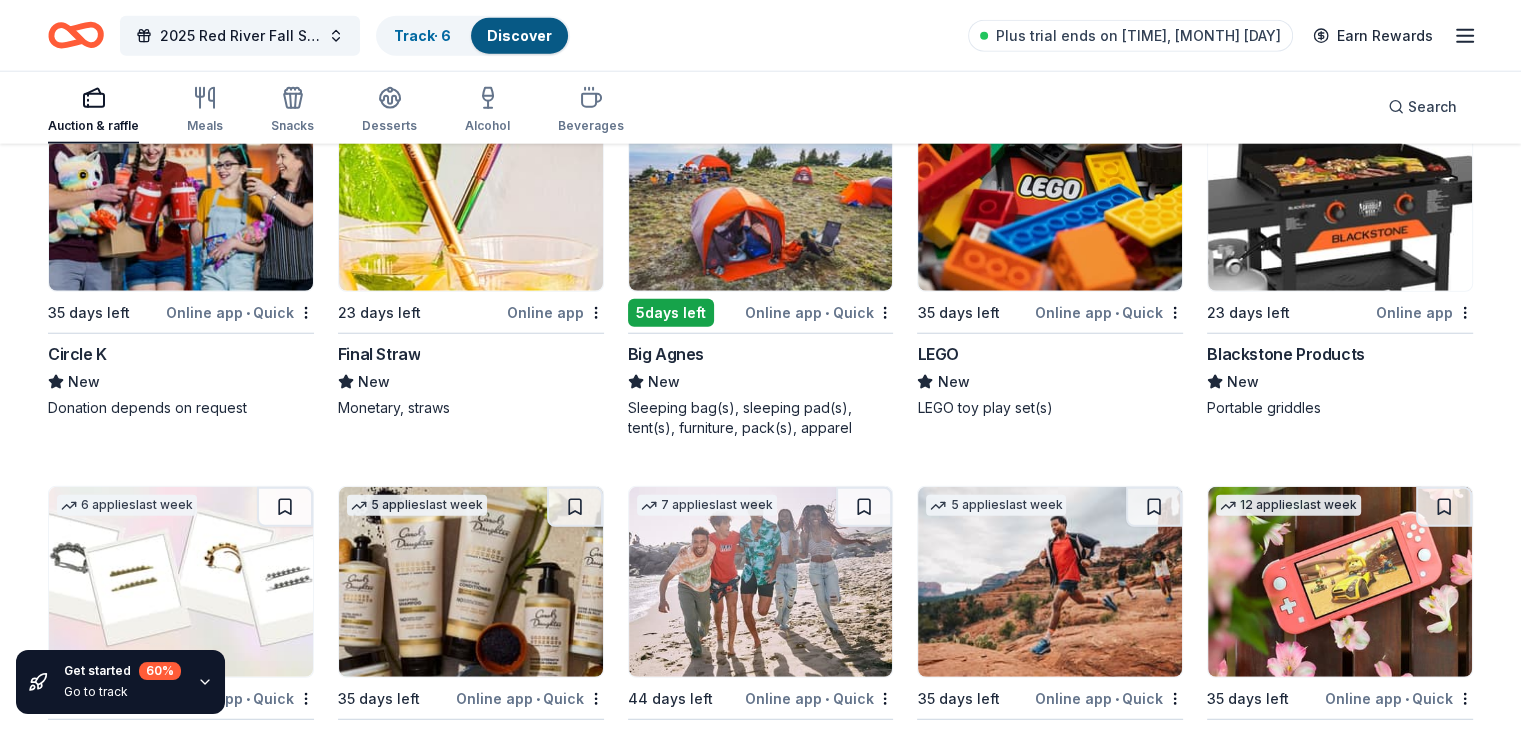 click at bounding box center (1050, 196) 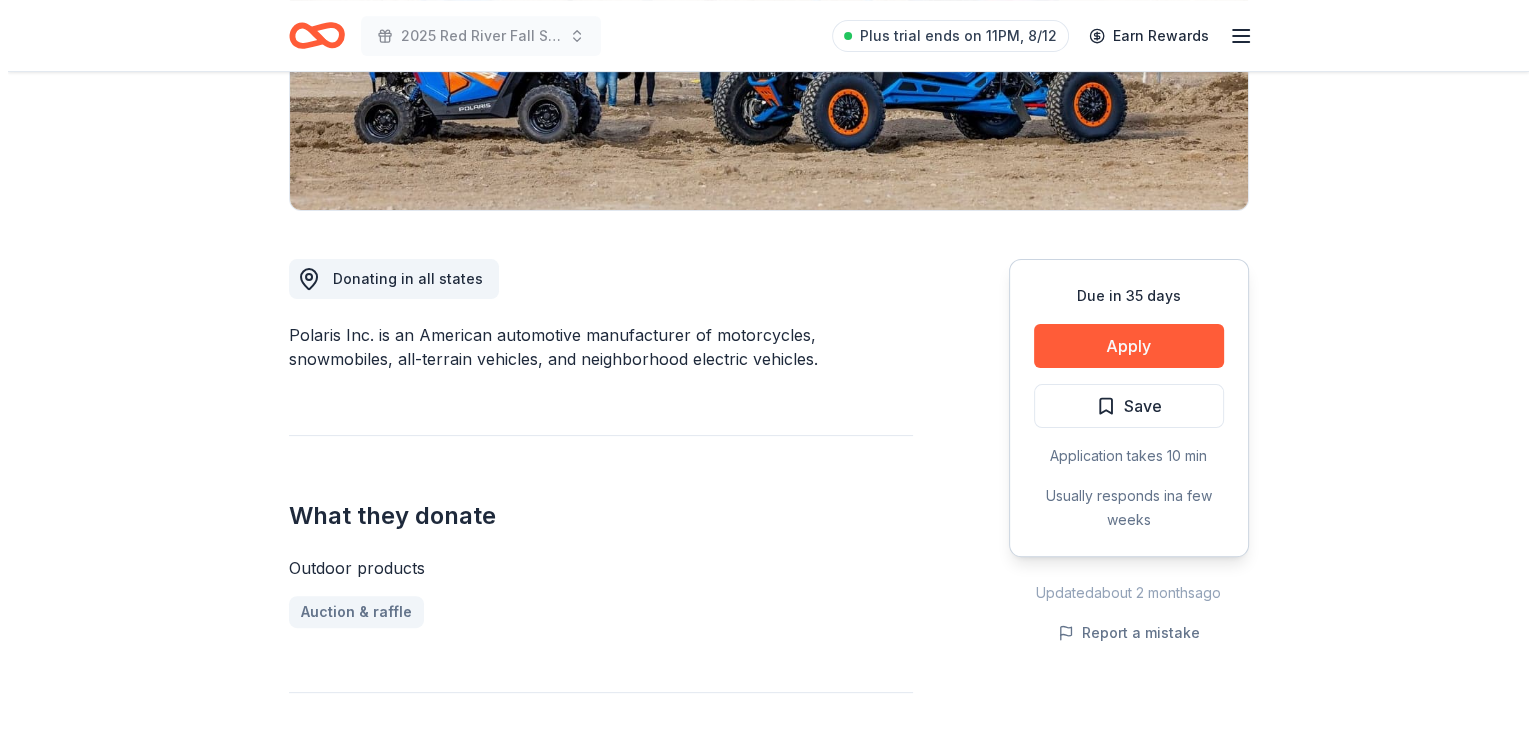 scroll, scrollTop: 400, scrollLeft: 0, axis: vertical 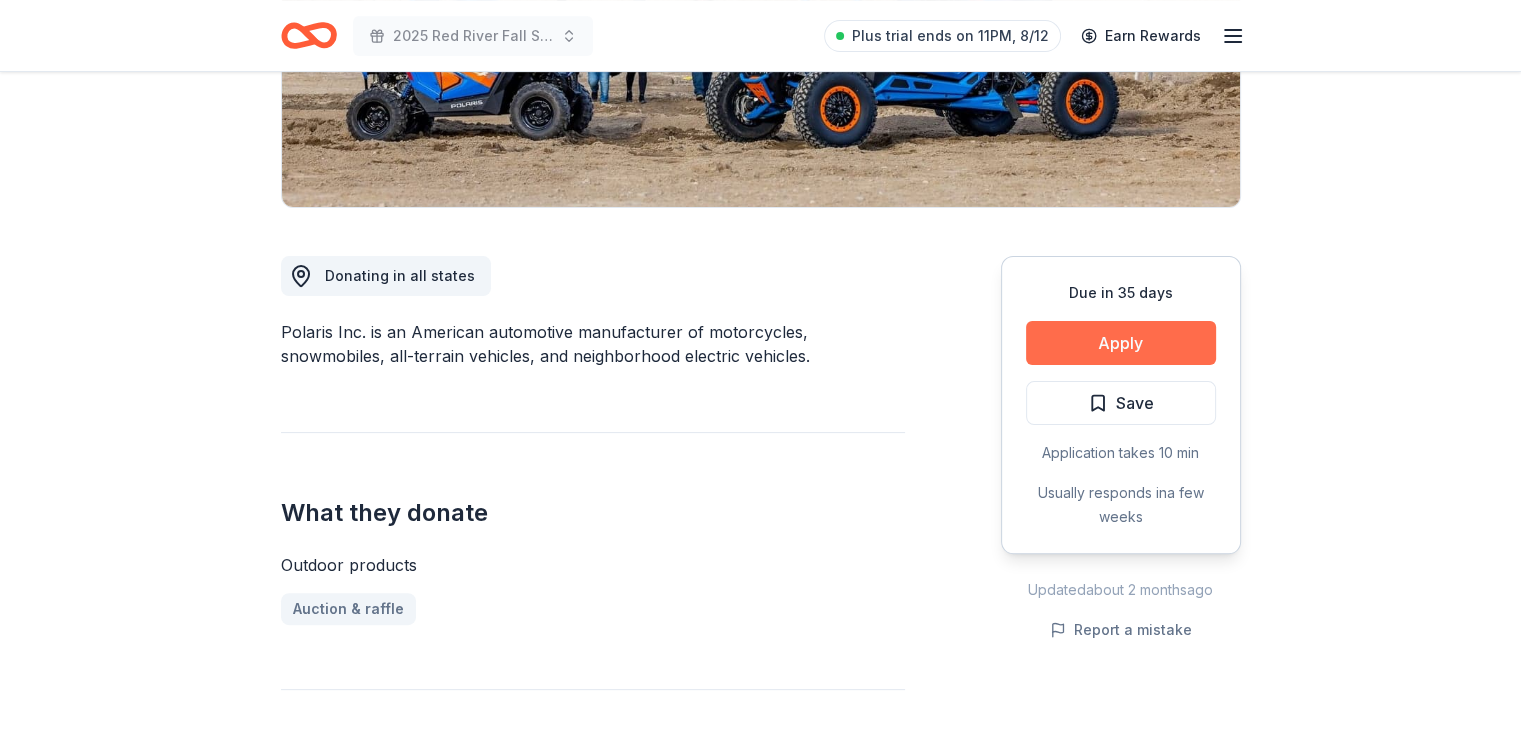 click on "Apply" at bounding box center [1121, 343] 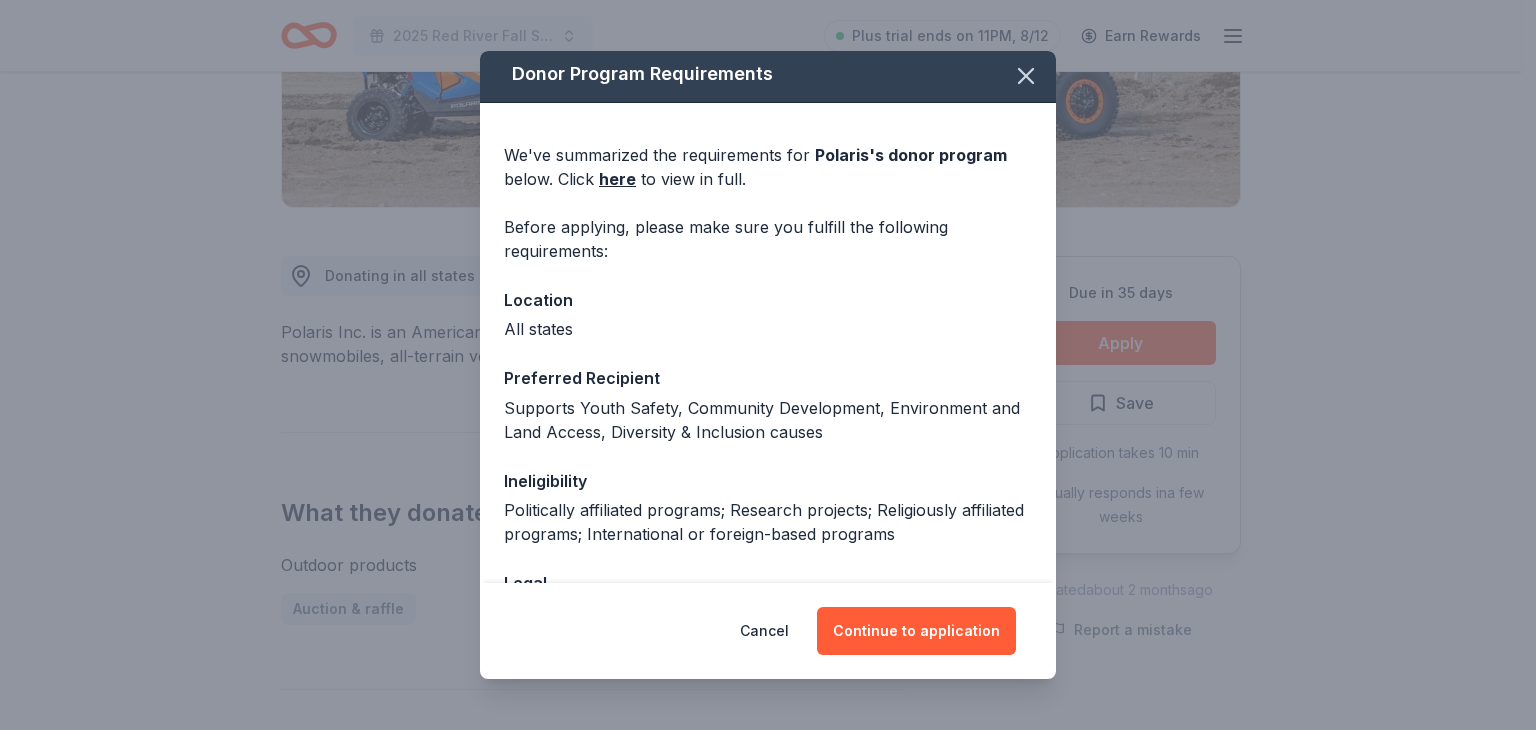 scroll, scrollTop: 0, scrollLeft: 0, axis: both 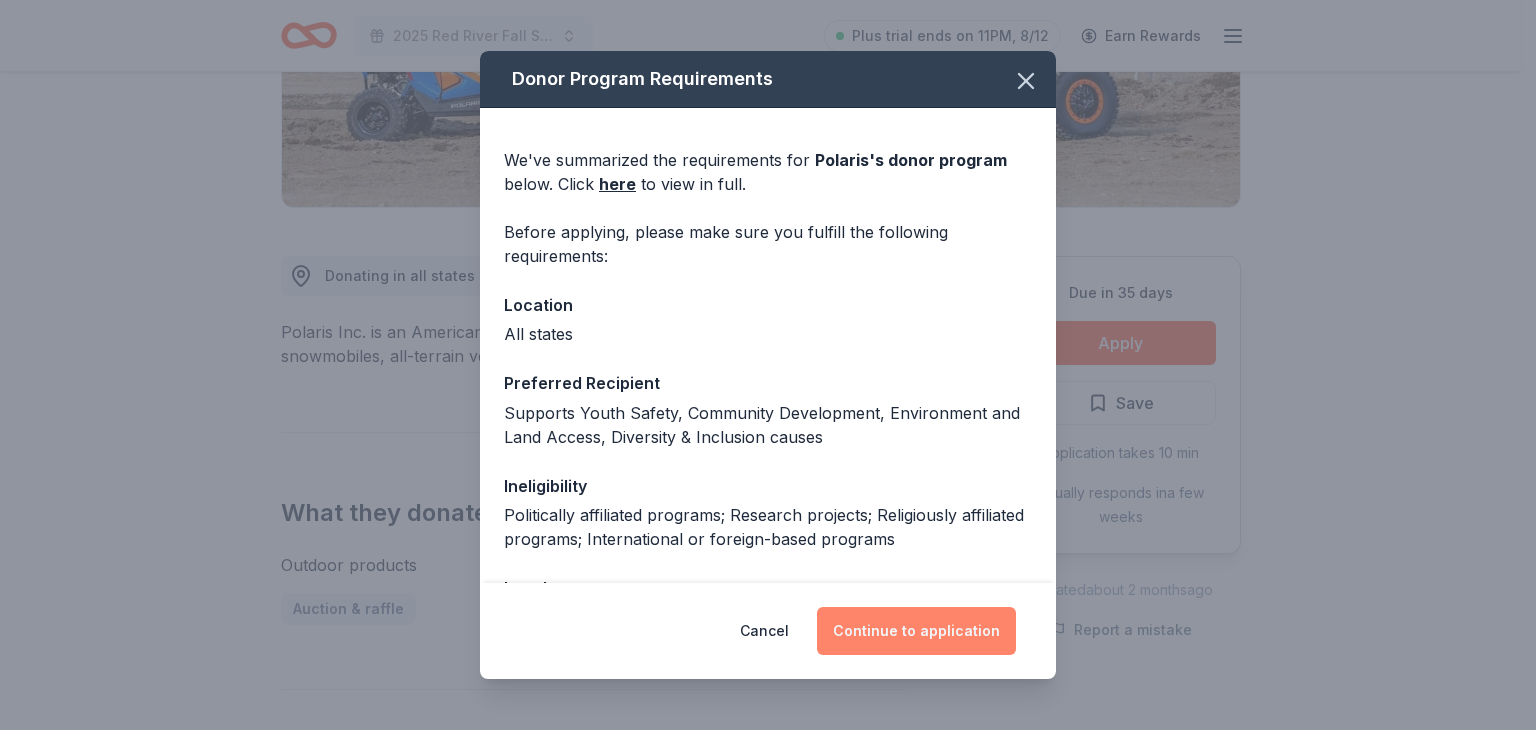 click on "Continue to application" at bounding box center (916, 631) 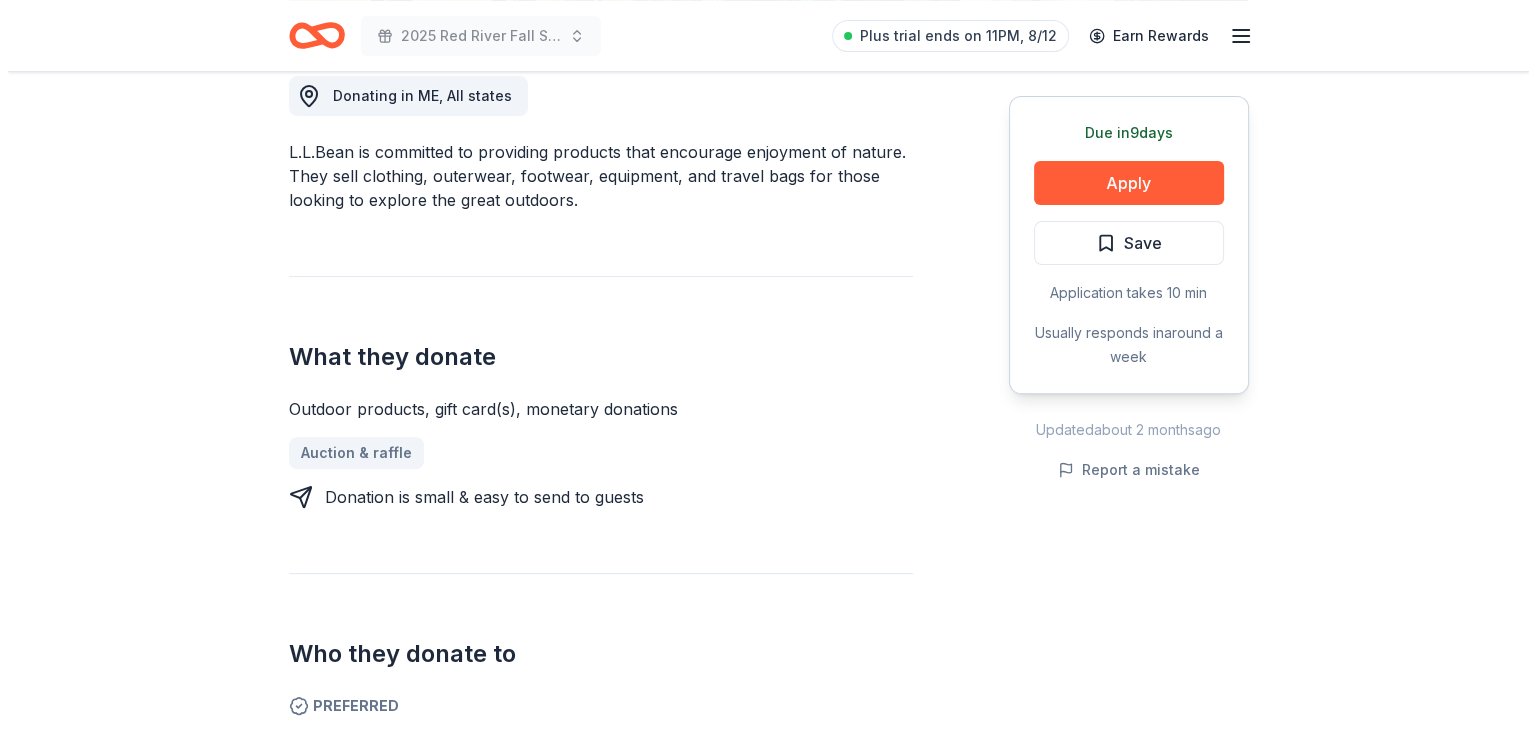 scroll, scrollTop: 600, scrollLeft: 0, axis: vertical 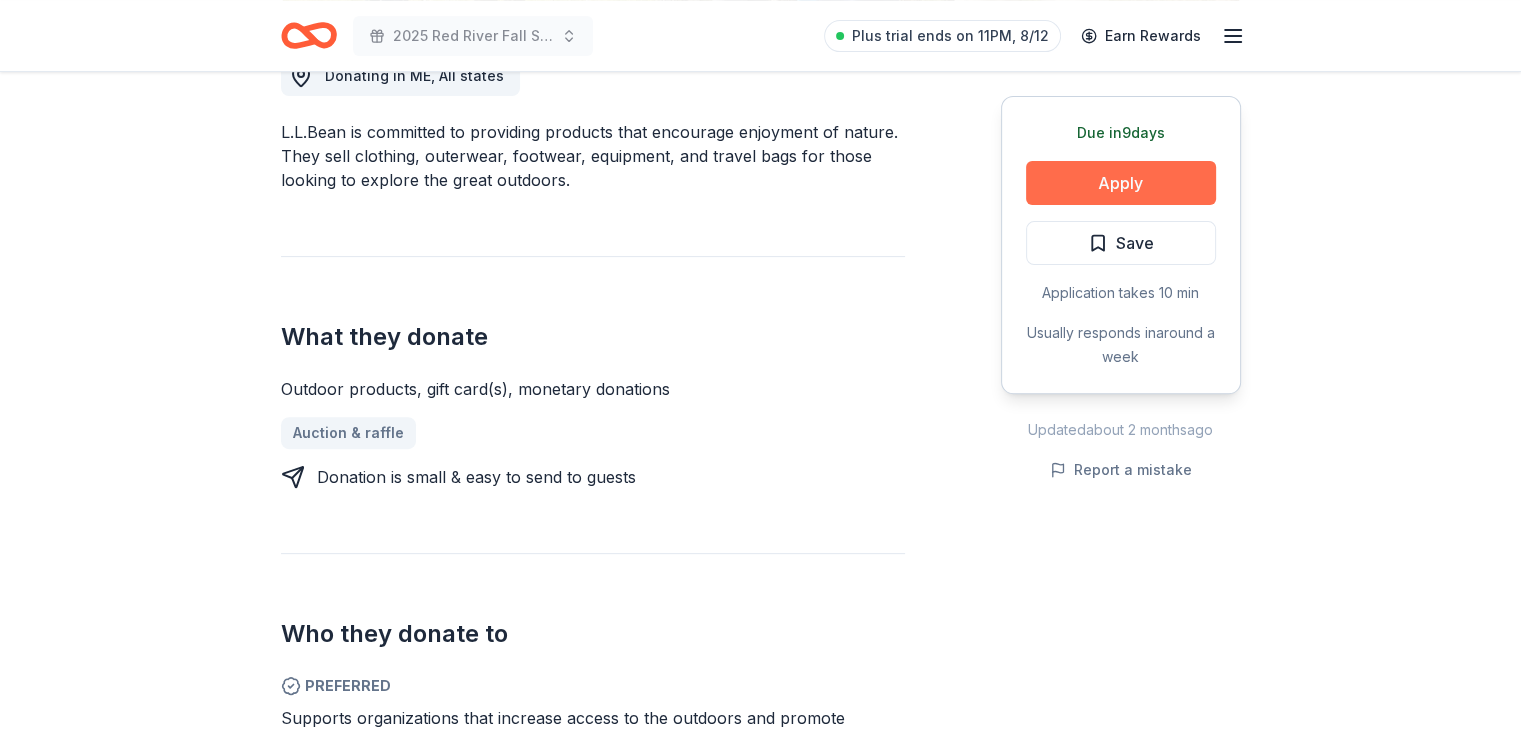 click on "Apply" at bounding box center [1121, 183] 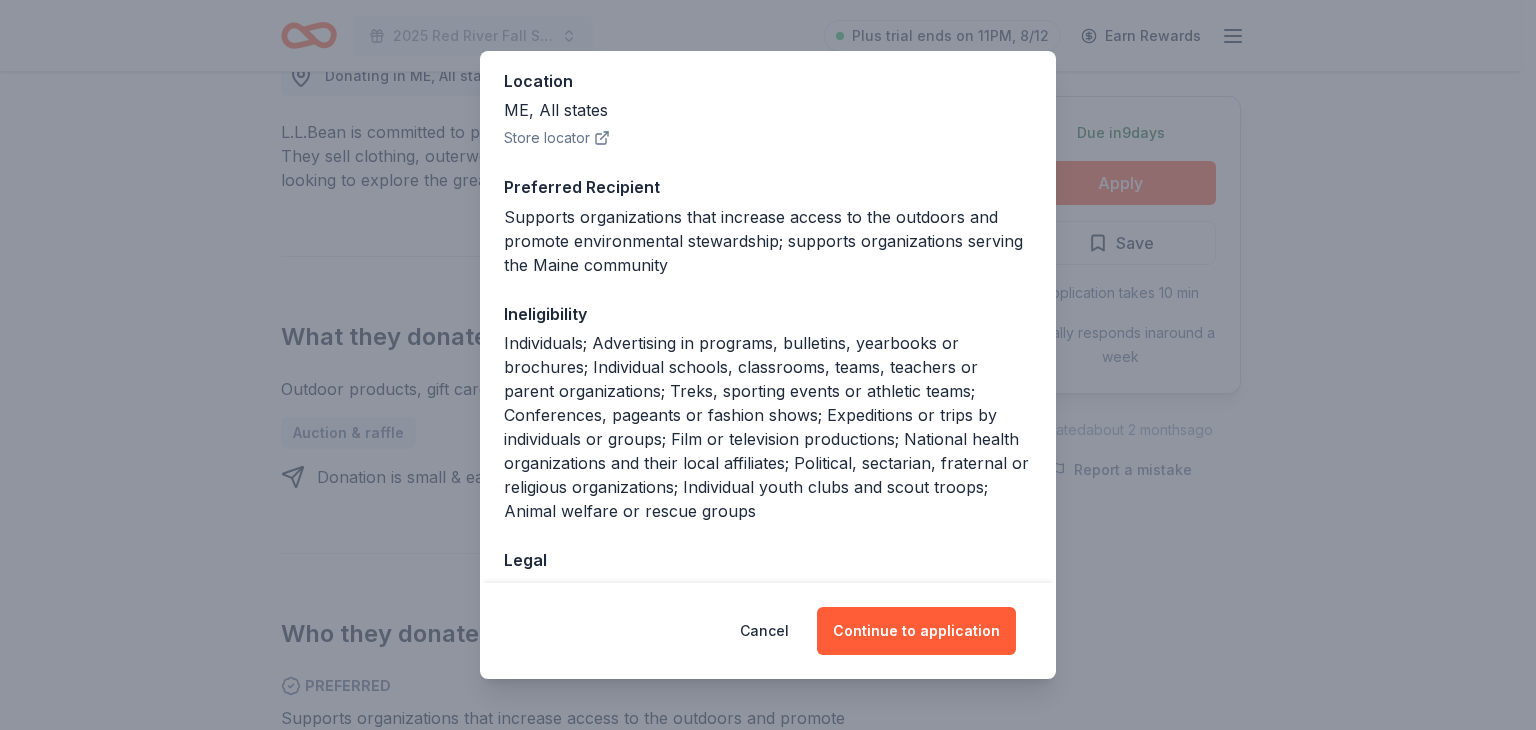 scroll, scrollTop: 300, scrollLeft: 0, axis: vertical 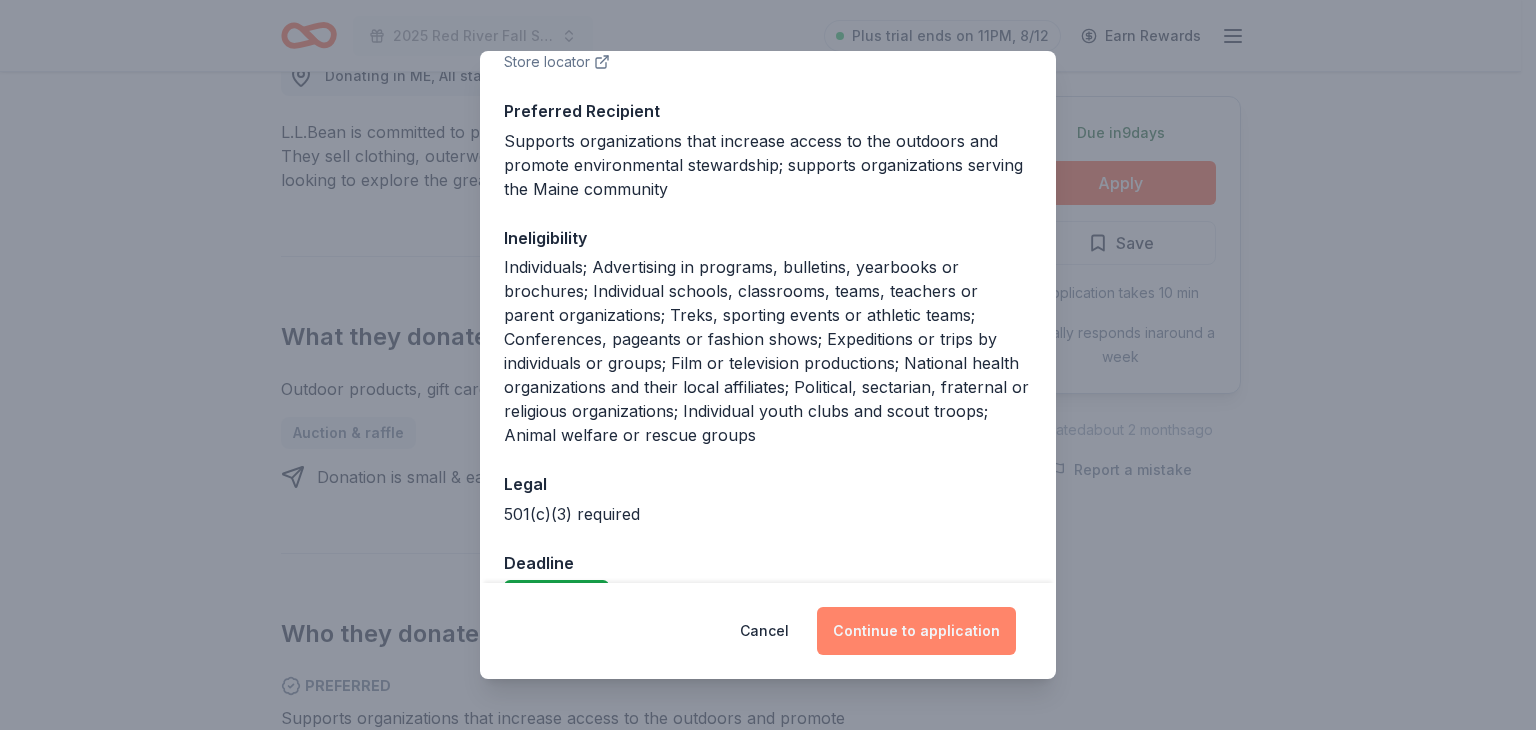click on "Continue to application" at bounding box center [916, 631] 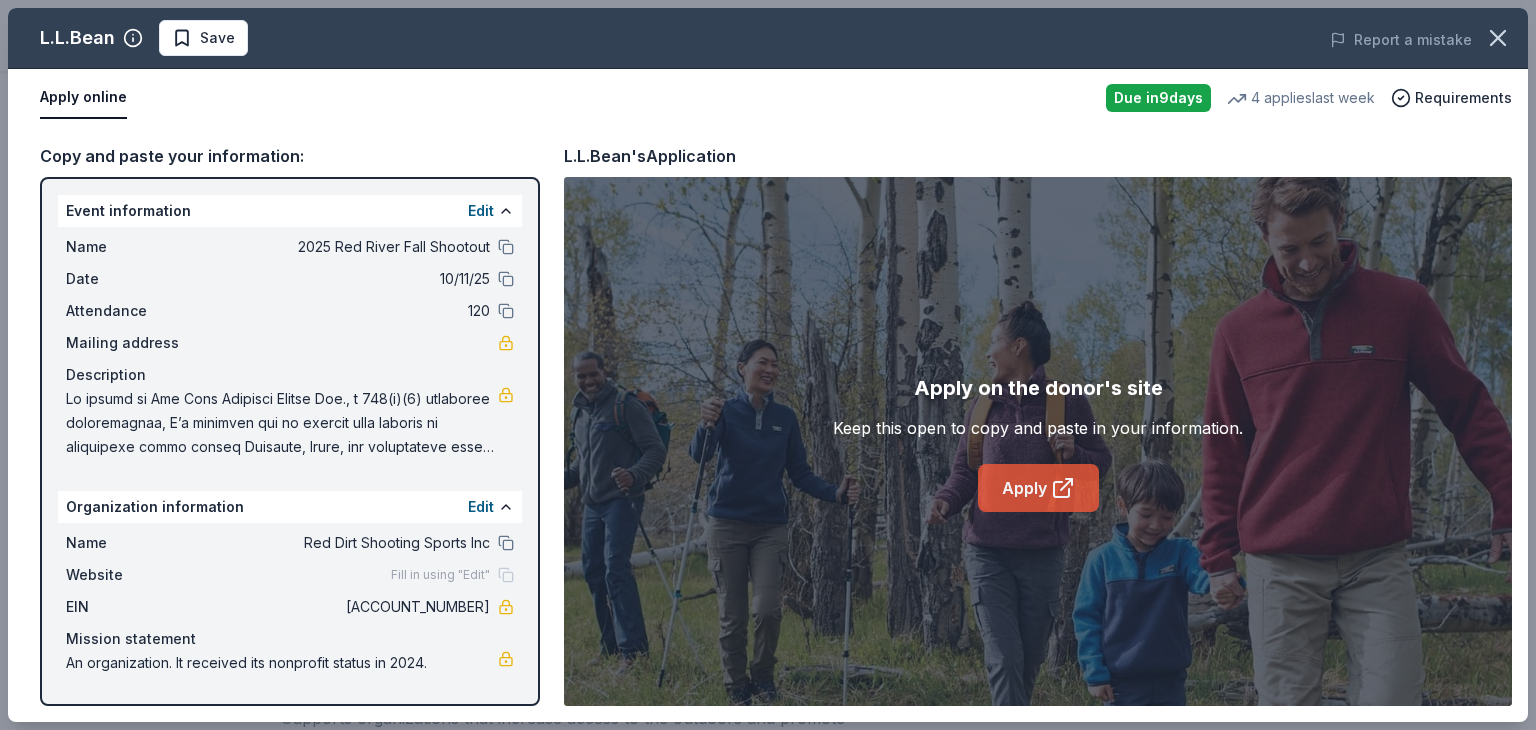 click 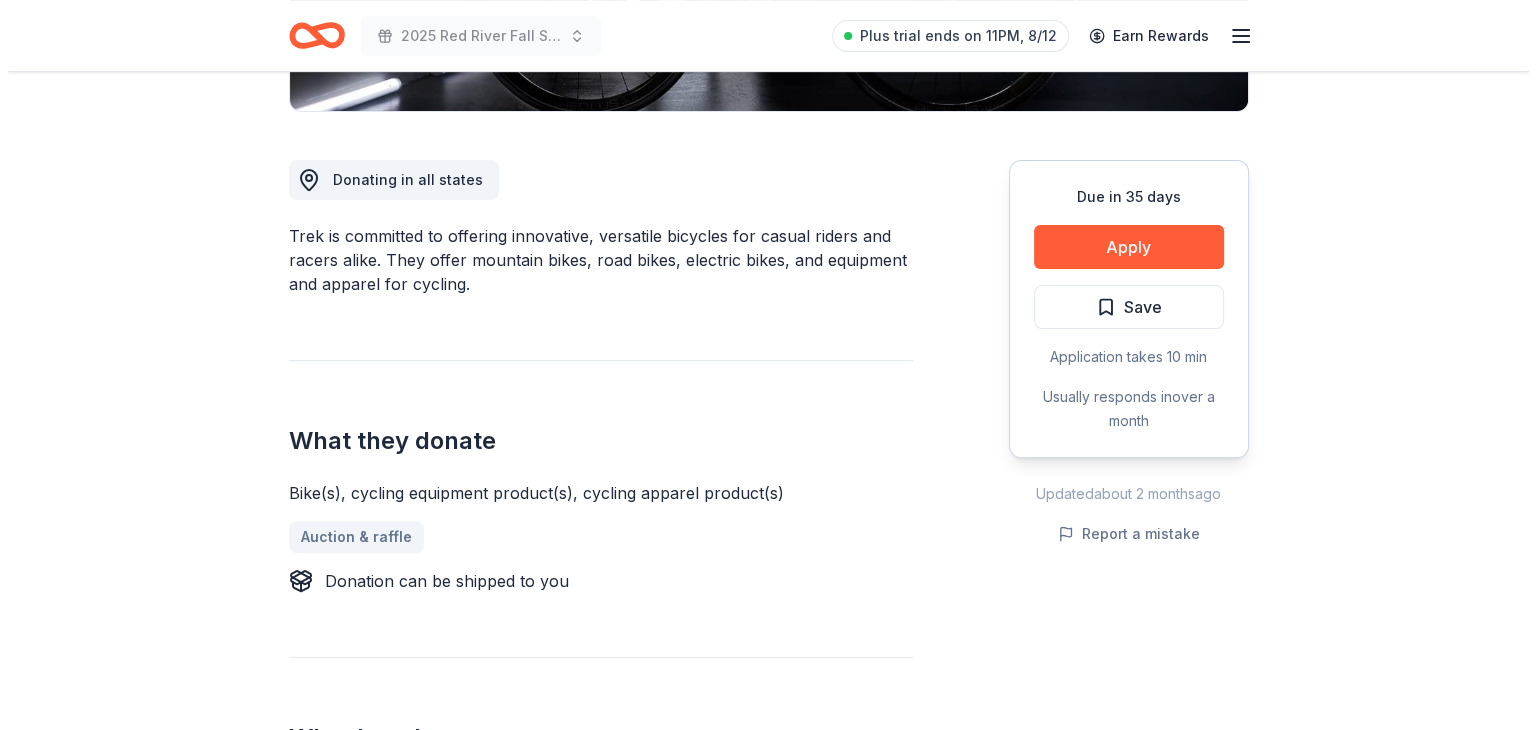 scroll, scrollTop: 500, scrollLeft: 0, axis: vertical 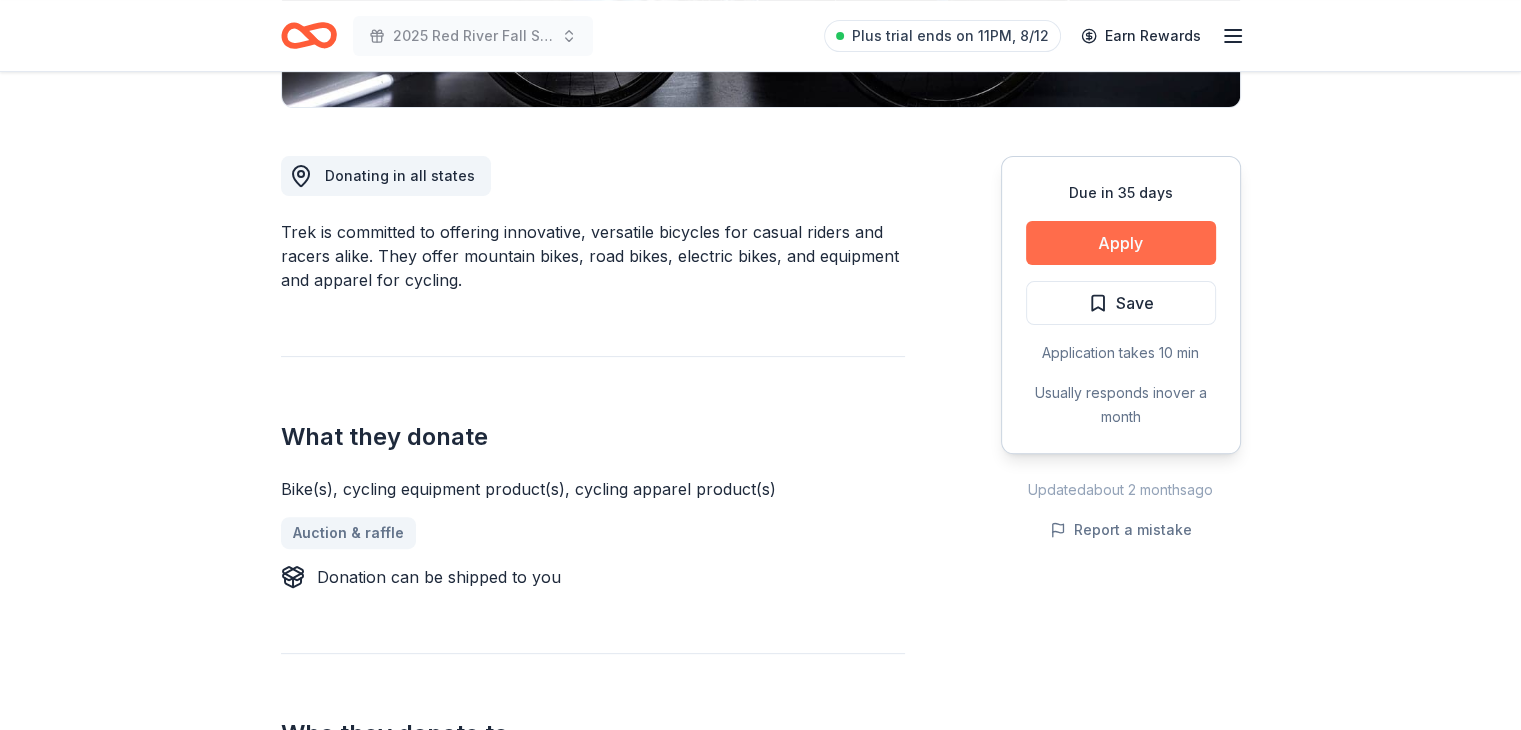 click on "Apply" at bounding box center [1121, 243] 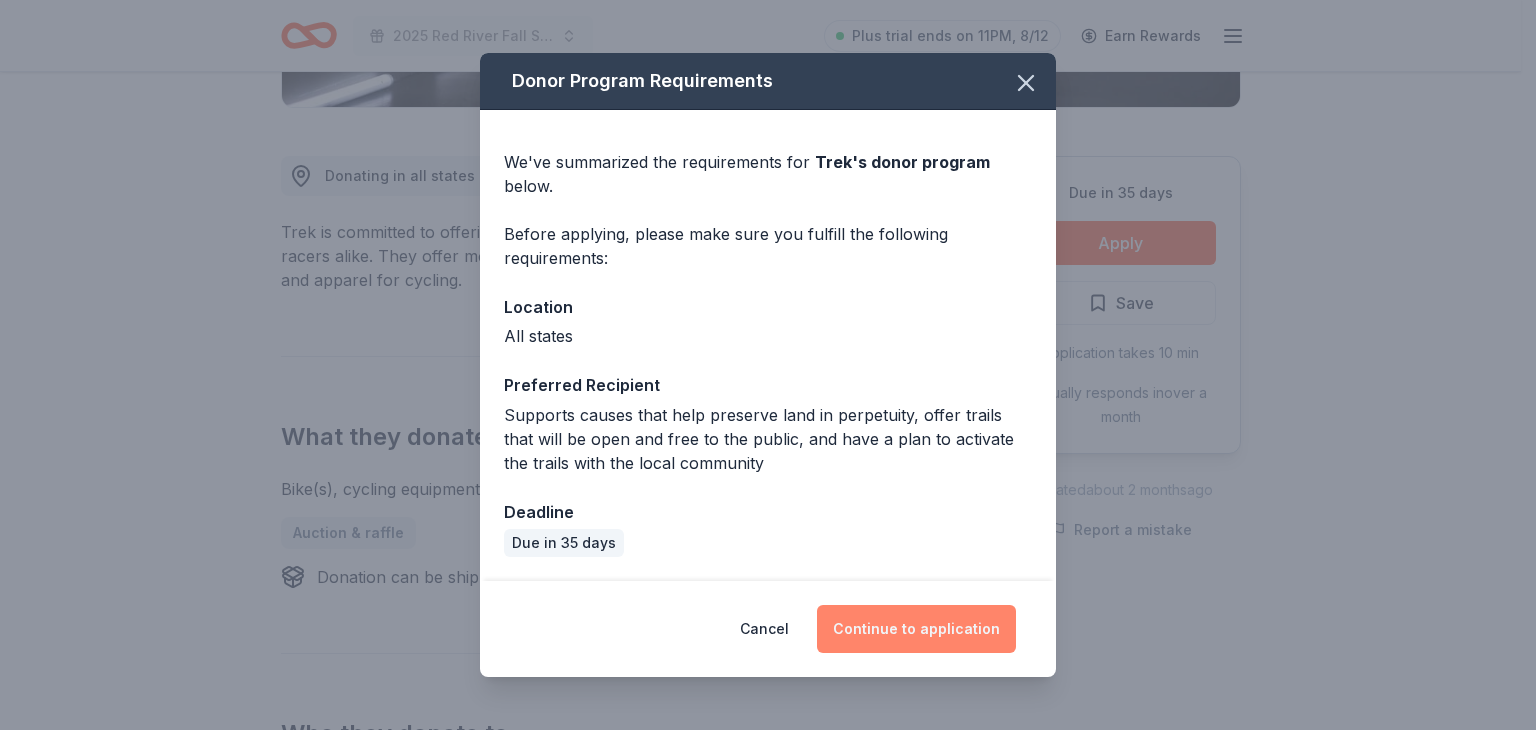 click on "Continue to application" at bounding box center (916, 629) 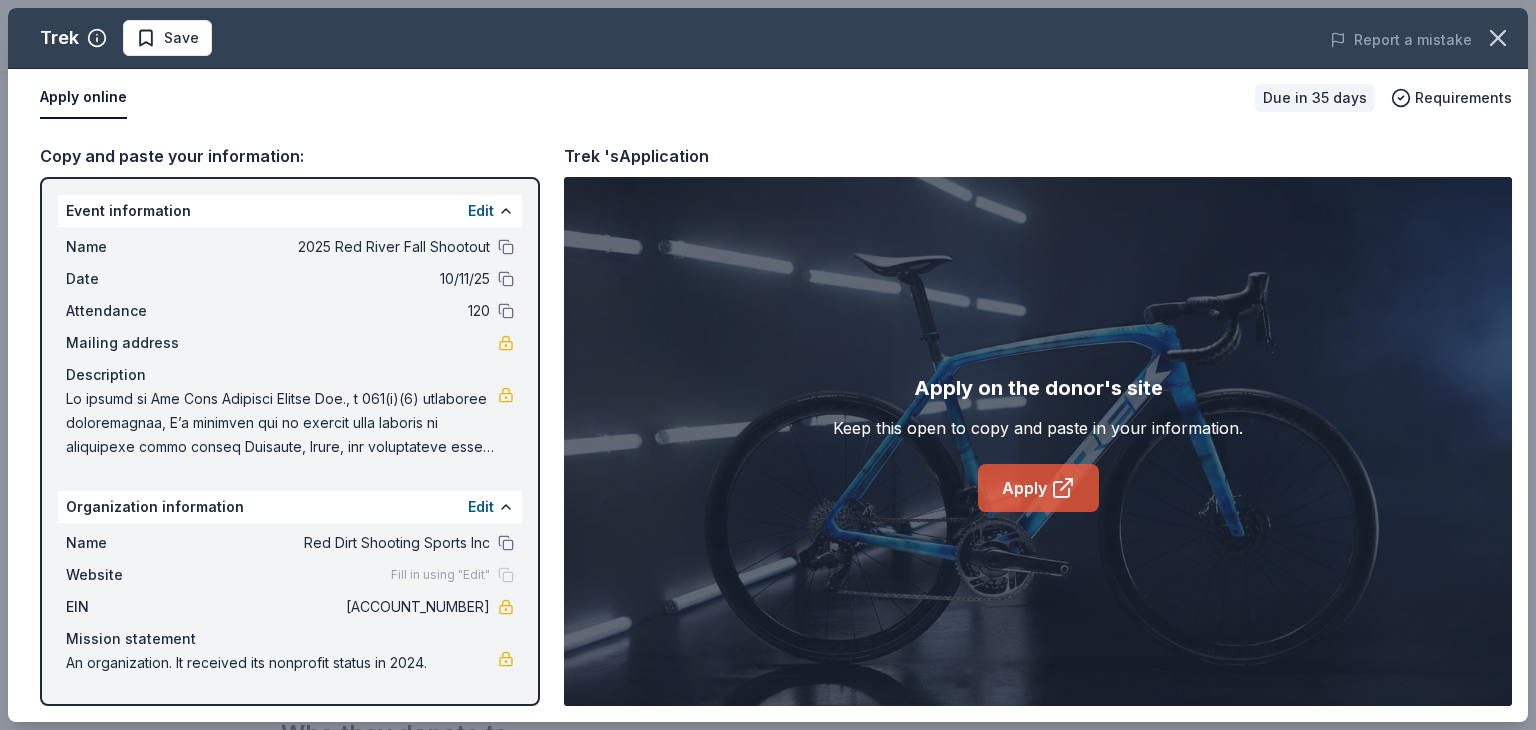 click on "Apply" at bounding box center [1038, 488] 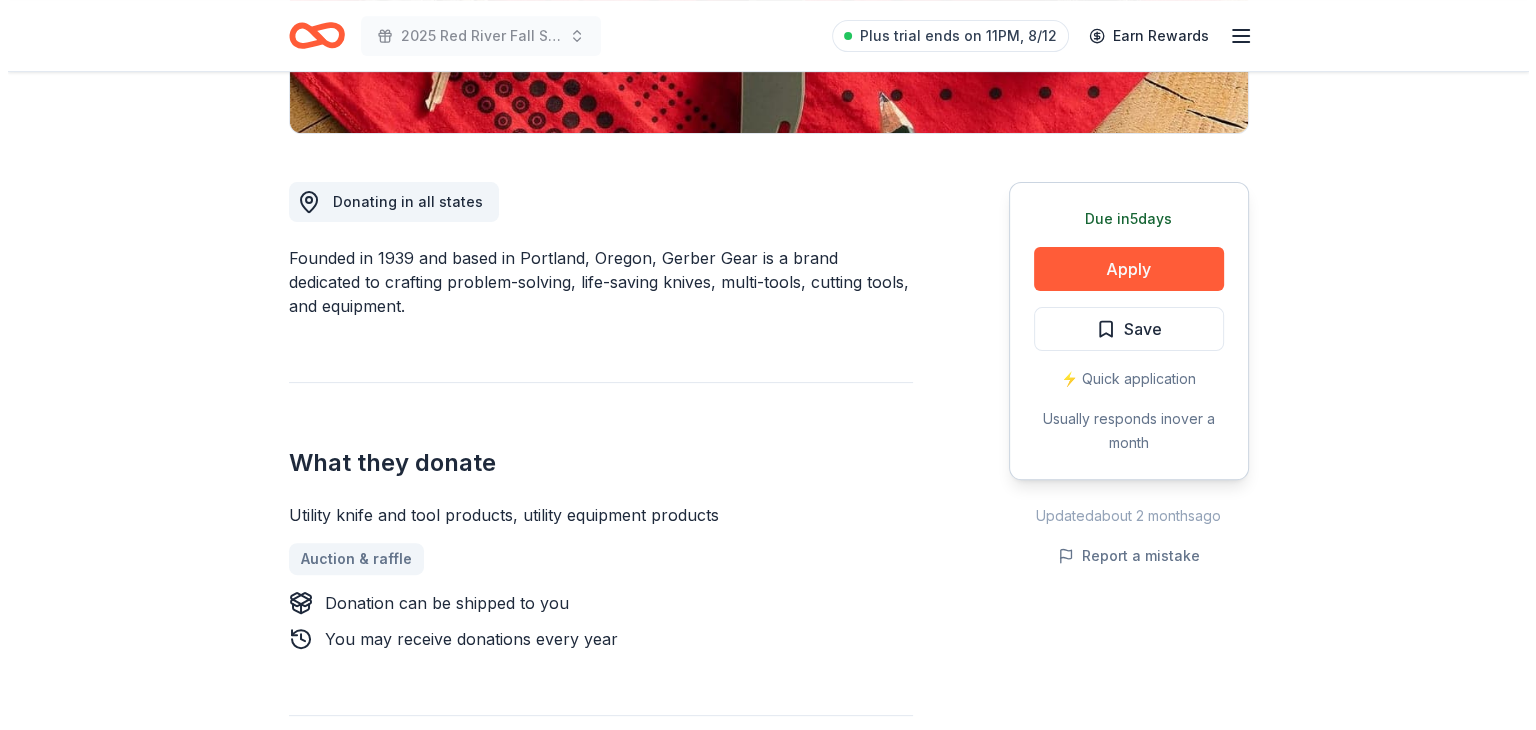 scroll, scrollTop: 500, scrollLeft: 0, axis: vertical 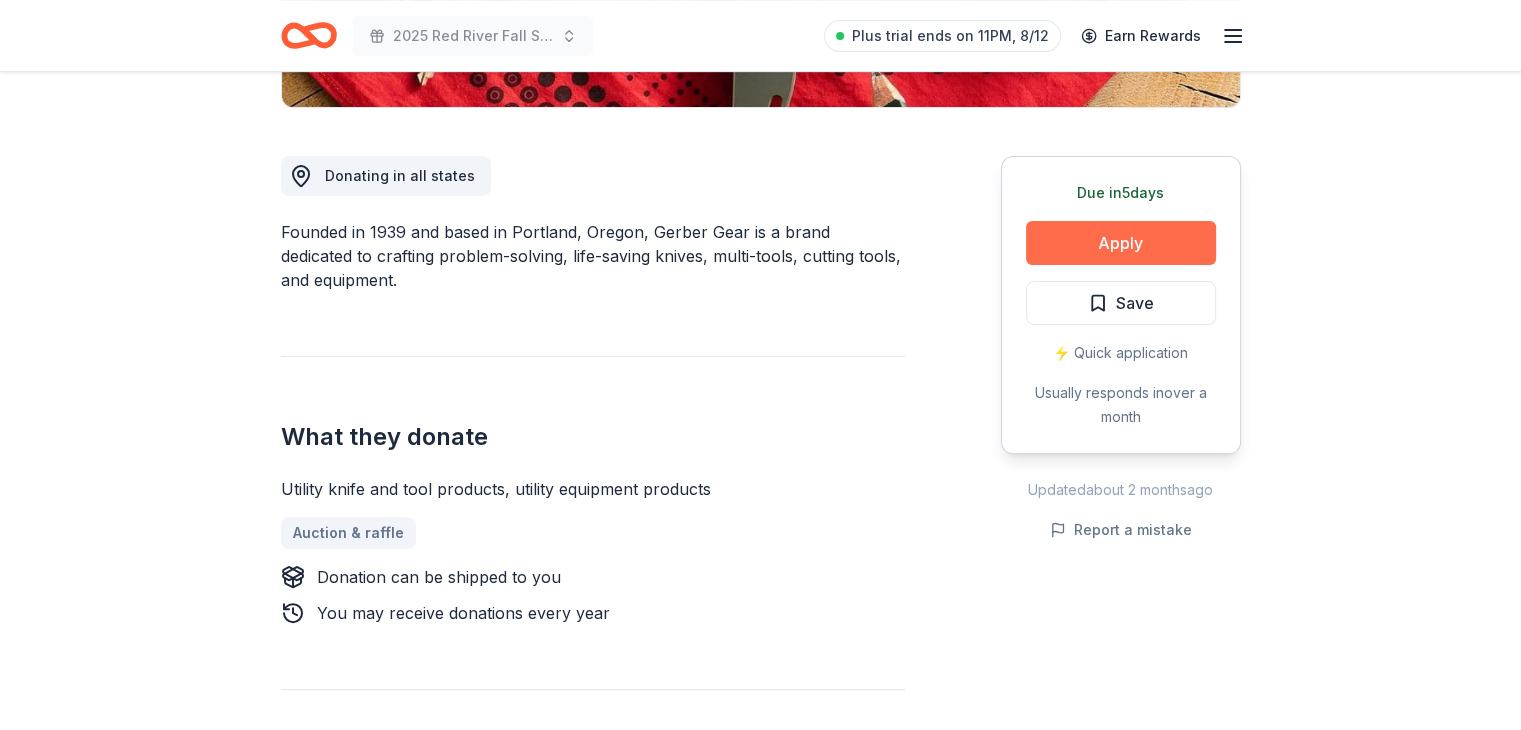 click on "Apply" at bounding box center [1121, 243] 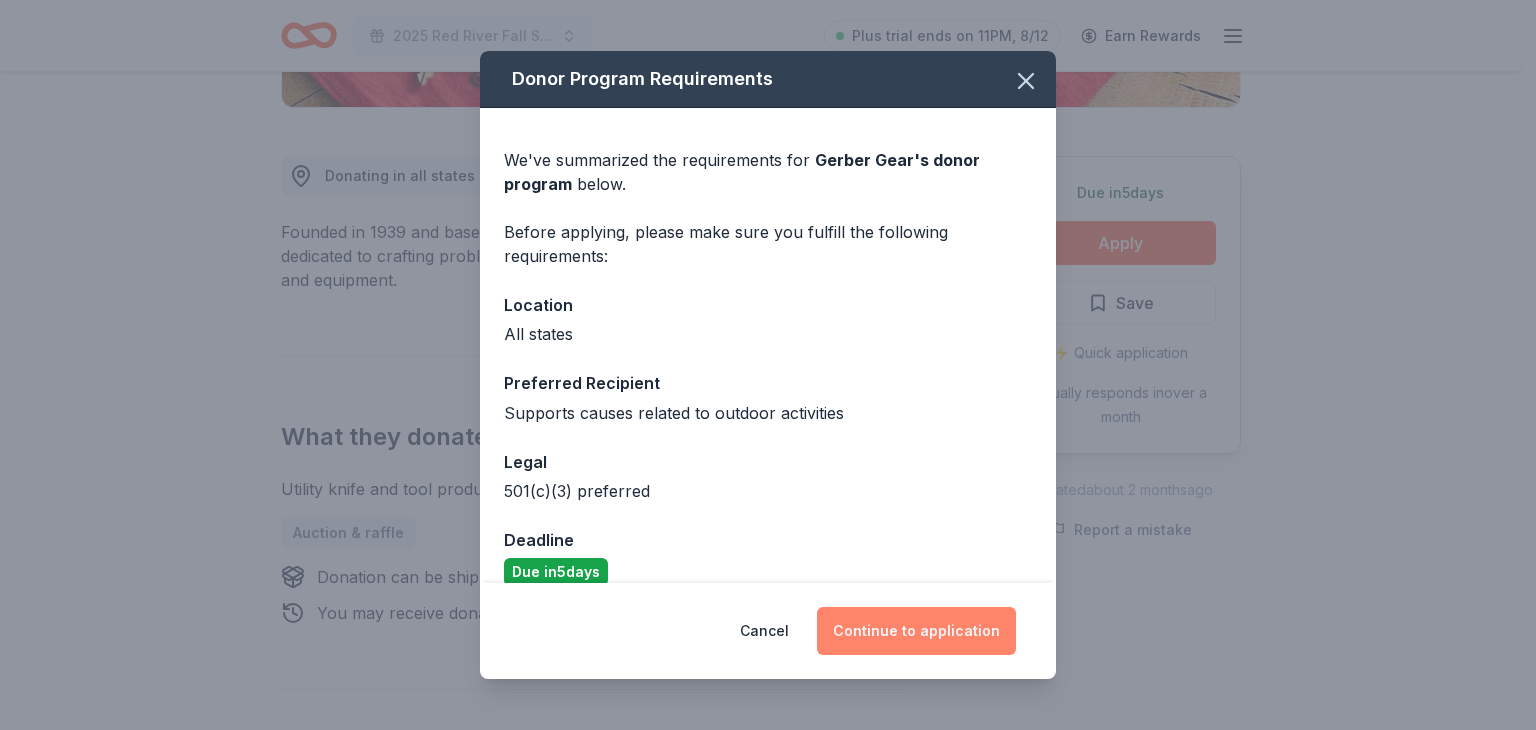click on "Continue to application" at bounding box center [916, 631] 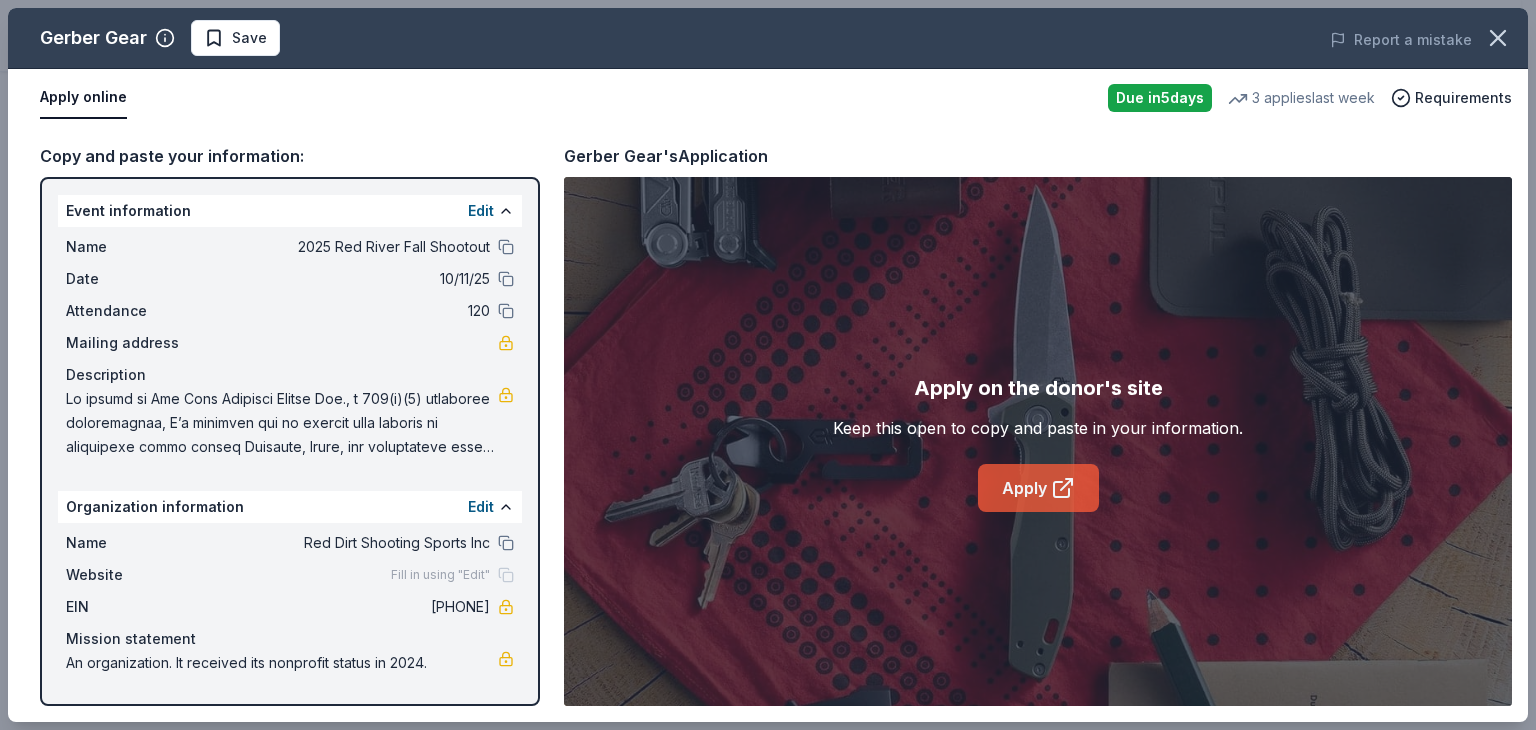 click on "Apply" at bounding box center [1038, 488] 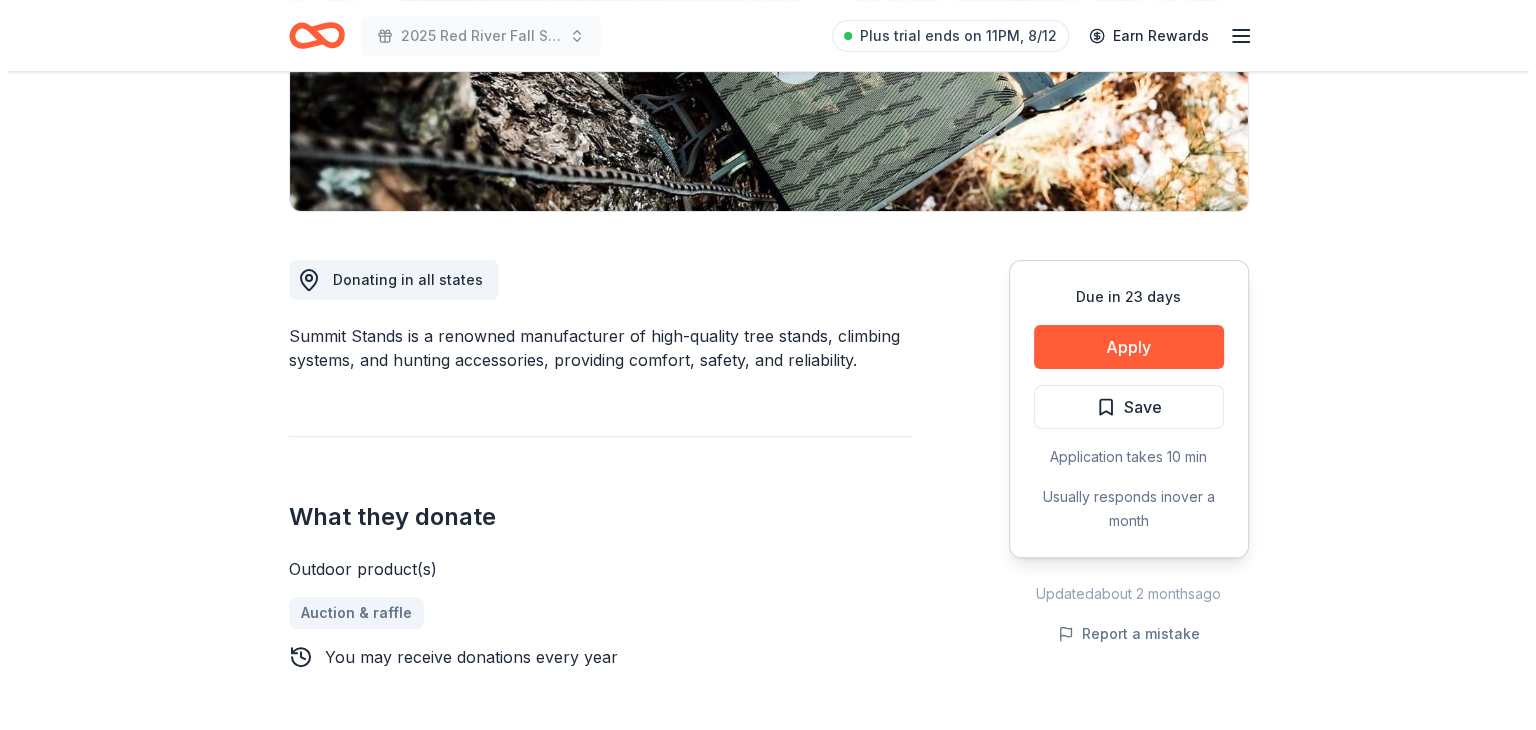scroll, scrollTop: 400, scrollLeft: 0, axis: vertical 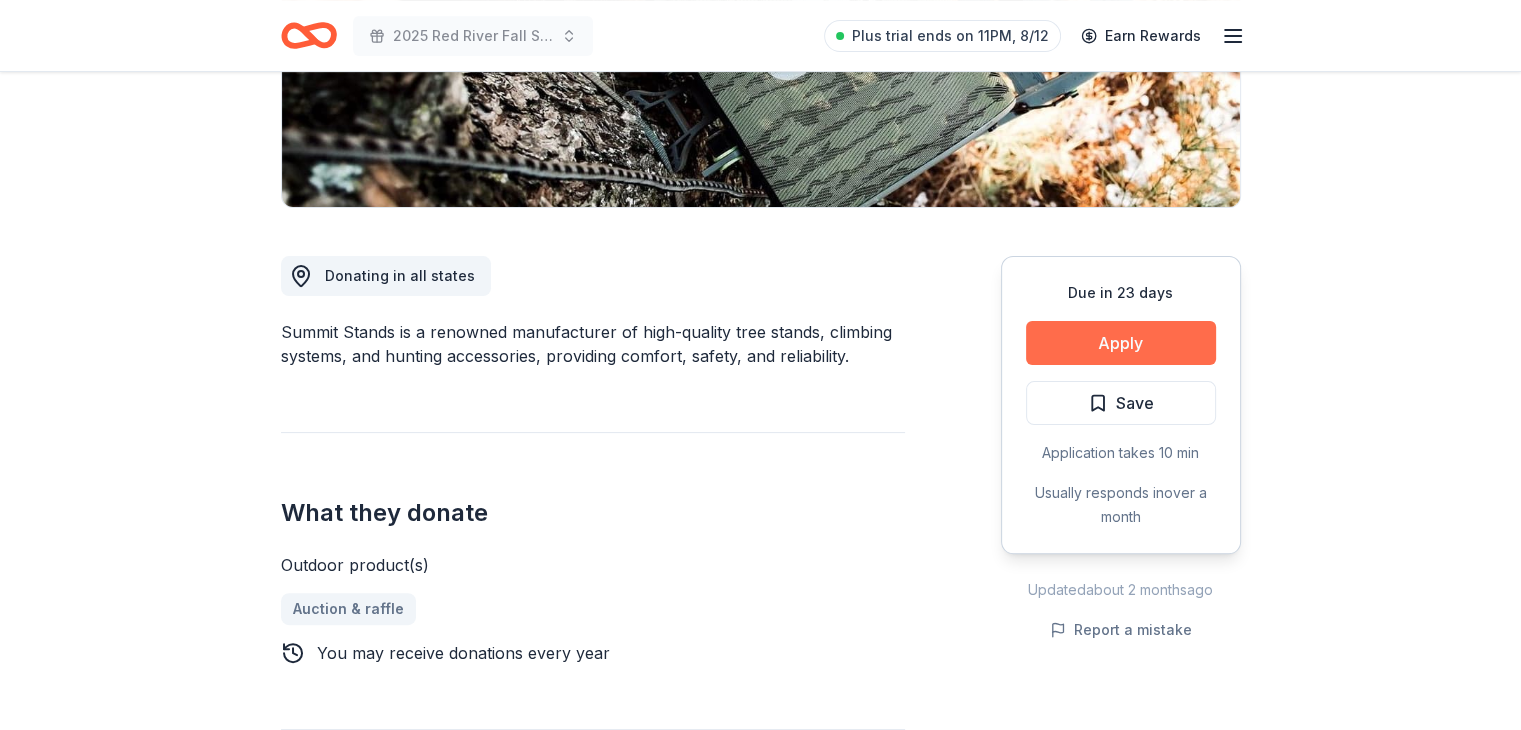 click on "Apply" at bounding box center [1121, 343] 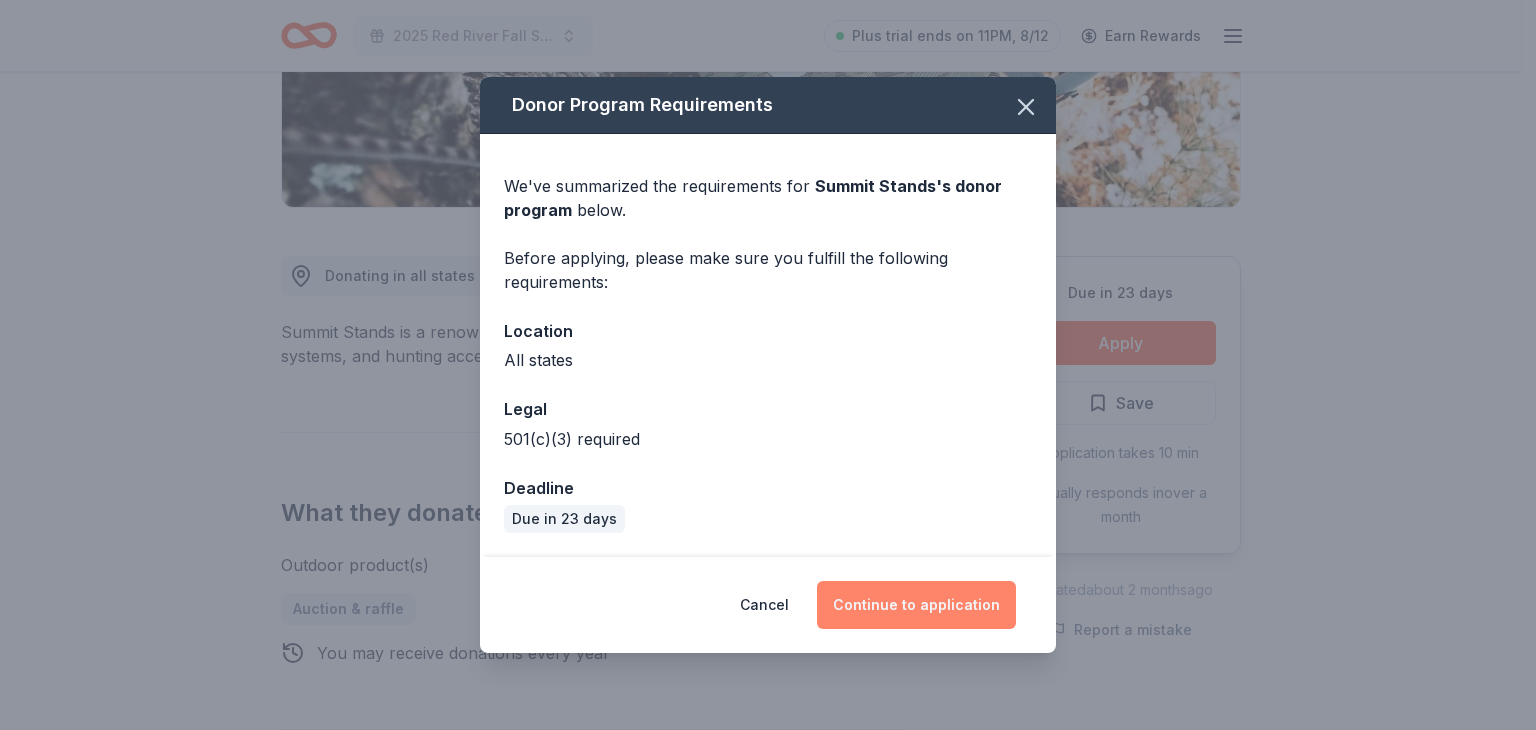 click on "Continue to application" at bounding box center [916, 605] 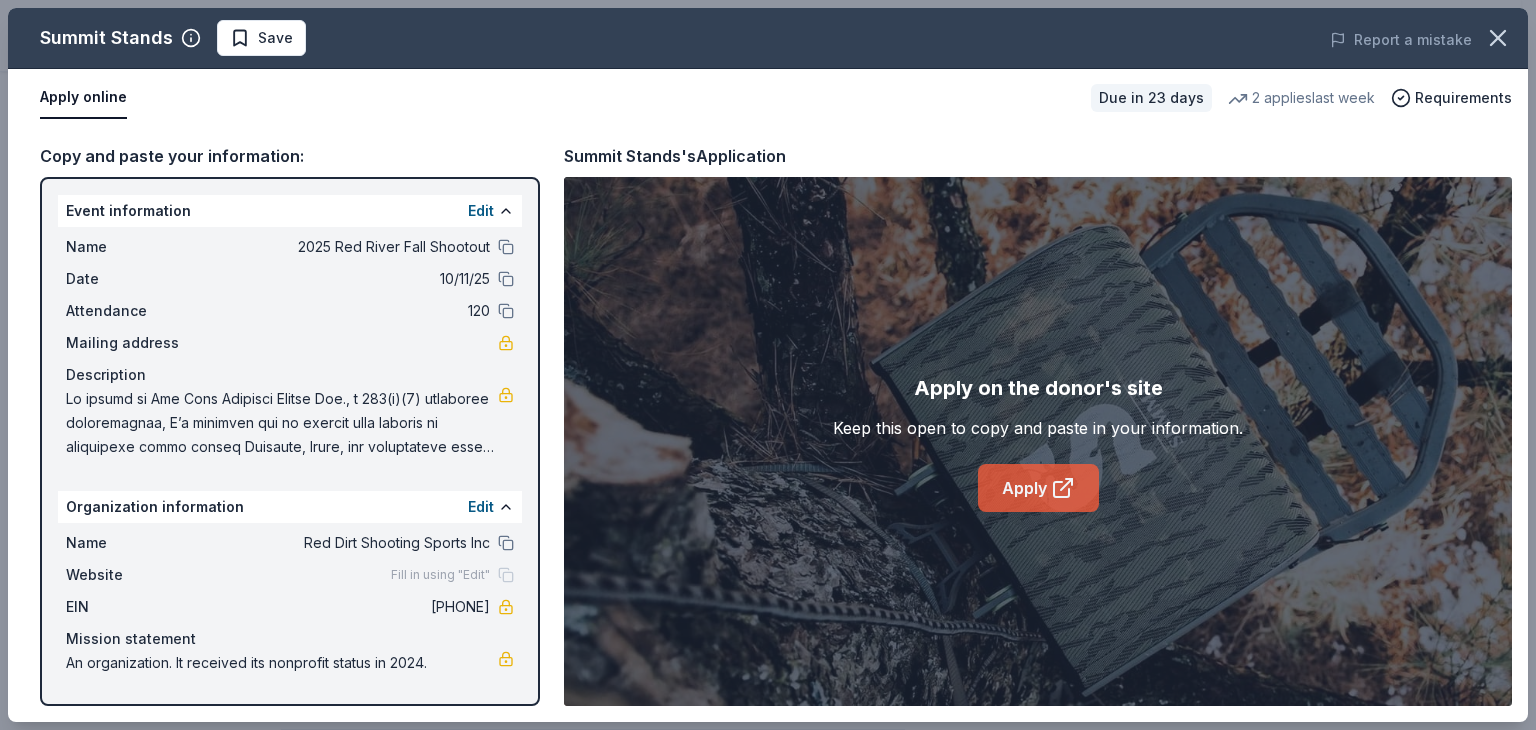 click on "Apply" at bounding box center (1038, 488) 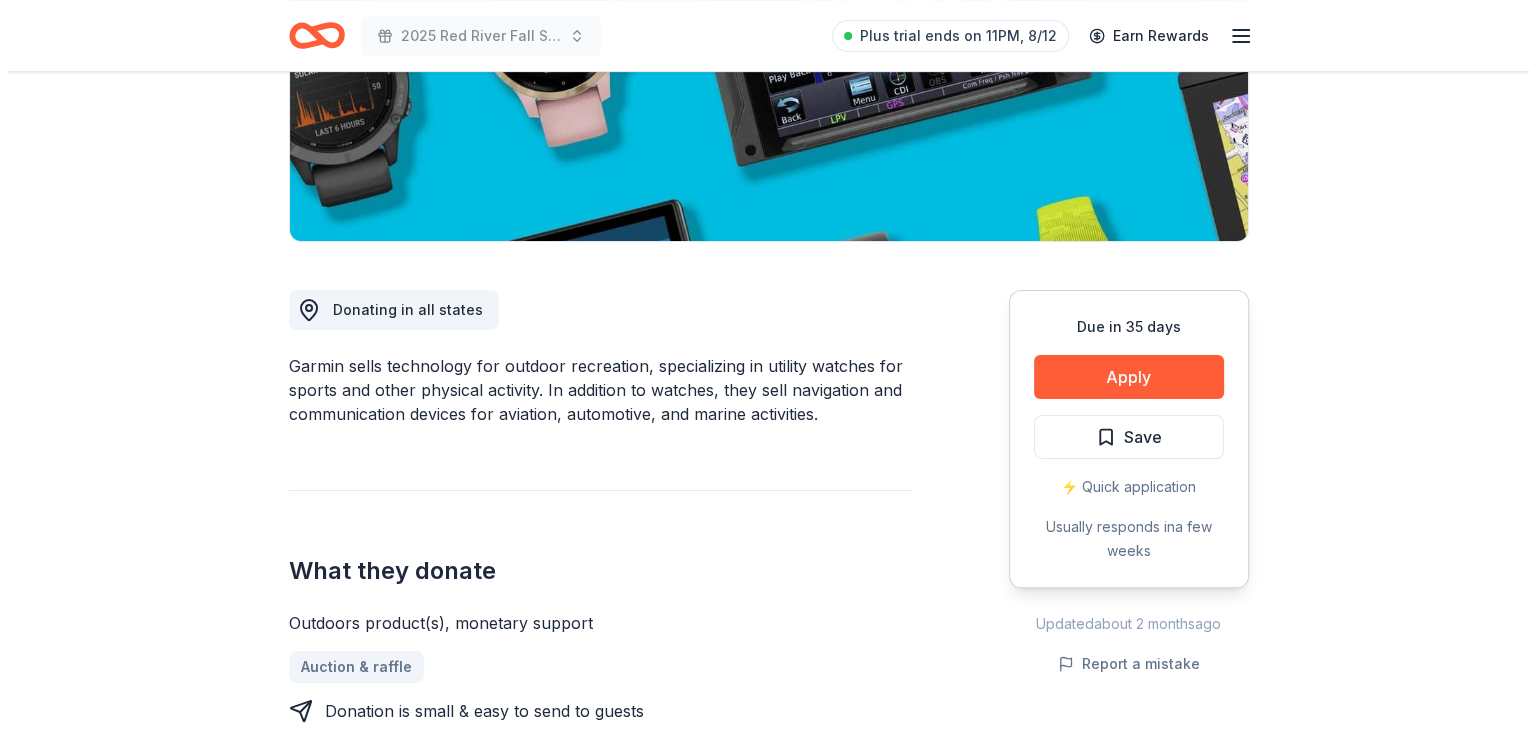 scroll, scrollTop: 300, scrollLeft: 0, axis: vertical 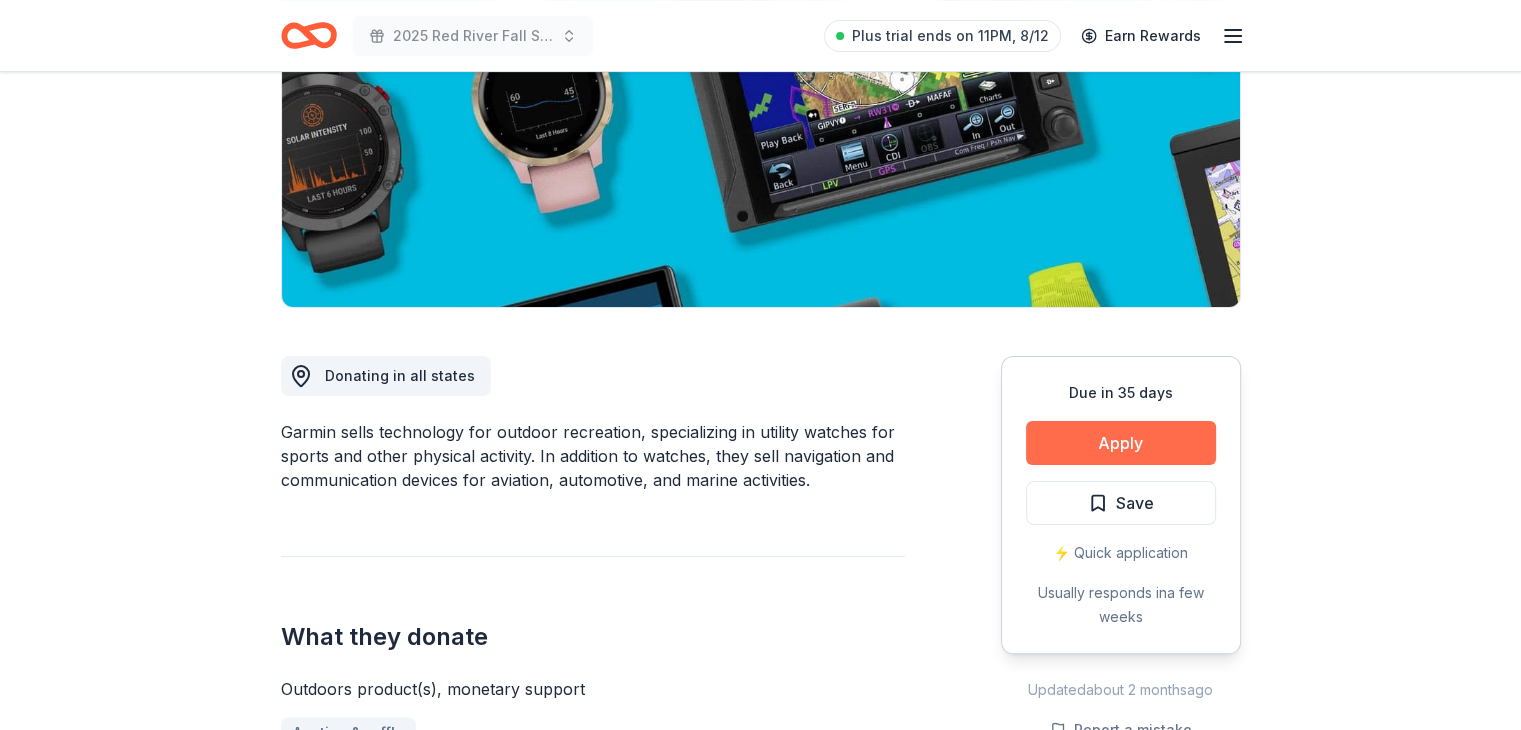 click on "Apply" at bounding box center [1121, 443] 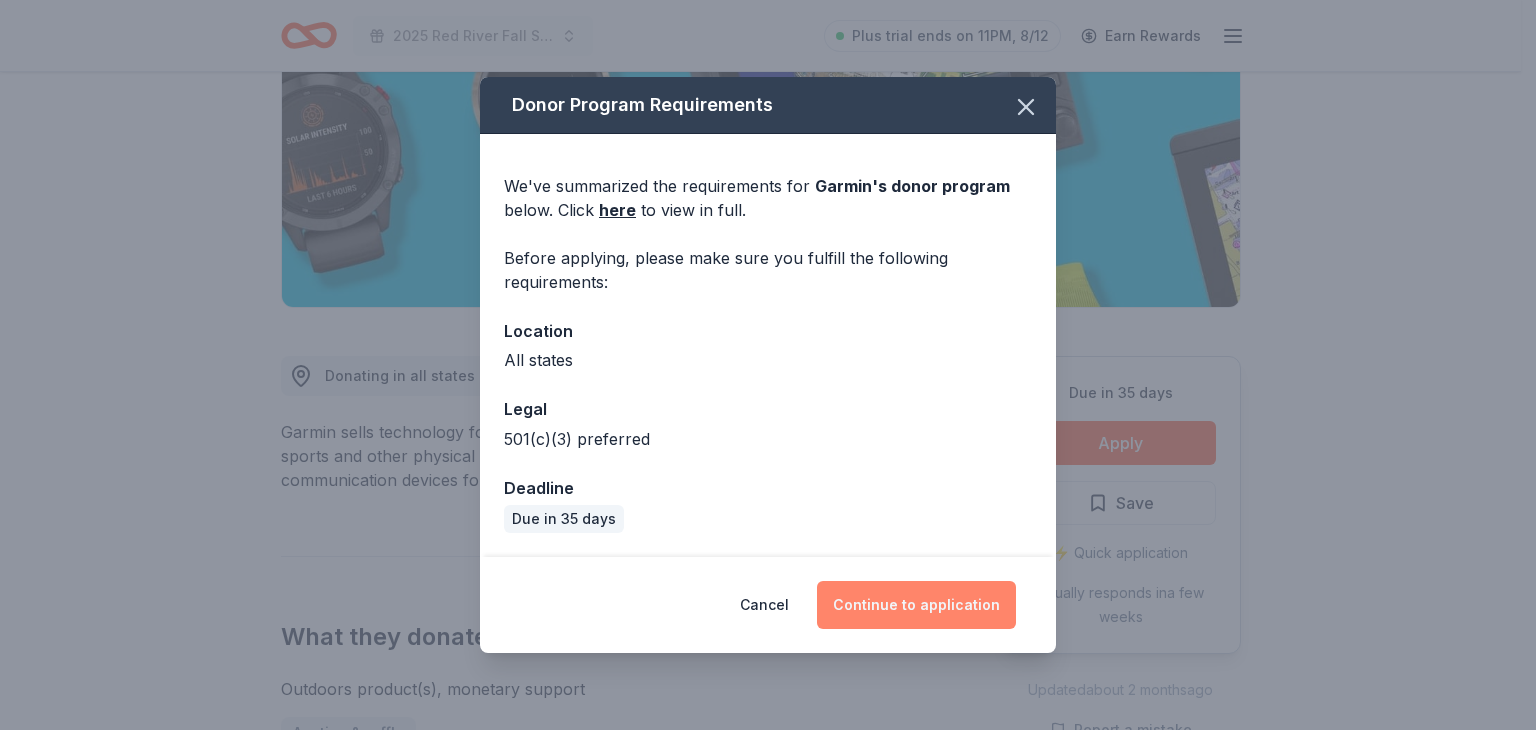 click on "Continue to application" at bounding box center (916, 605) 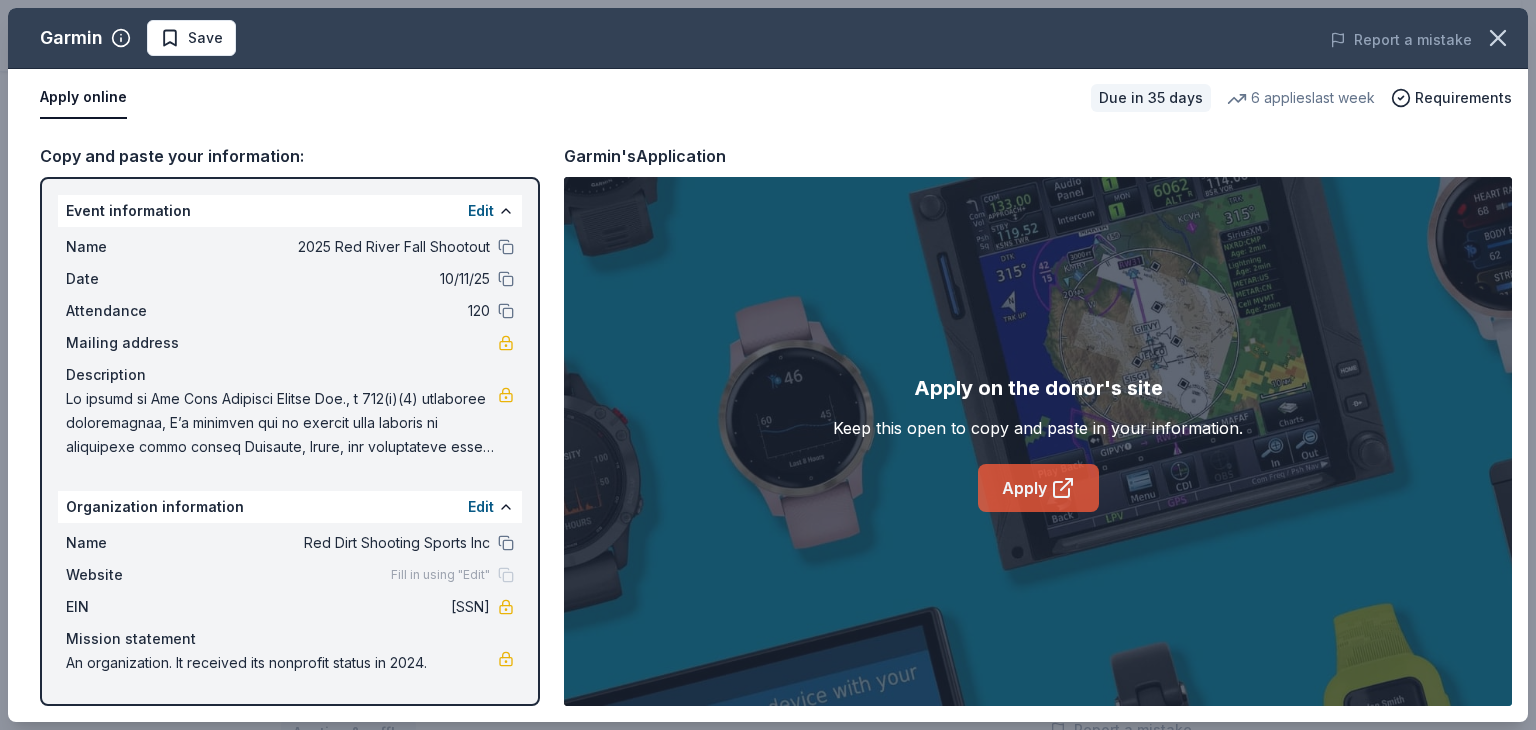 click 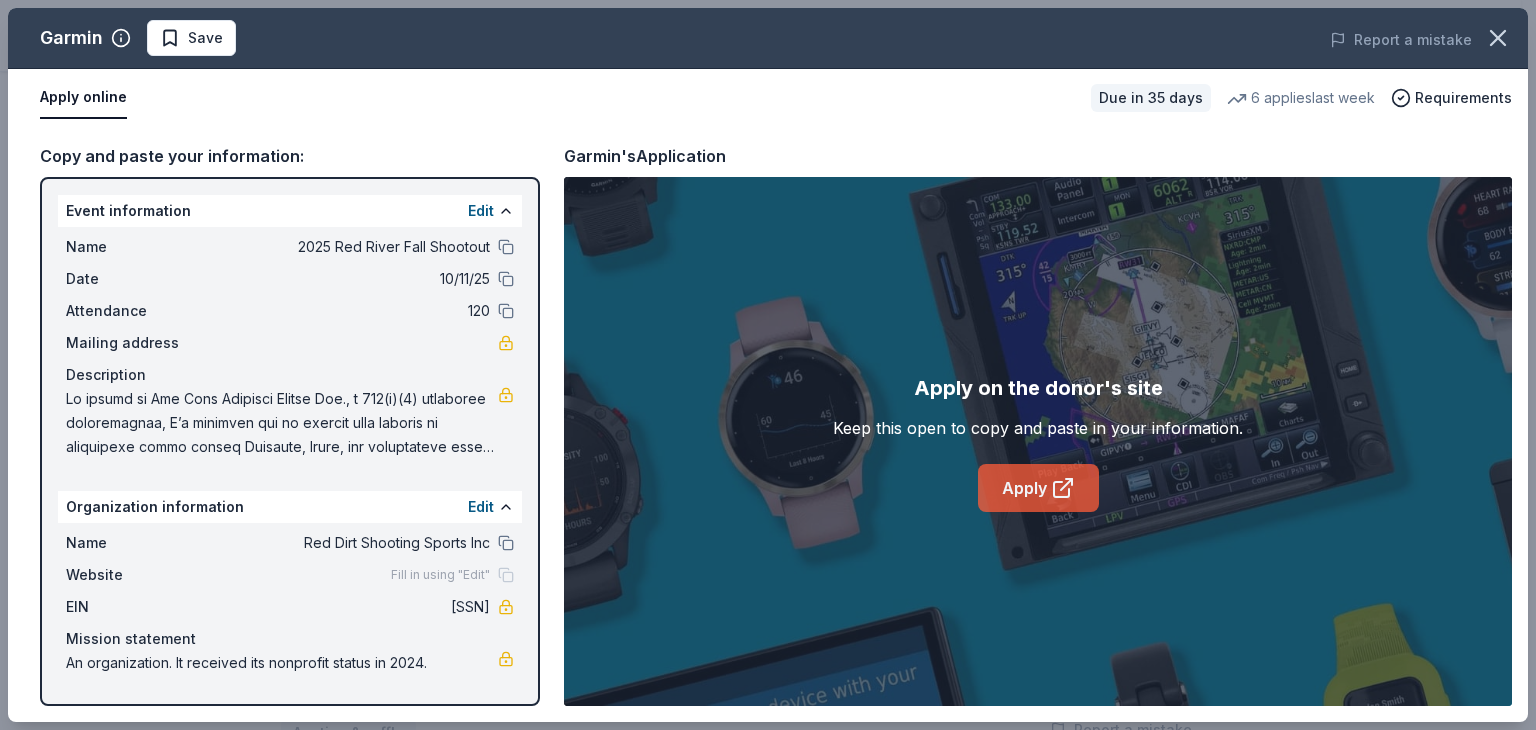 click on "Apply" at bounding box center [1038, 488] 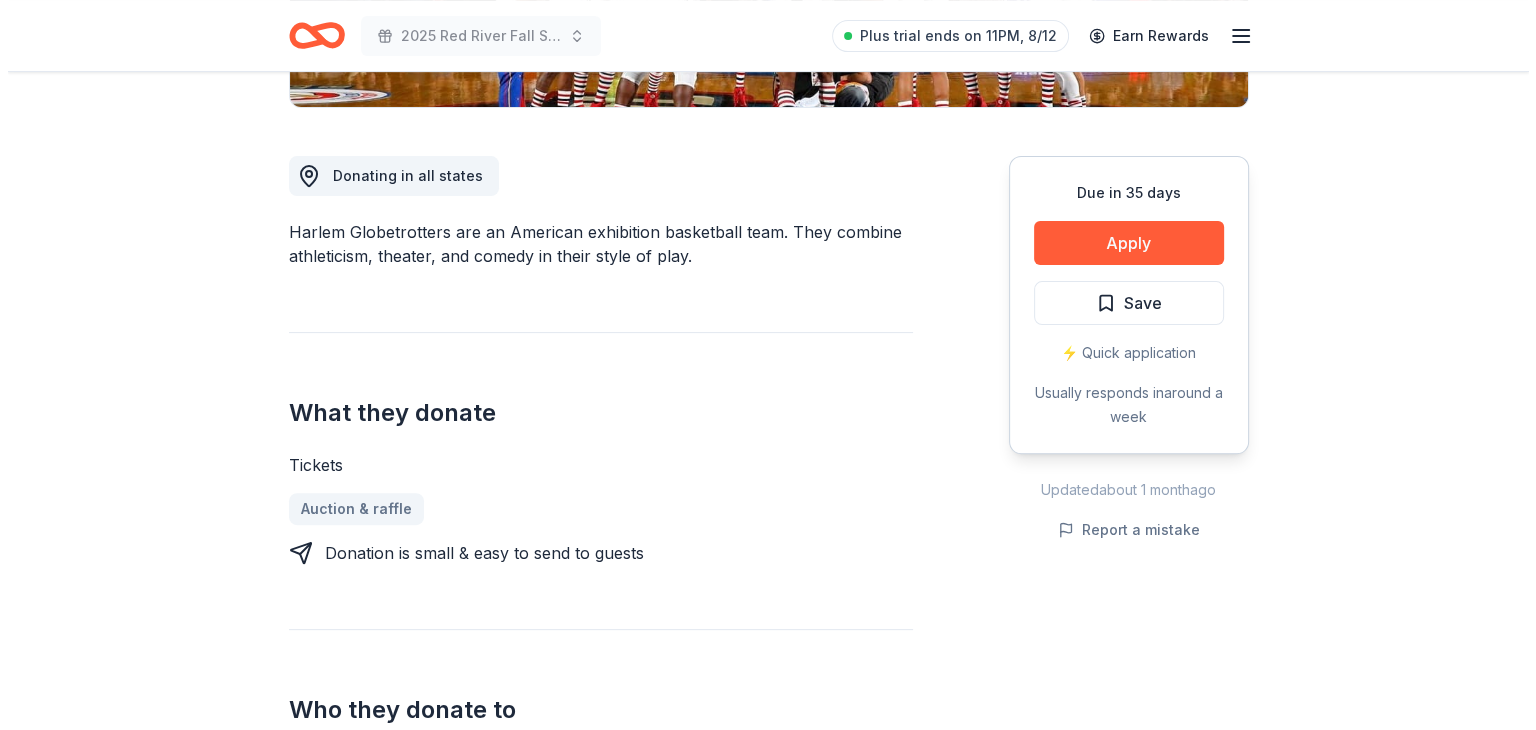 scroll, scrollTop: 600, scrollLeft: 0, axis: vertical 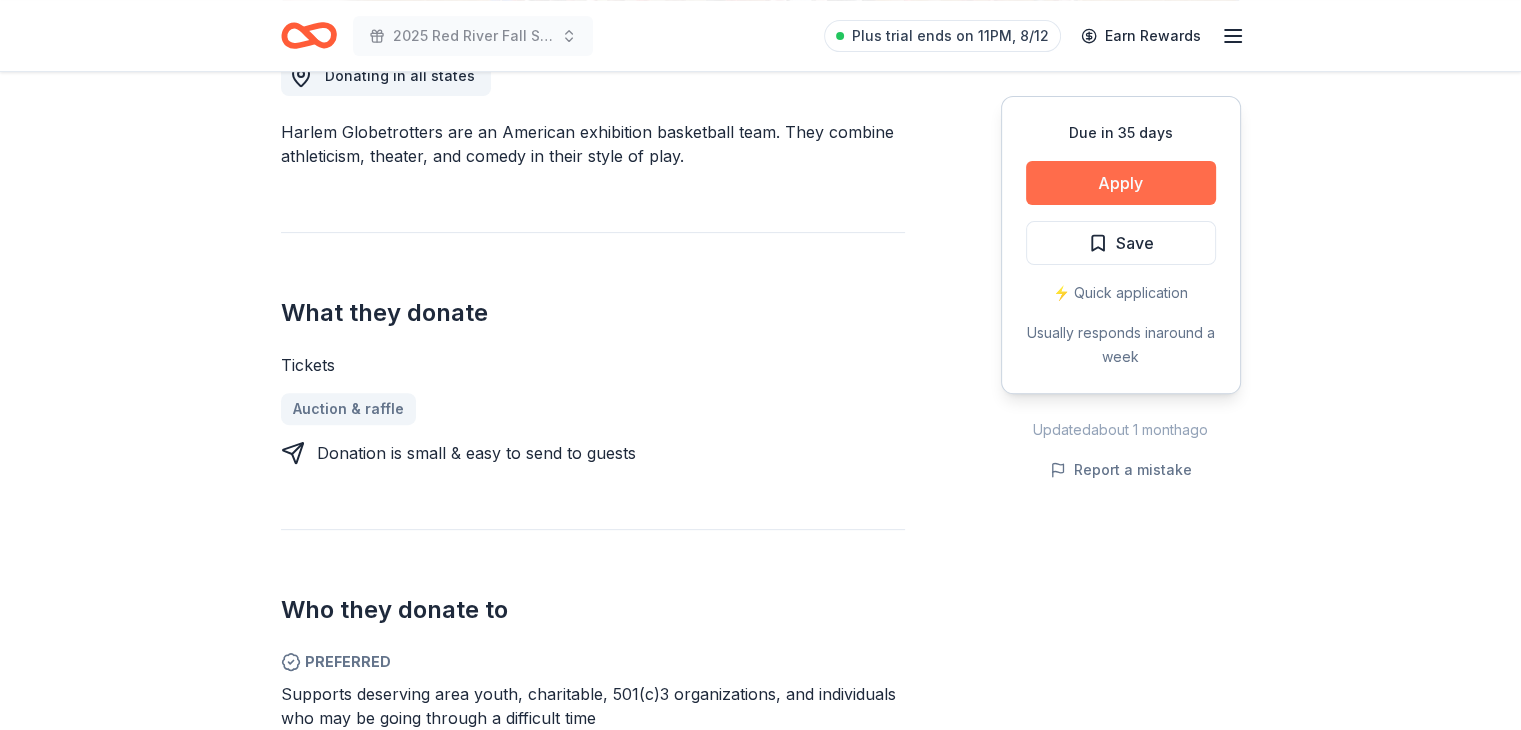 click on "Apply" at bounding box center [1121, 183] 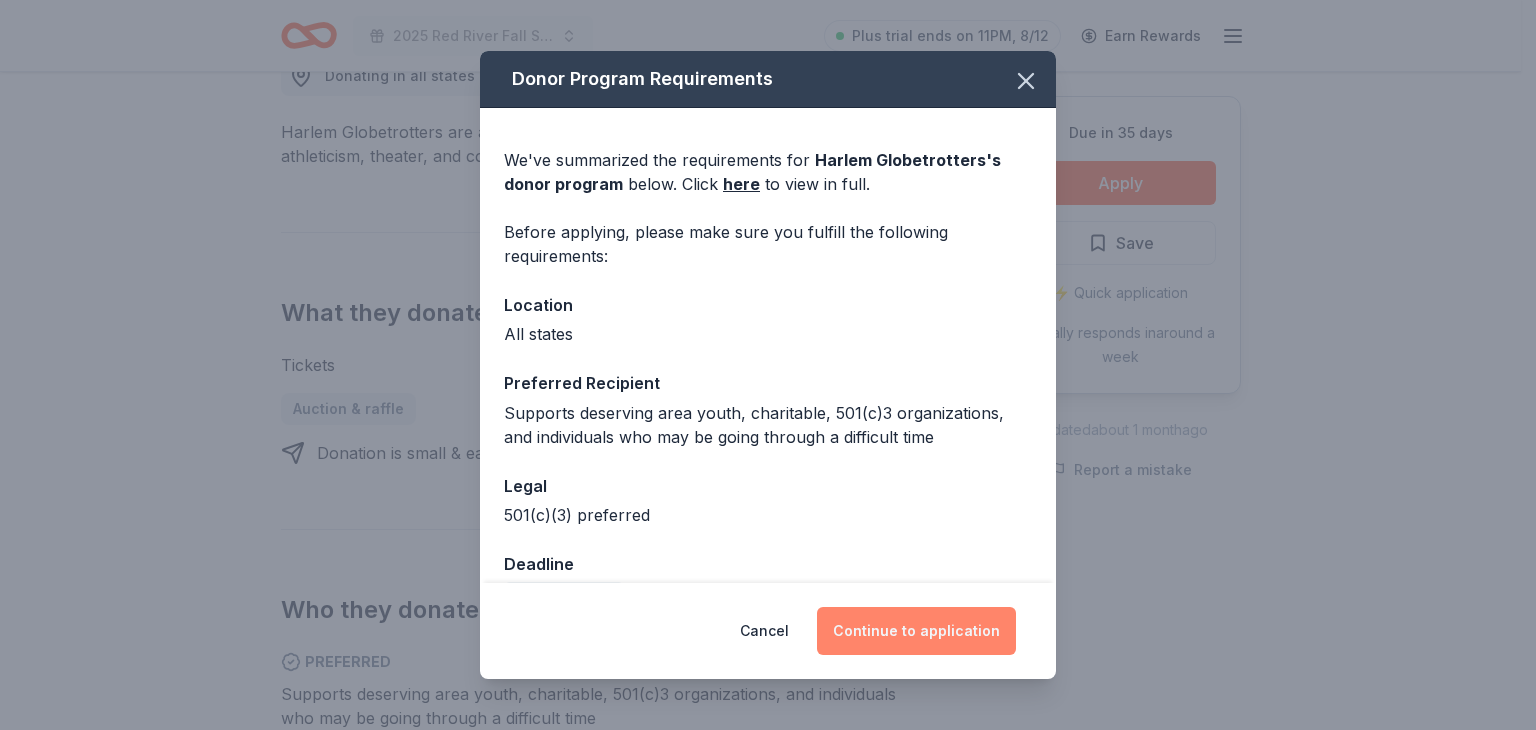click on "Continue to application" at bounding box center [916, 631] 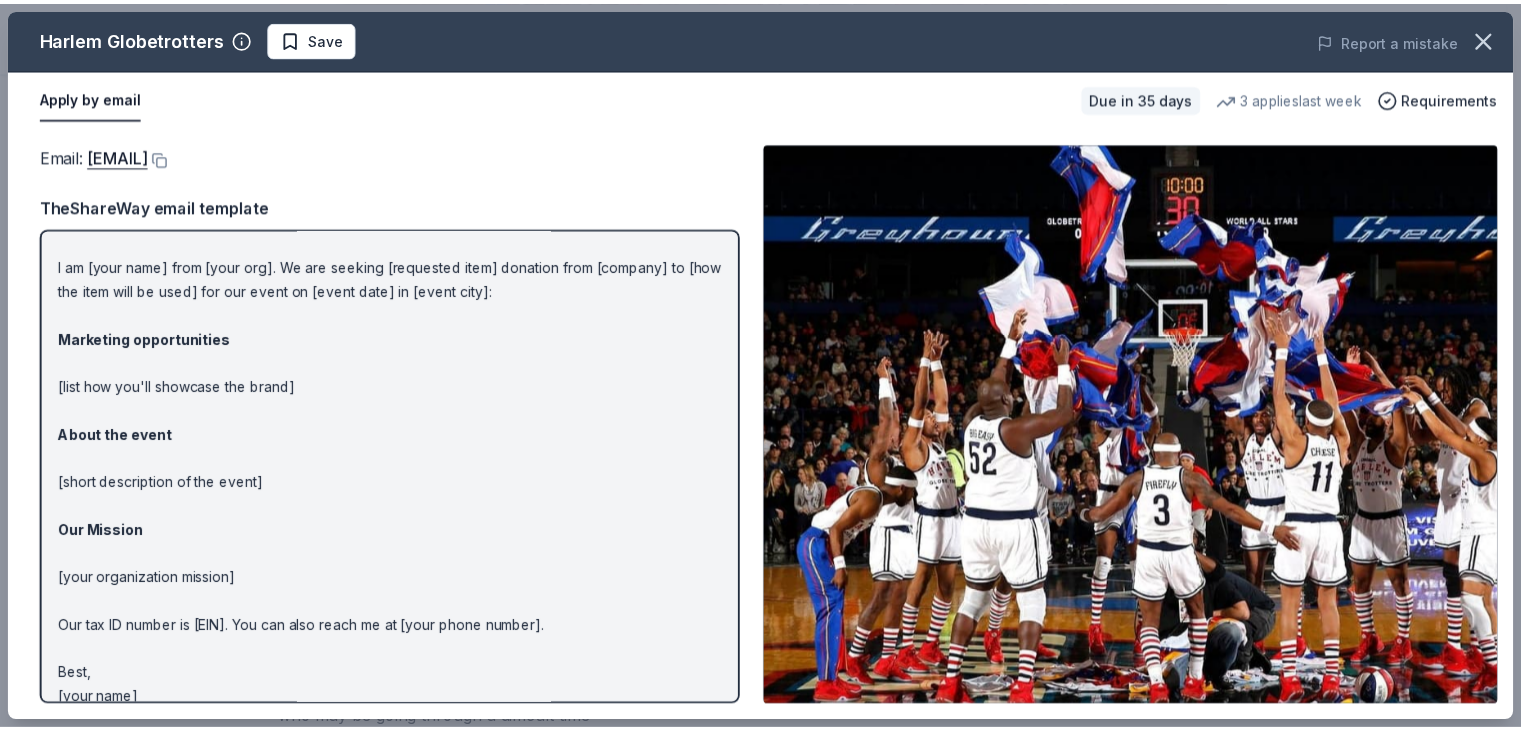 scroll, scrollTop: 0, scrollLeft: 0, axis: both 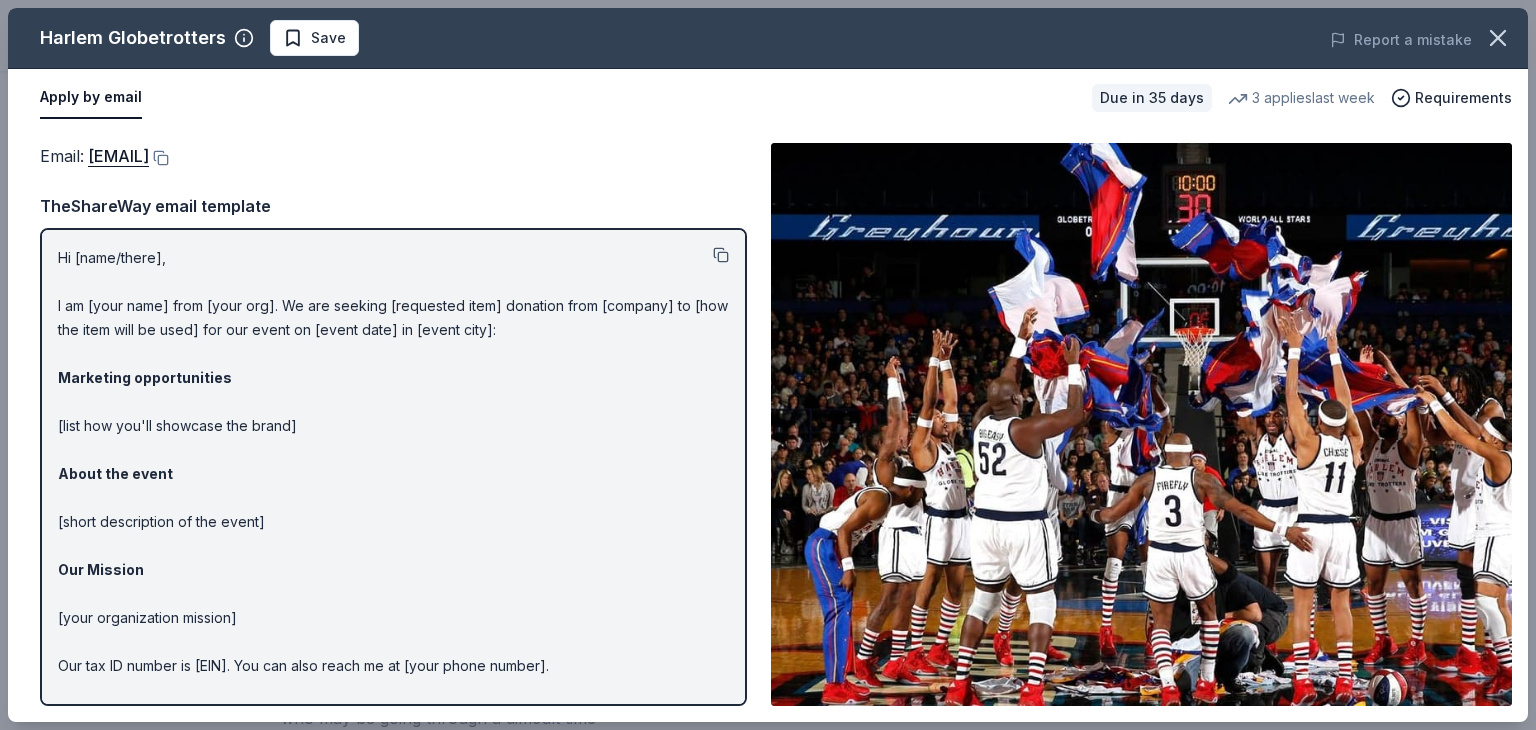 click at bounding box center [721, 255] 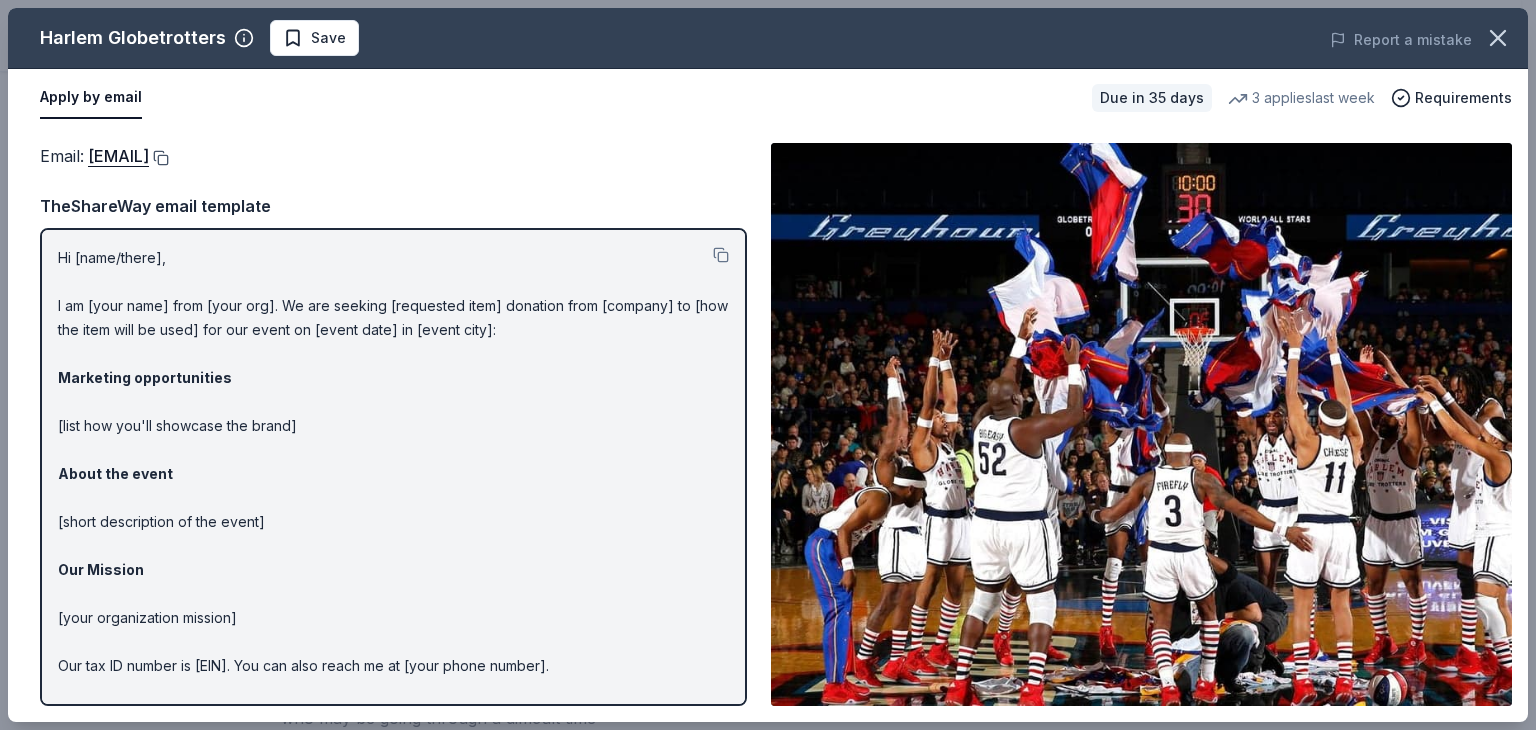 click at bounding box center [159, 158] 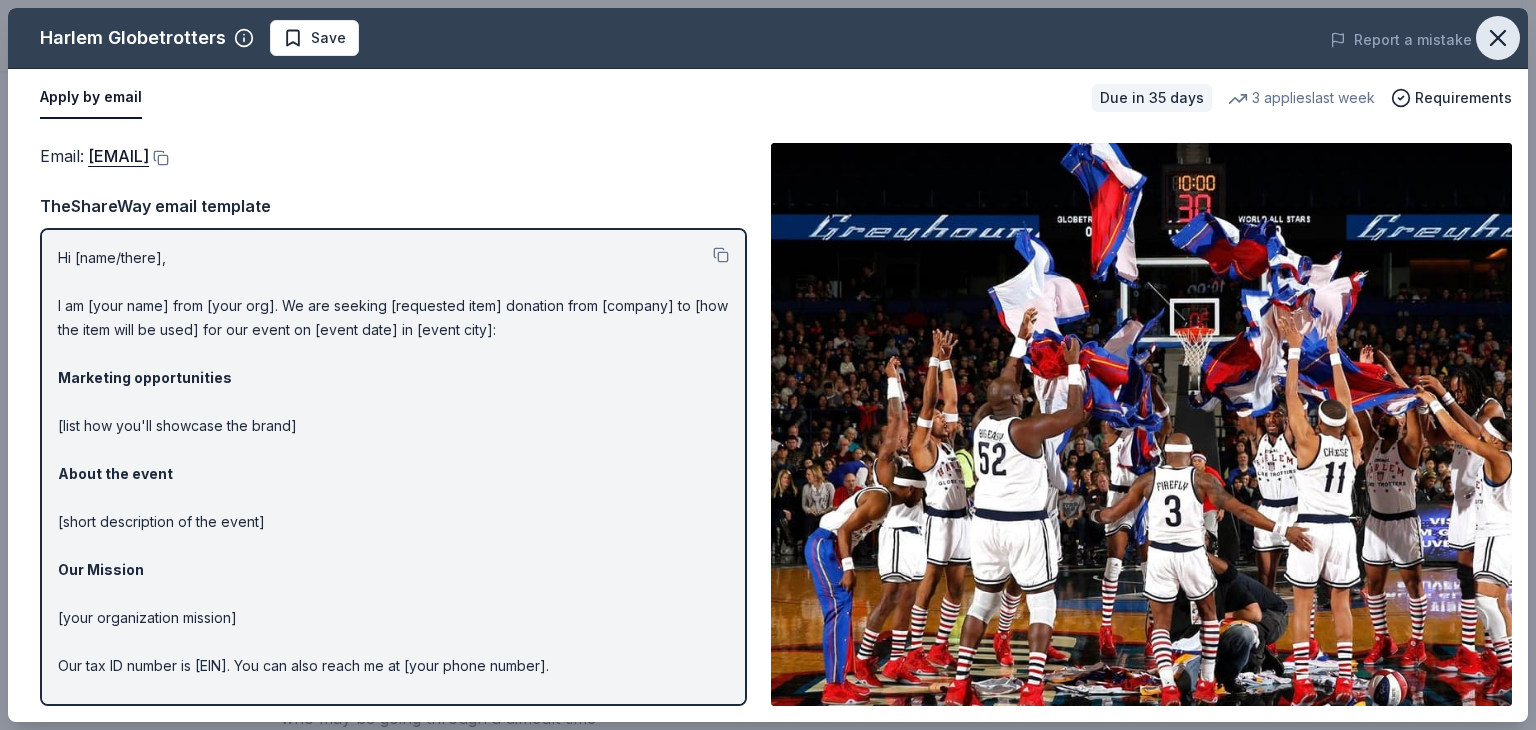 click 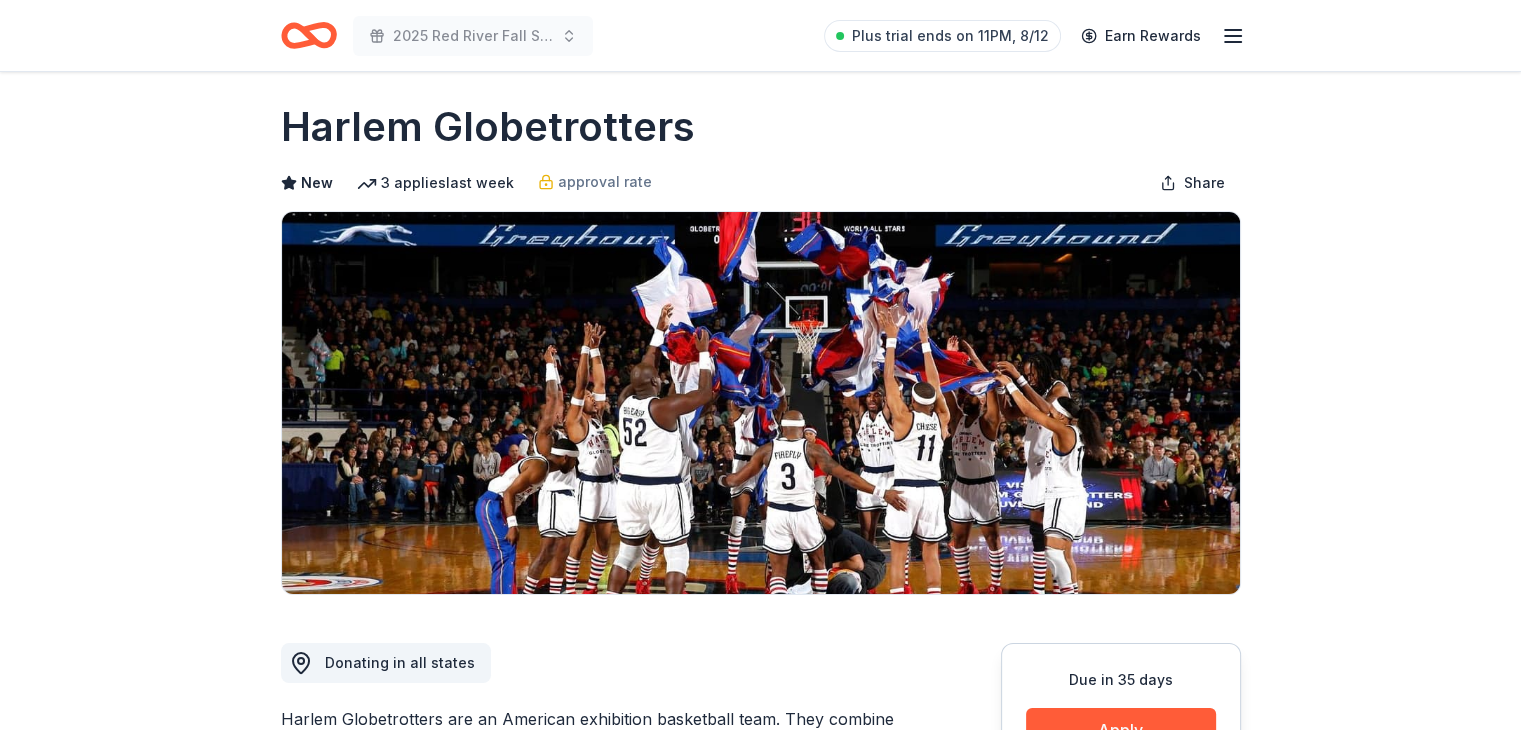 scroll, scrollTop: 0, scrollLeft: 0, axis: both 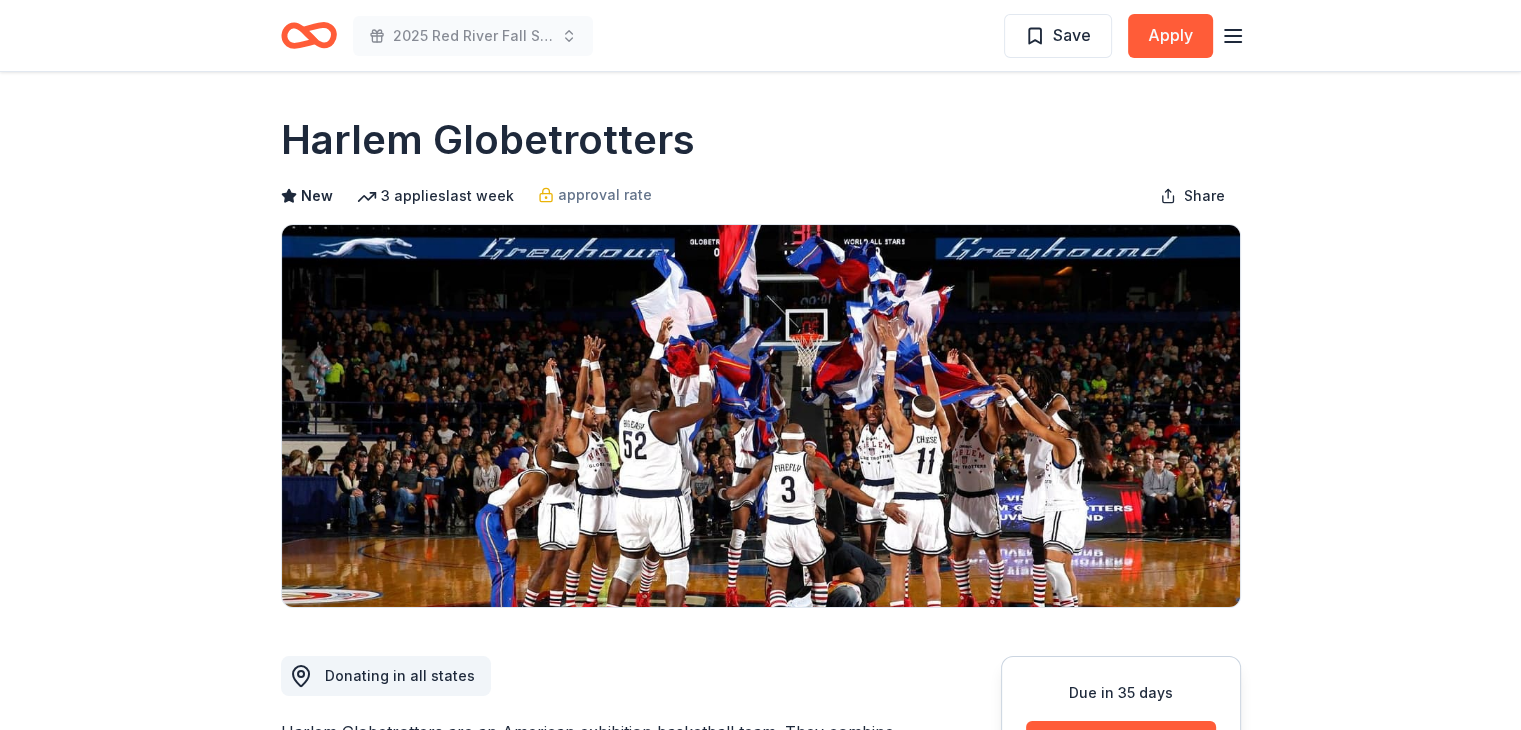 drag, startPoint x: 284, startPoint y: 136, endPoint x: 658, endPoint y: 150, distance: 374.26193 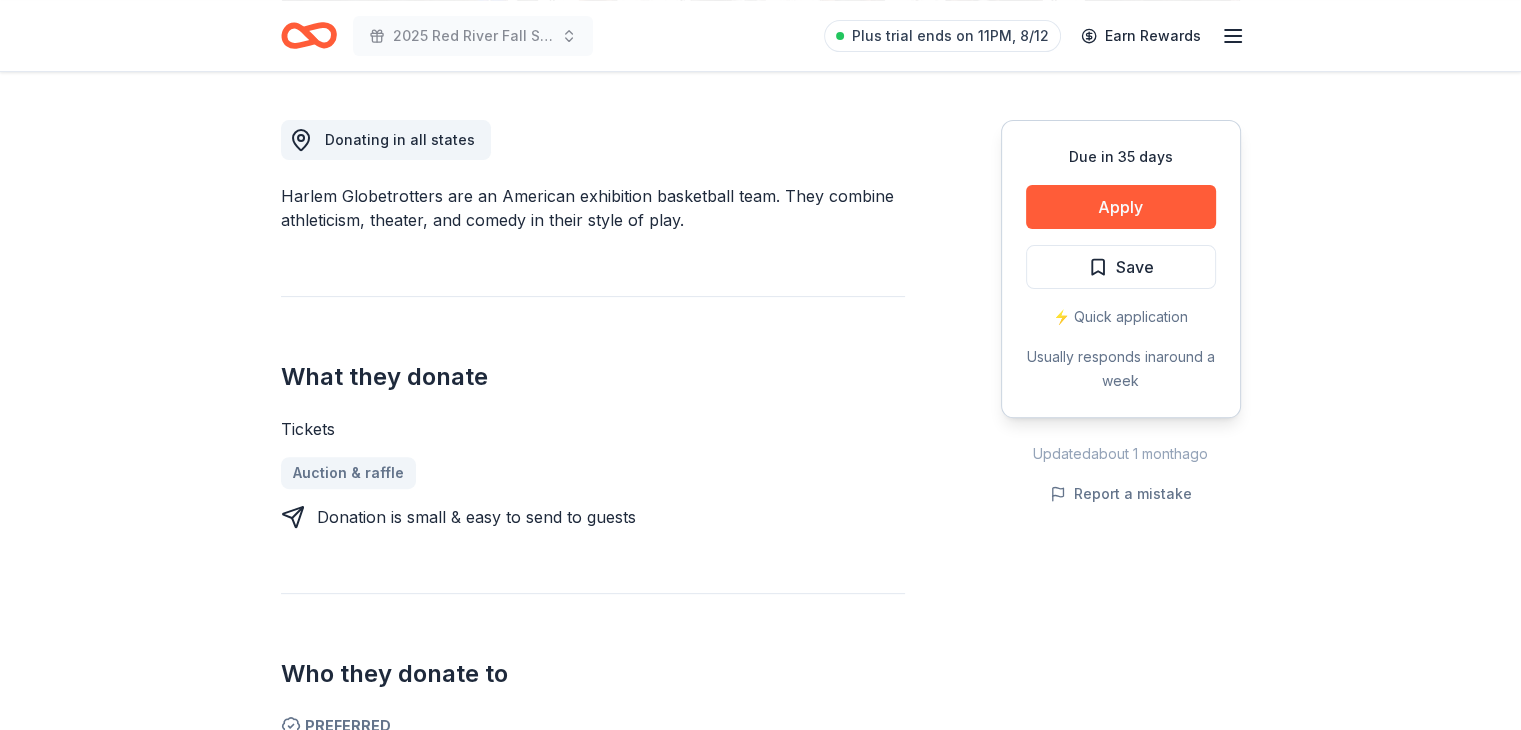 scroll, scrollTop: 600, scrollLeft: 0, axis: vertical 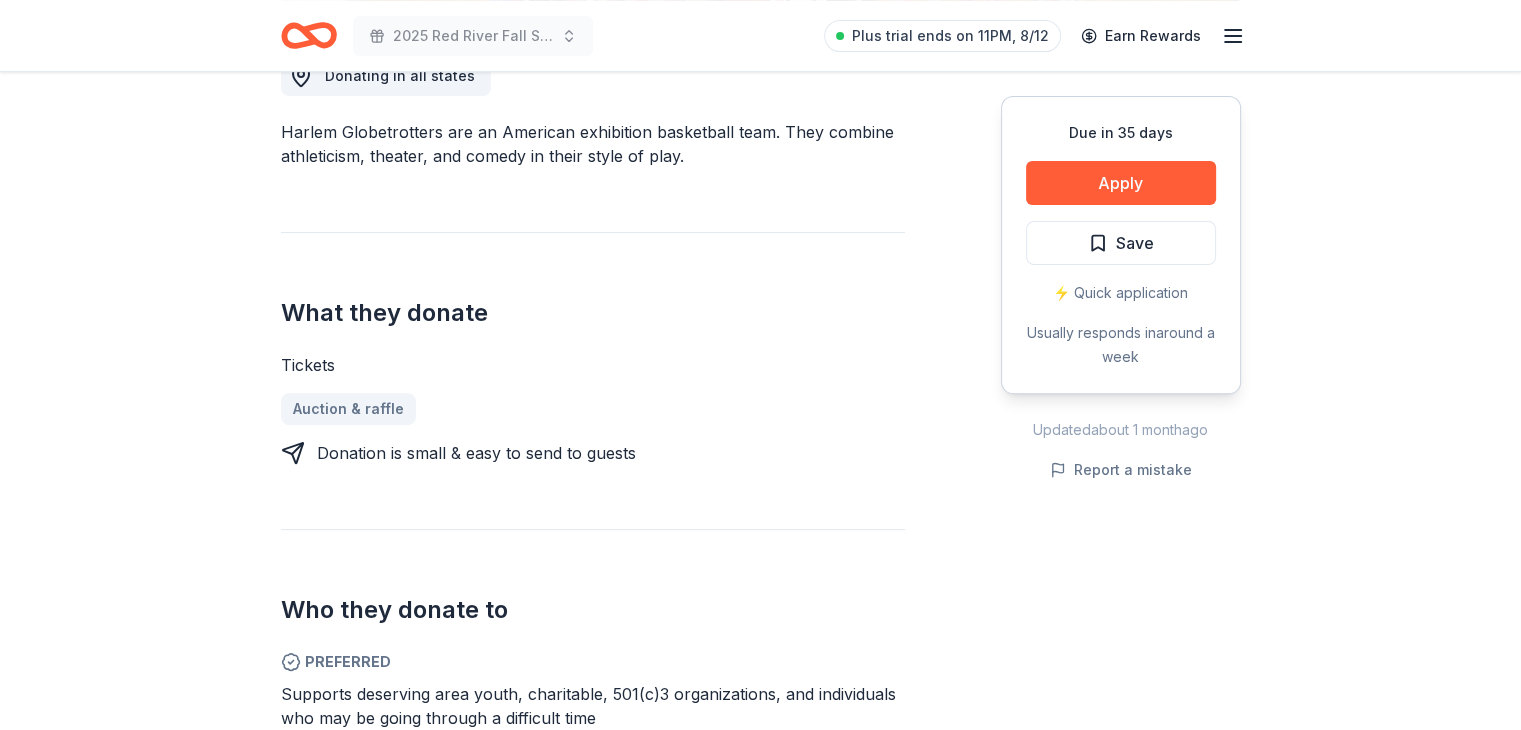 drag, startPoint x: 278, startPoint y: 132, endPoint x: 404, endPoint y: 133, distance: 126.00397 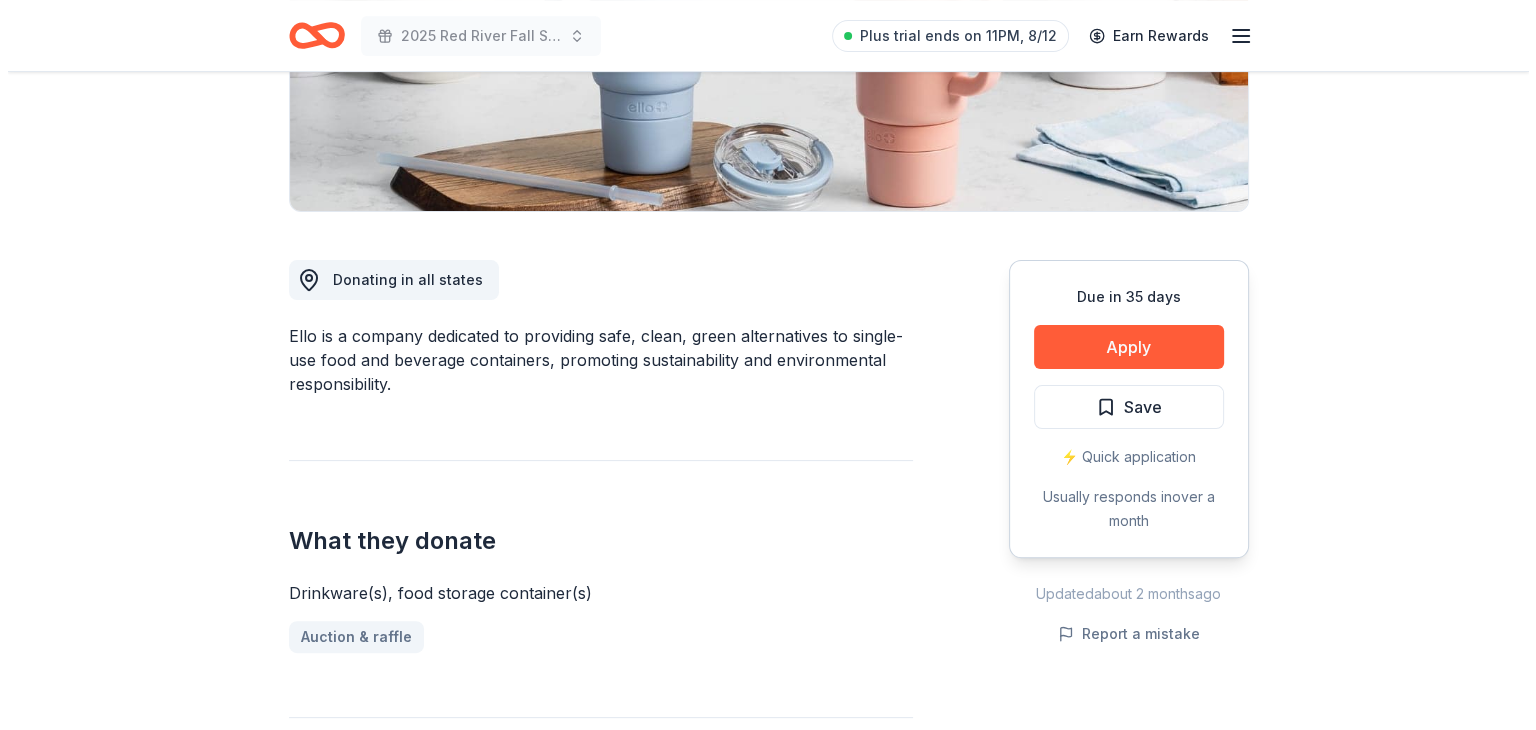 scroll, scrollTop: 400, scrollLeft: 0, axis: vertical 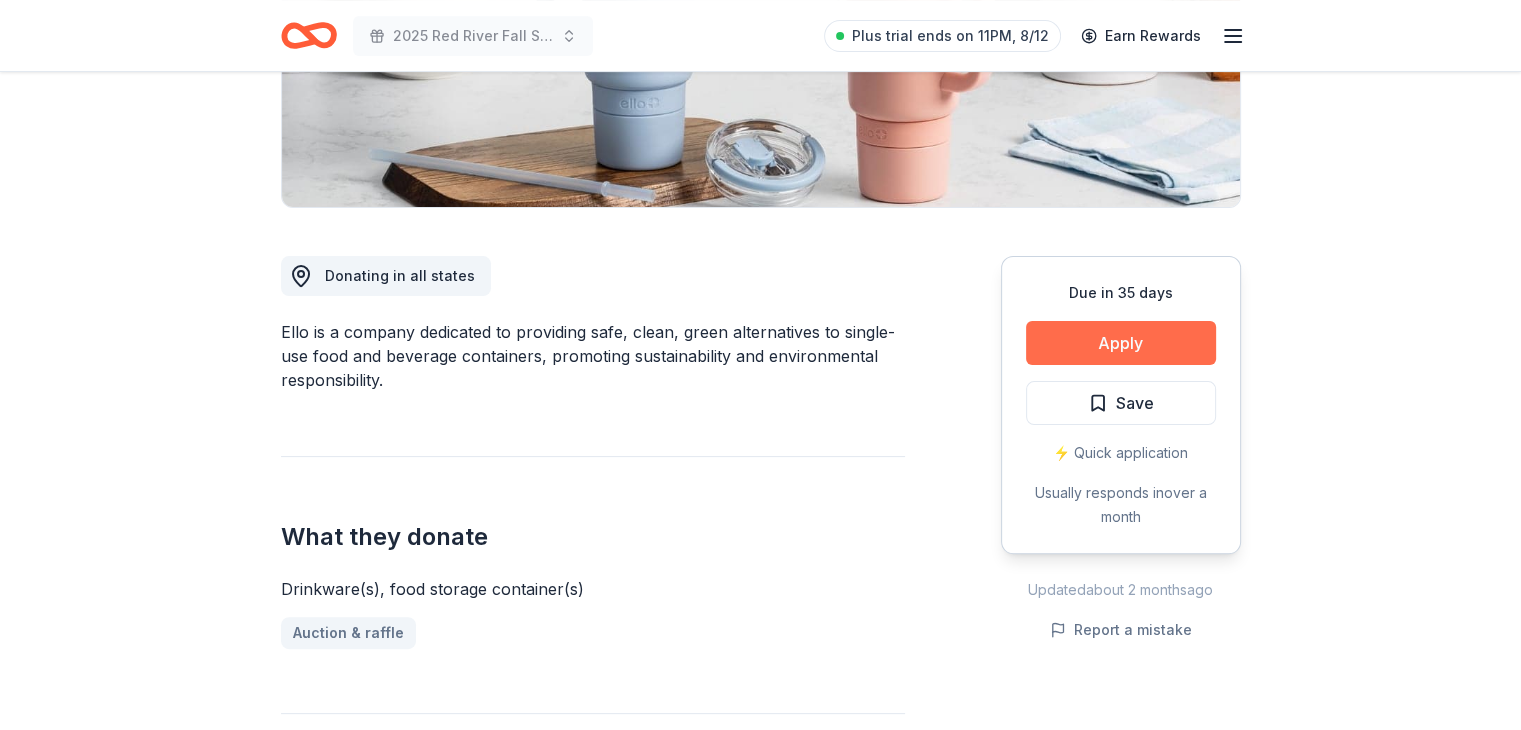 click on "Apply" at bounding box center (1121, 343) 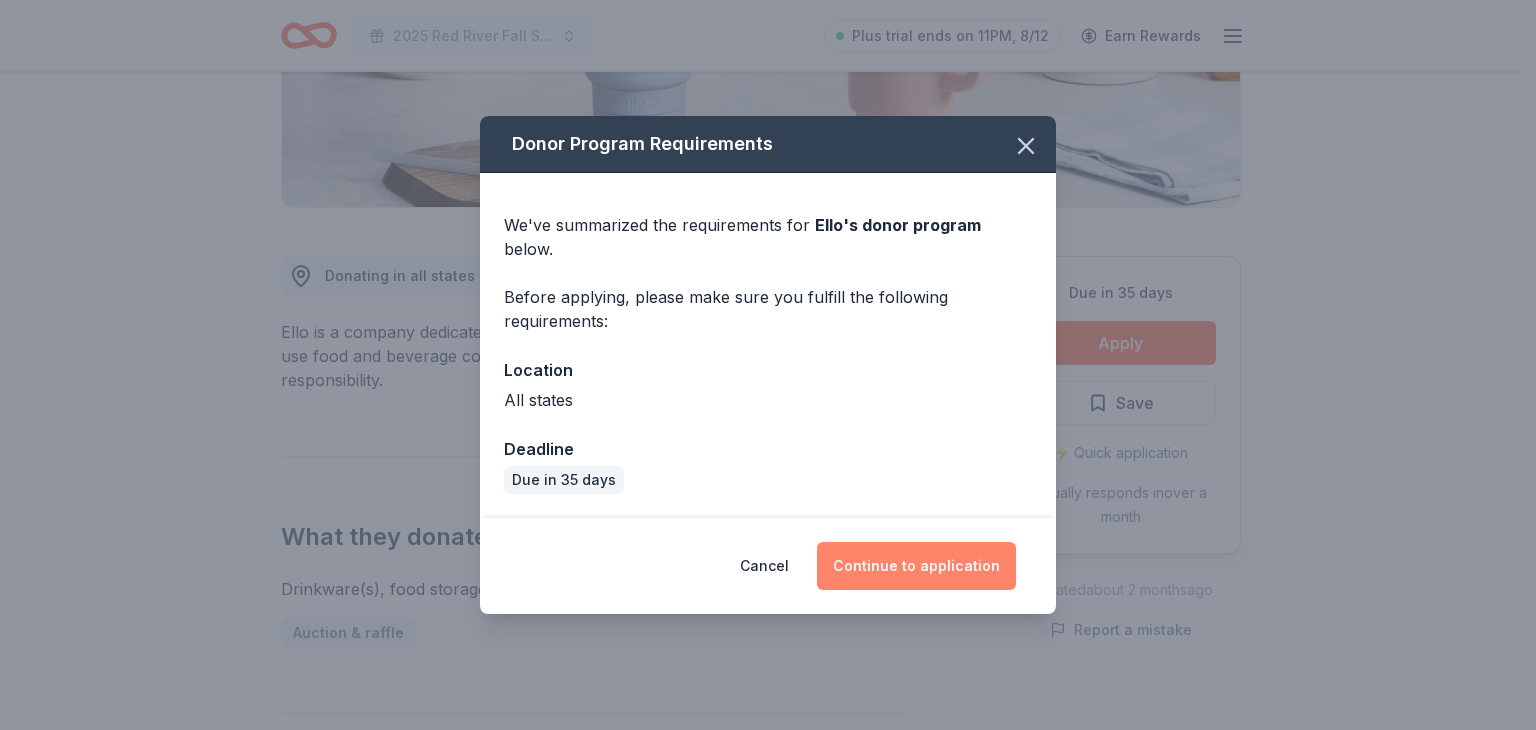 click on "Continue to application" at bounding box center (916, 566) 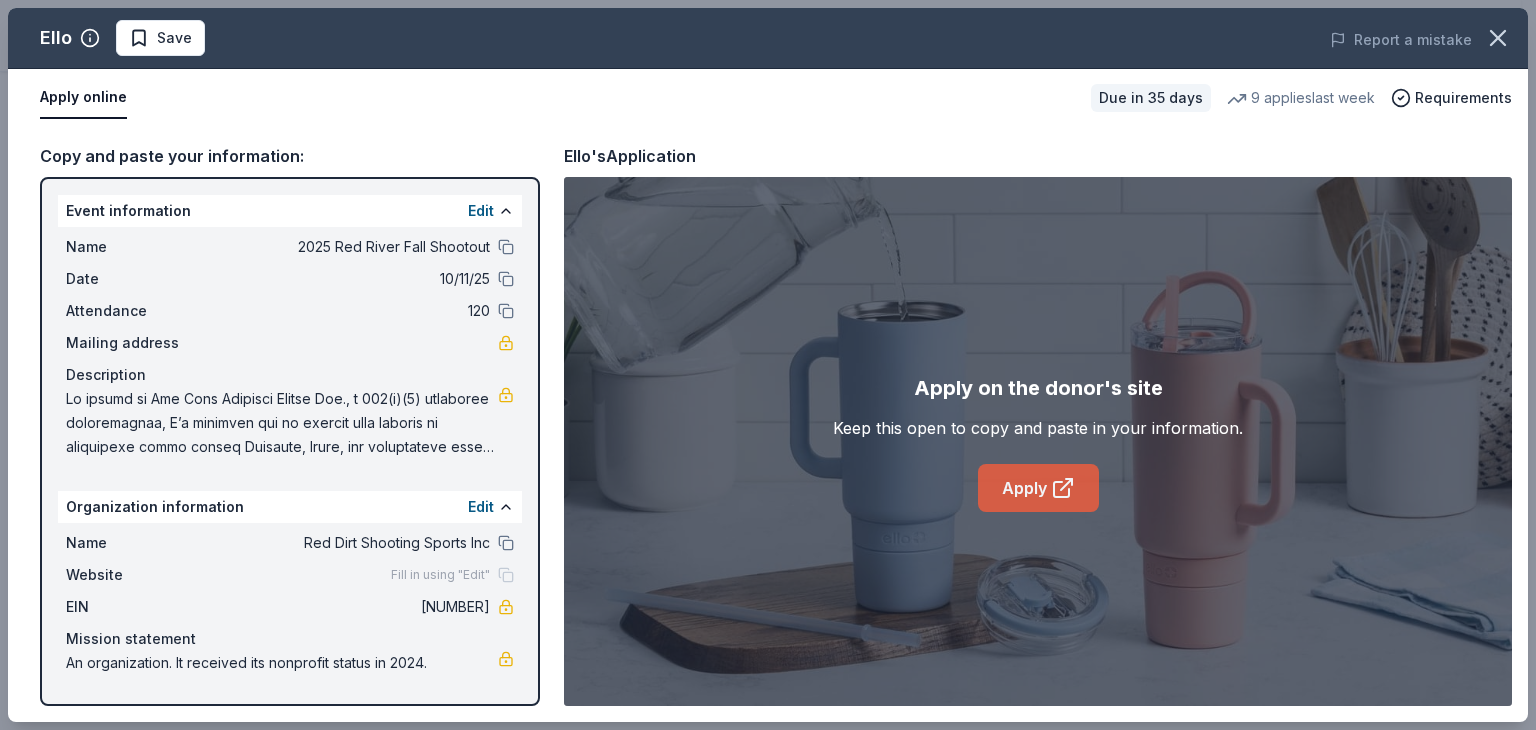 click on "Apply" at bounding box center [1038, 488] 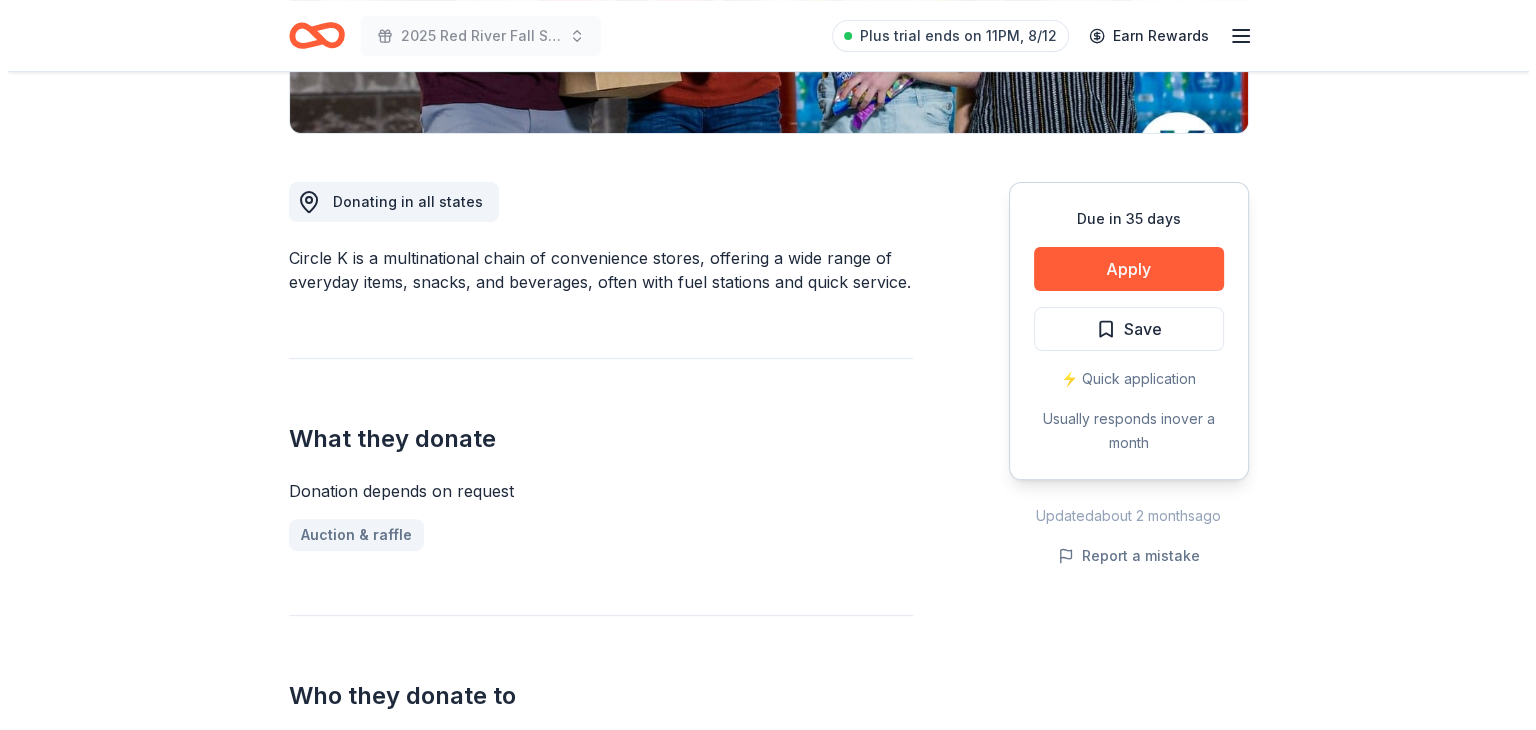 scroll, scrollTop: 500, scrollLeft: 0, axis: vertical 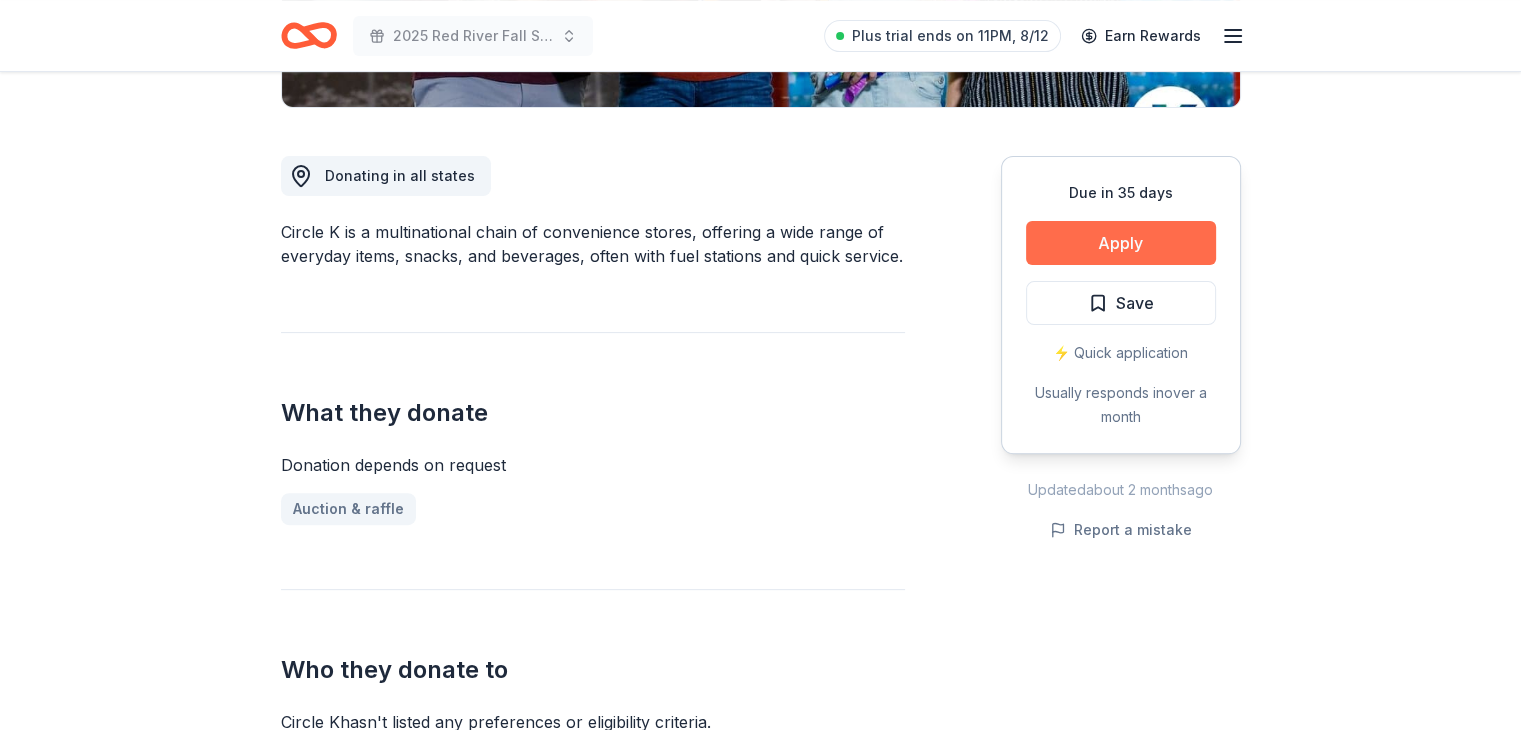 click on "Apply" at bounding box center (1121, 243) 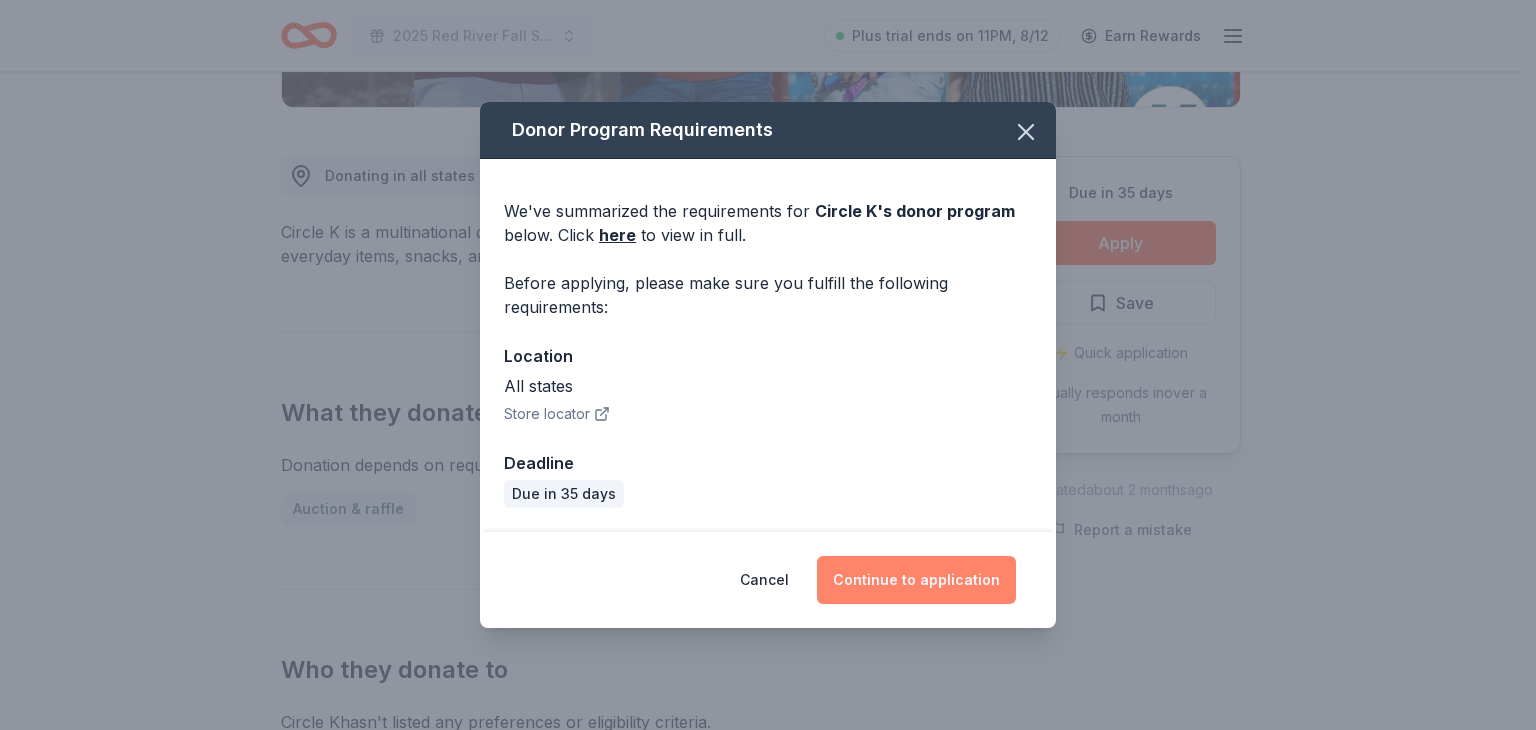 click on "Continue to application" at bounding box center (916, 580) 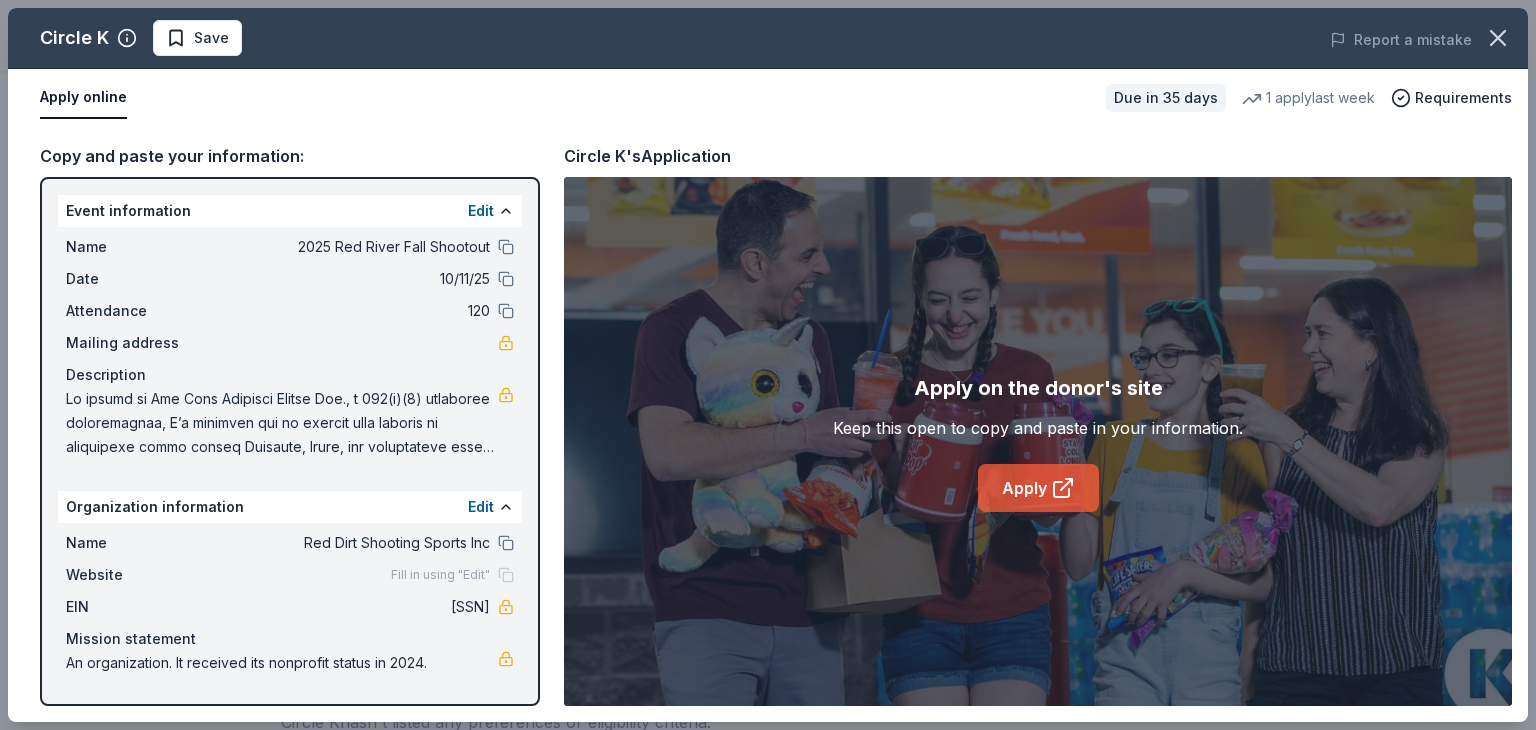 click on "Apply" at bounding box center [1038, 488] 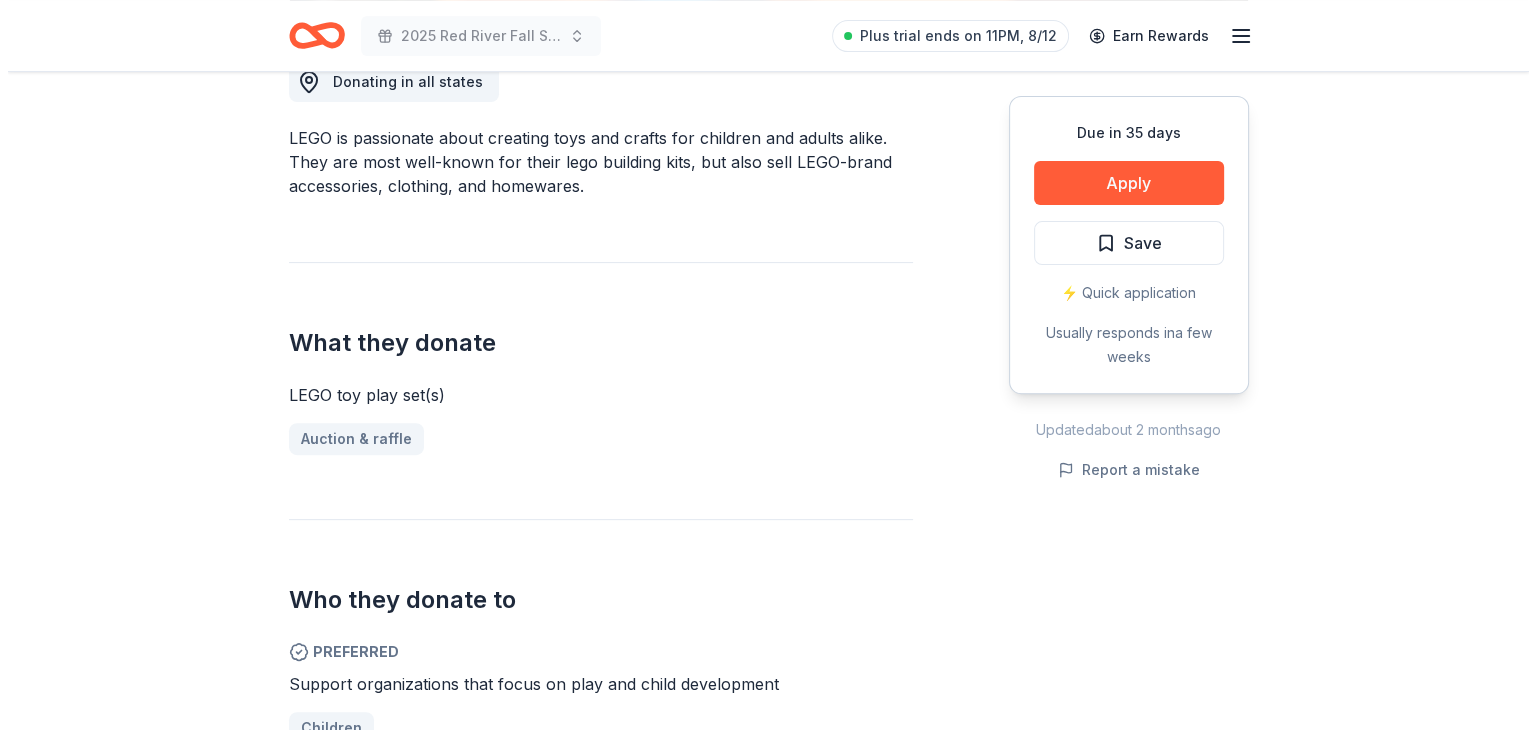 scroll, scrollTop: 600, scrollLeft: 0, axis: vertical 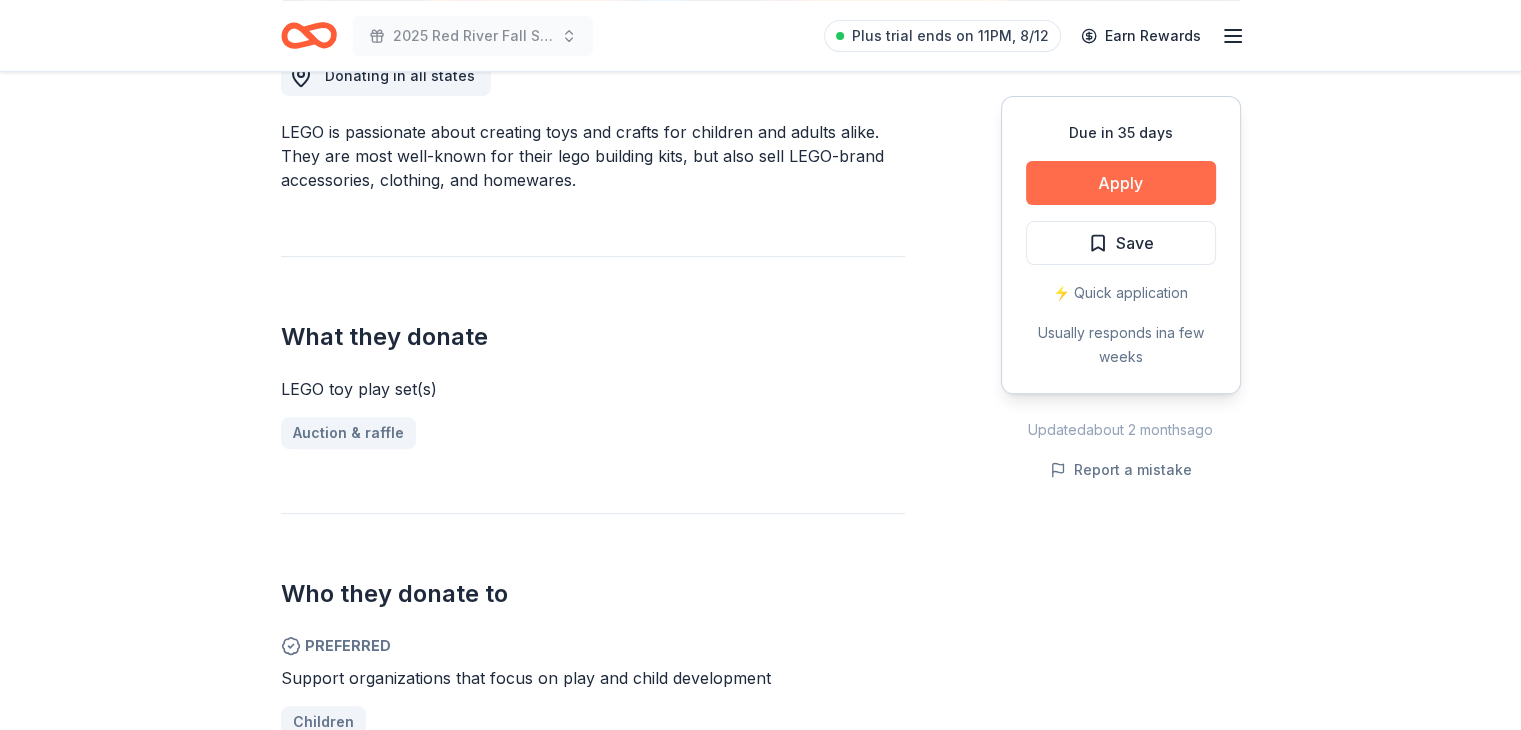 click on "Apply" at bounding box center [1121, 183] 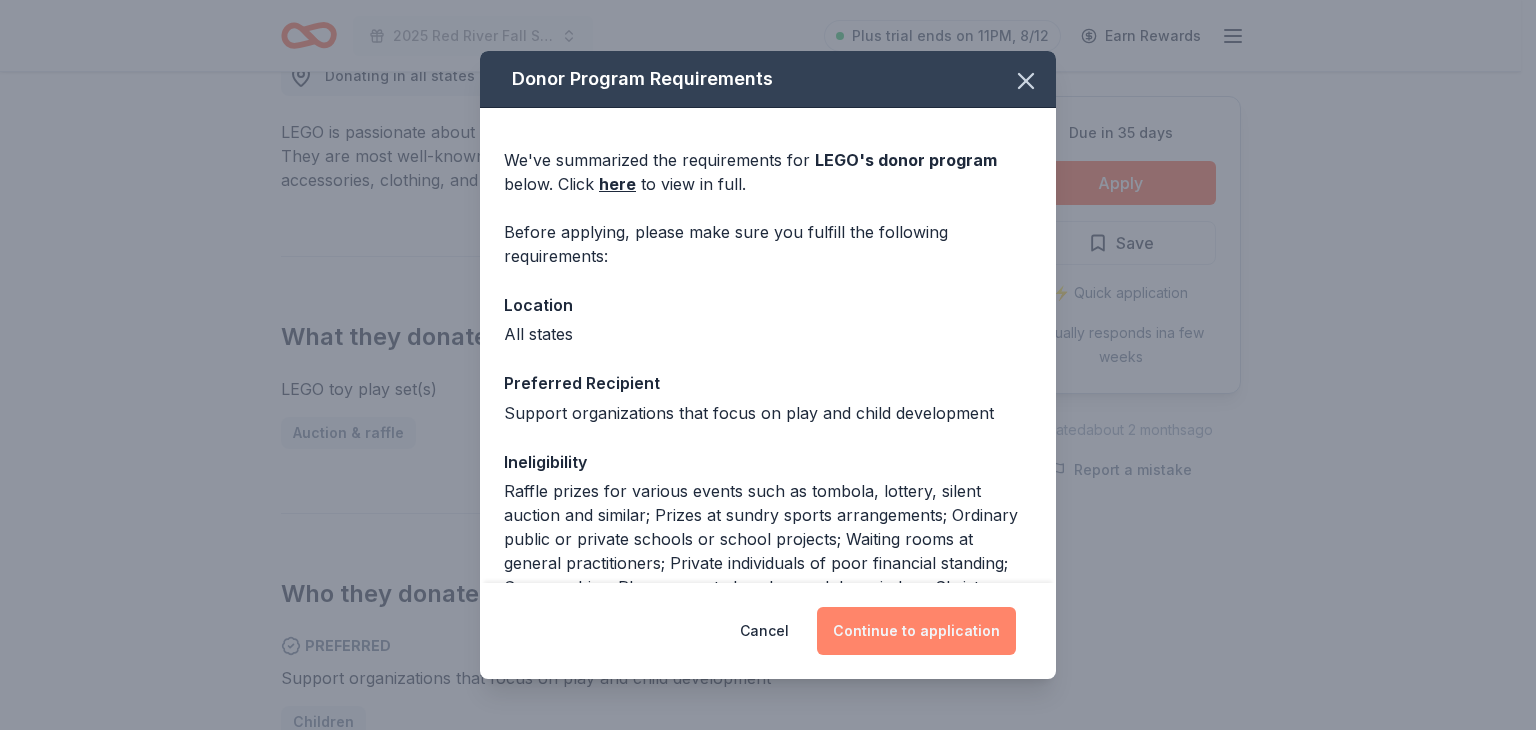 click on "Continue to application" at bounding box center (916, 631) 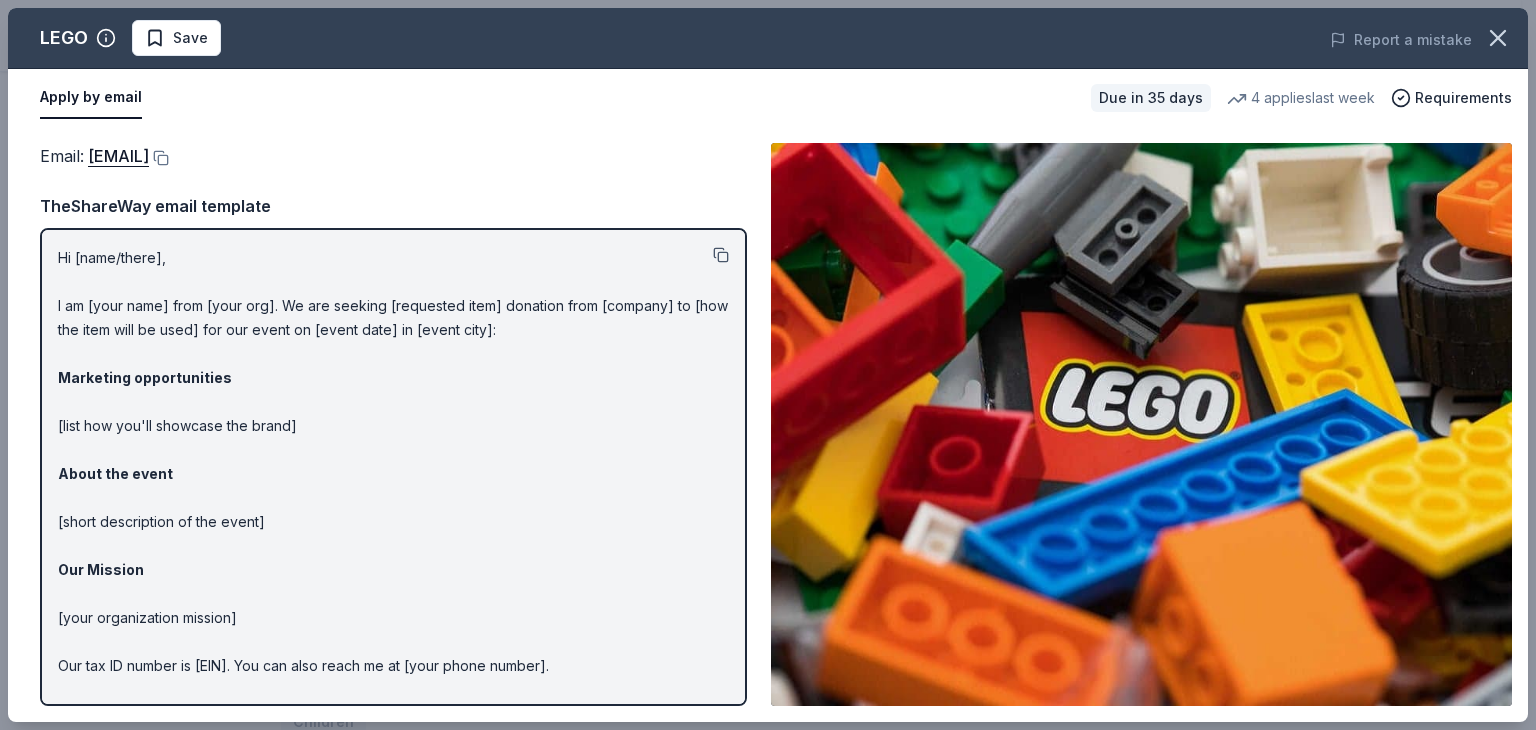 click at bounding box center [721, 255] 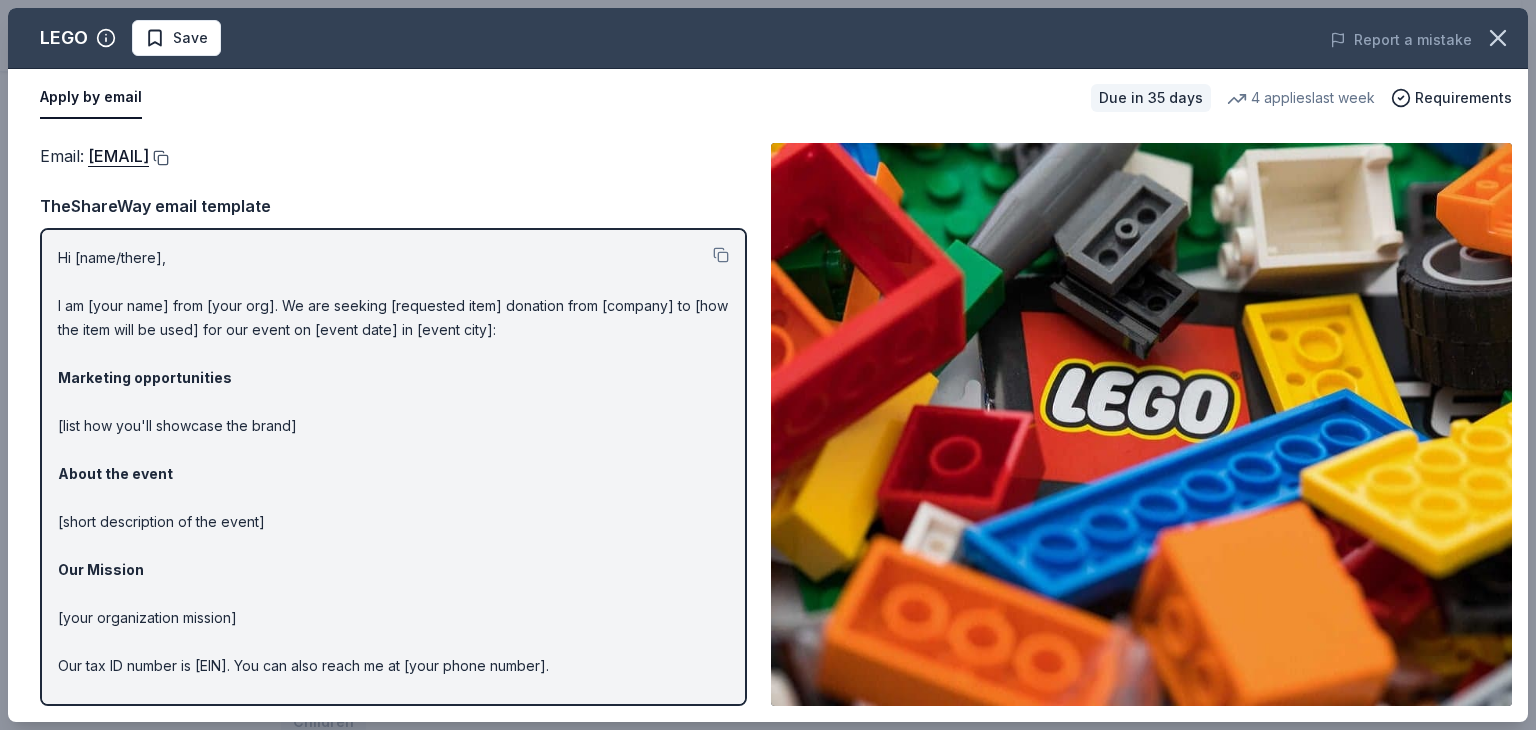 click at bounding box center [159, 158] 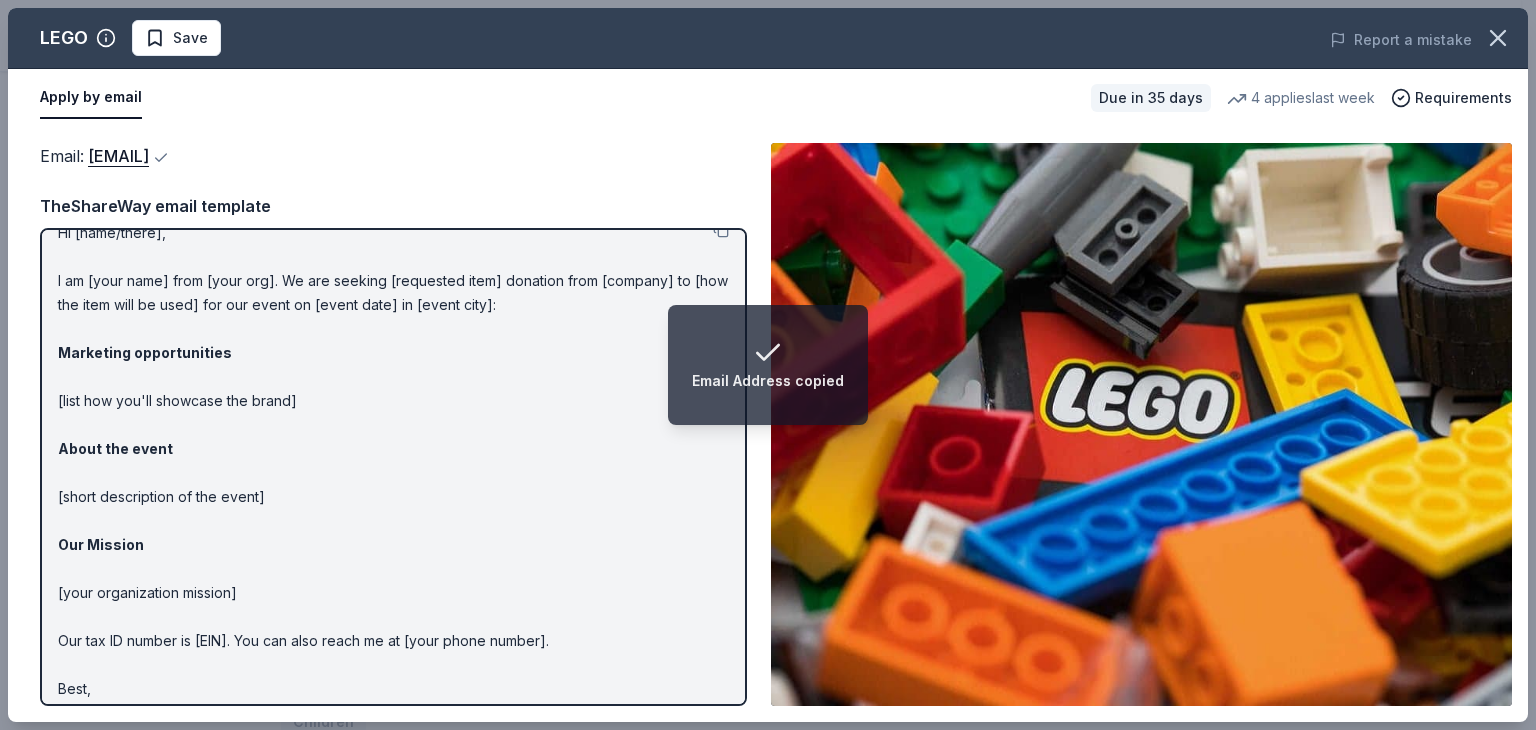 scroll, scrollTop: 60, scrollLeft: 0, axis: vertical 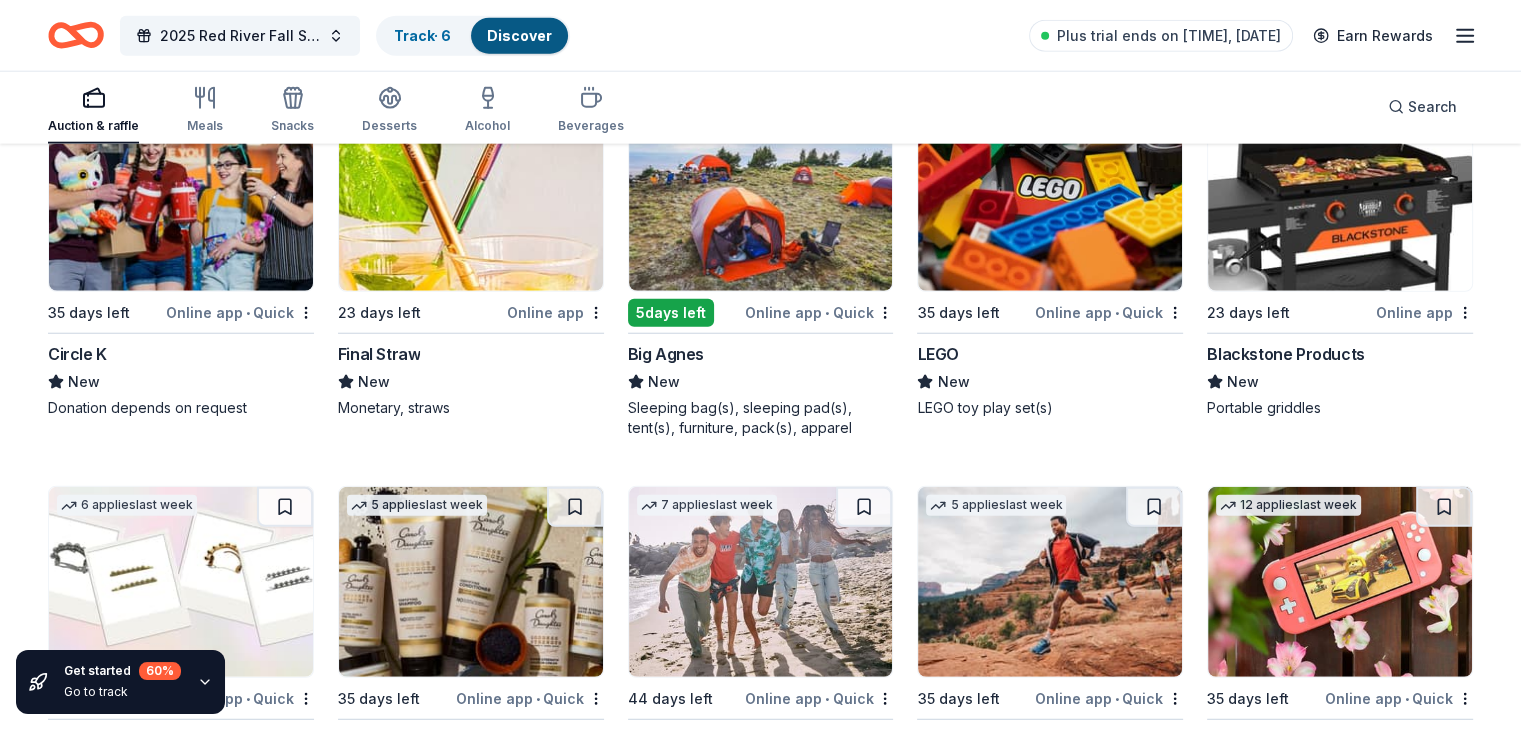 click at bounding box center [761, 196] 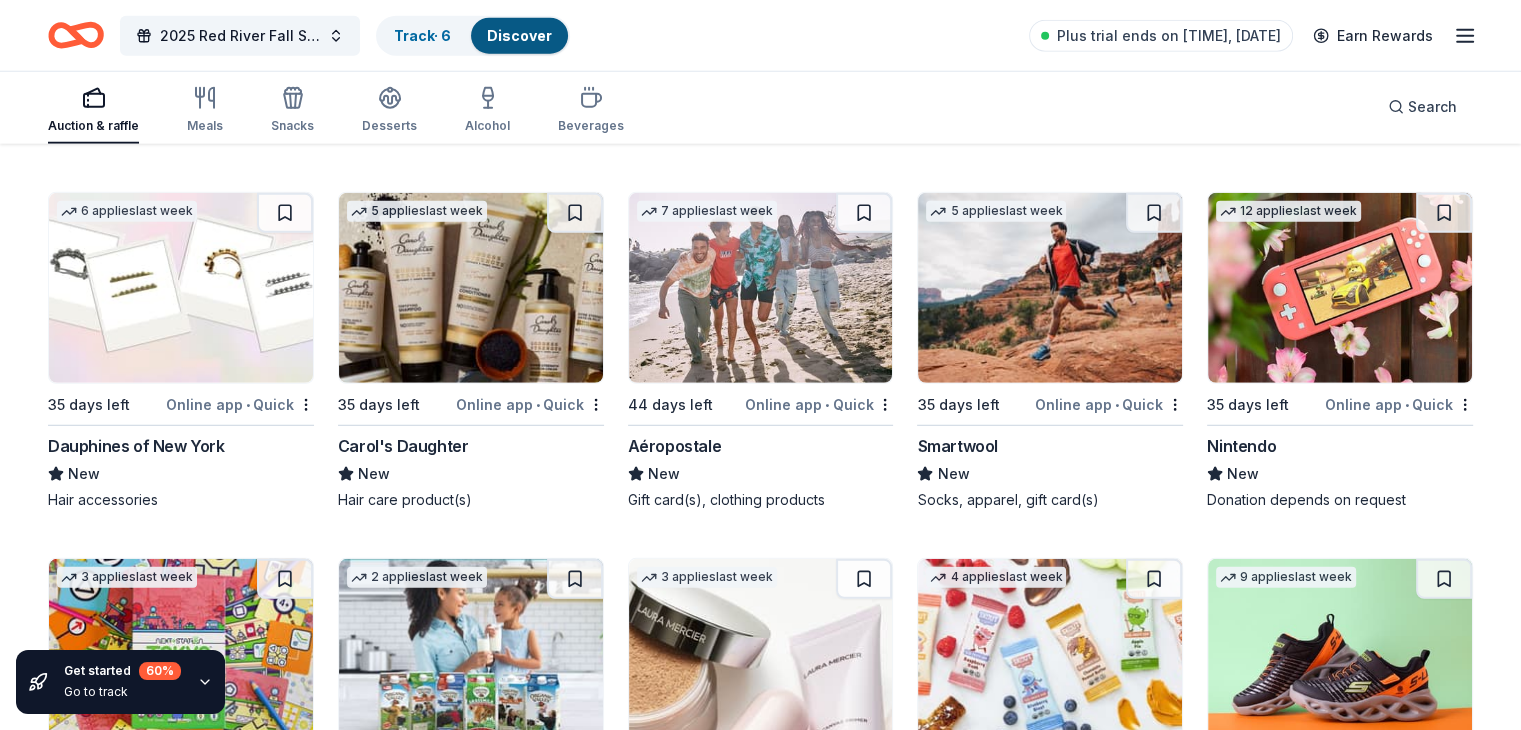 scroll, scrollTop: 13086, scrollLeft: 0, axis: vertical 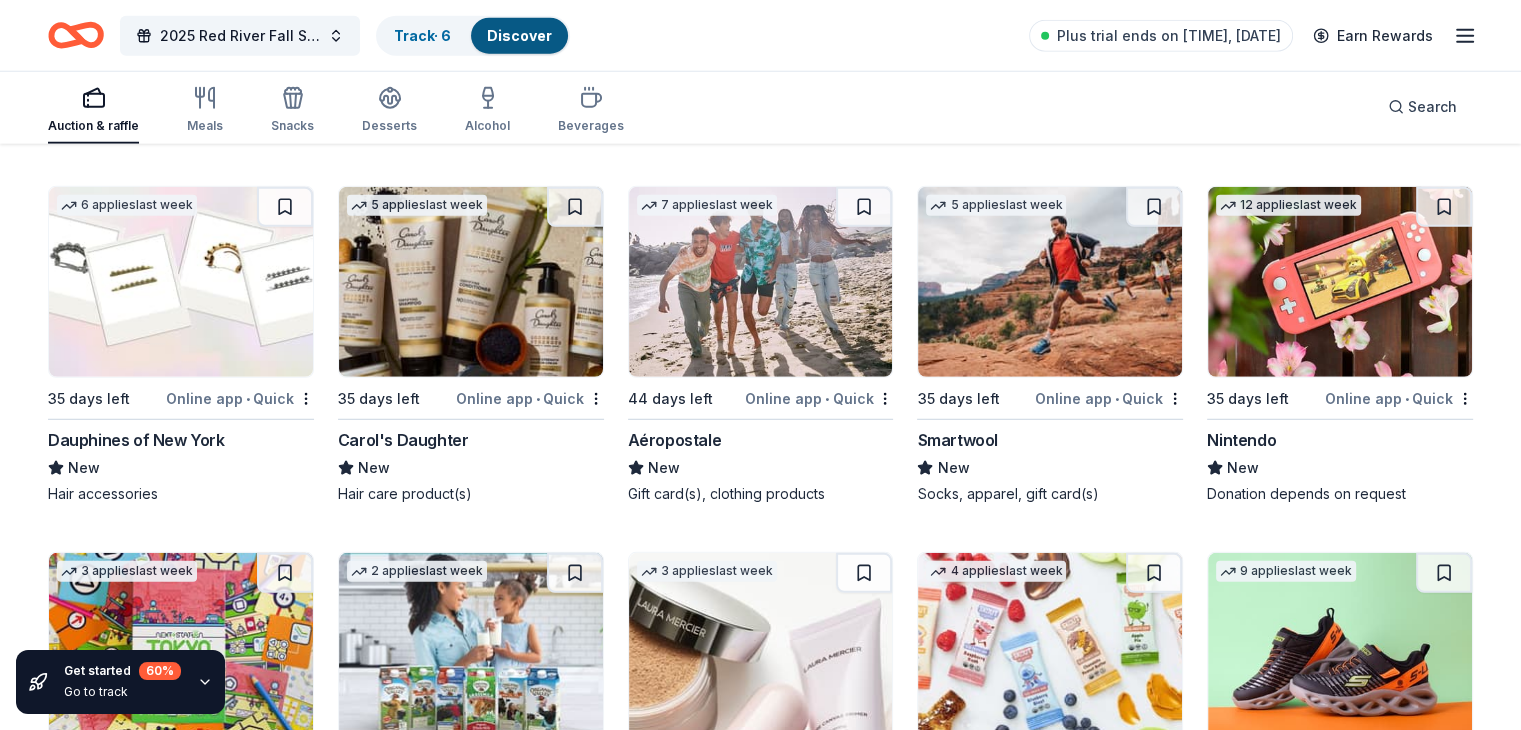 click at bounding box center [1340, 282] 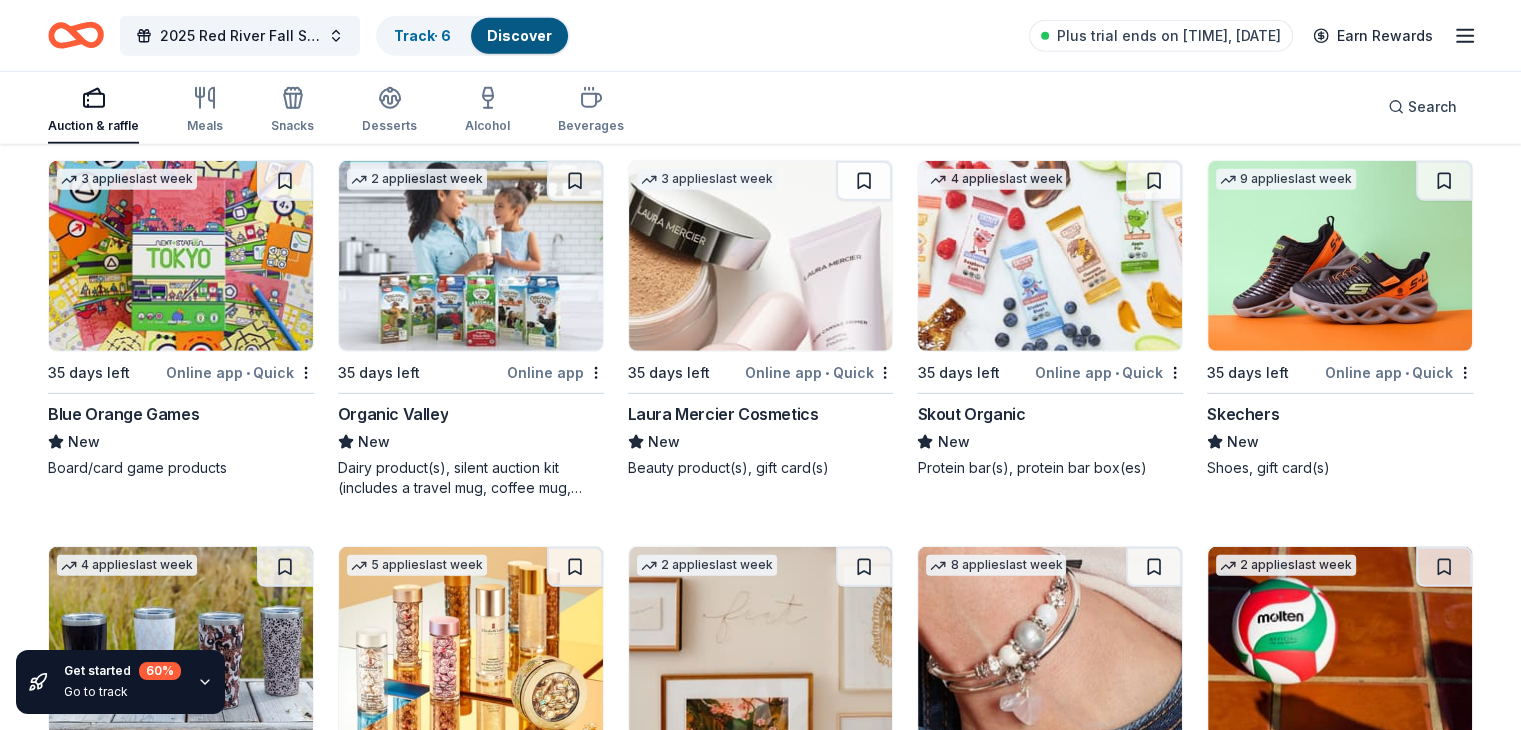 scroll, scrollTop: 13486, scrollLeft: 0, axis: vertical 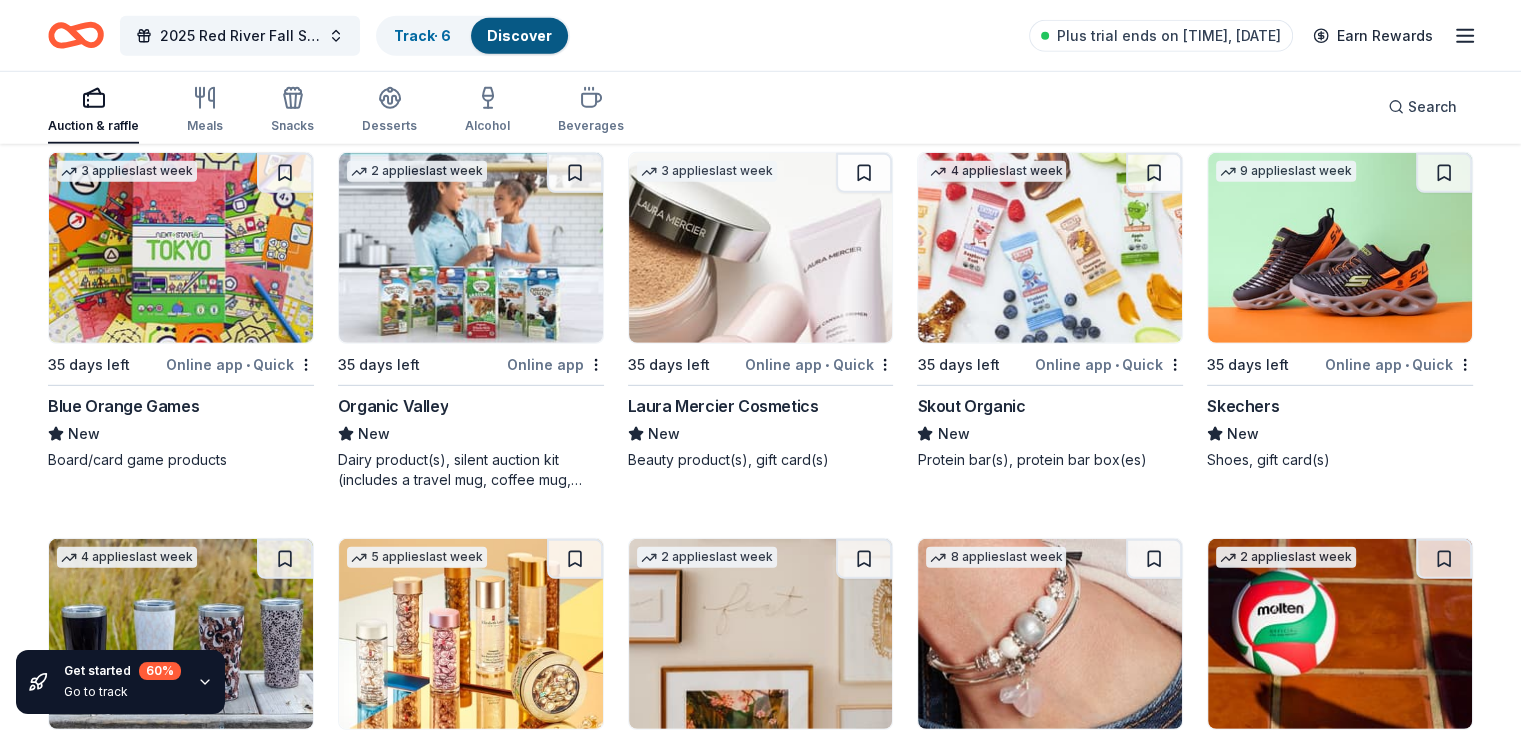 click at bounding box center [1340, 248] 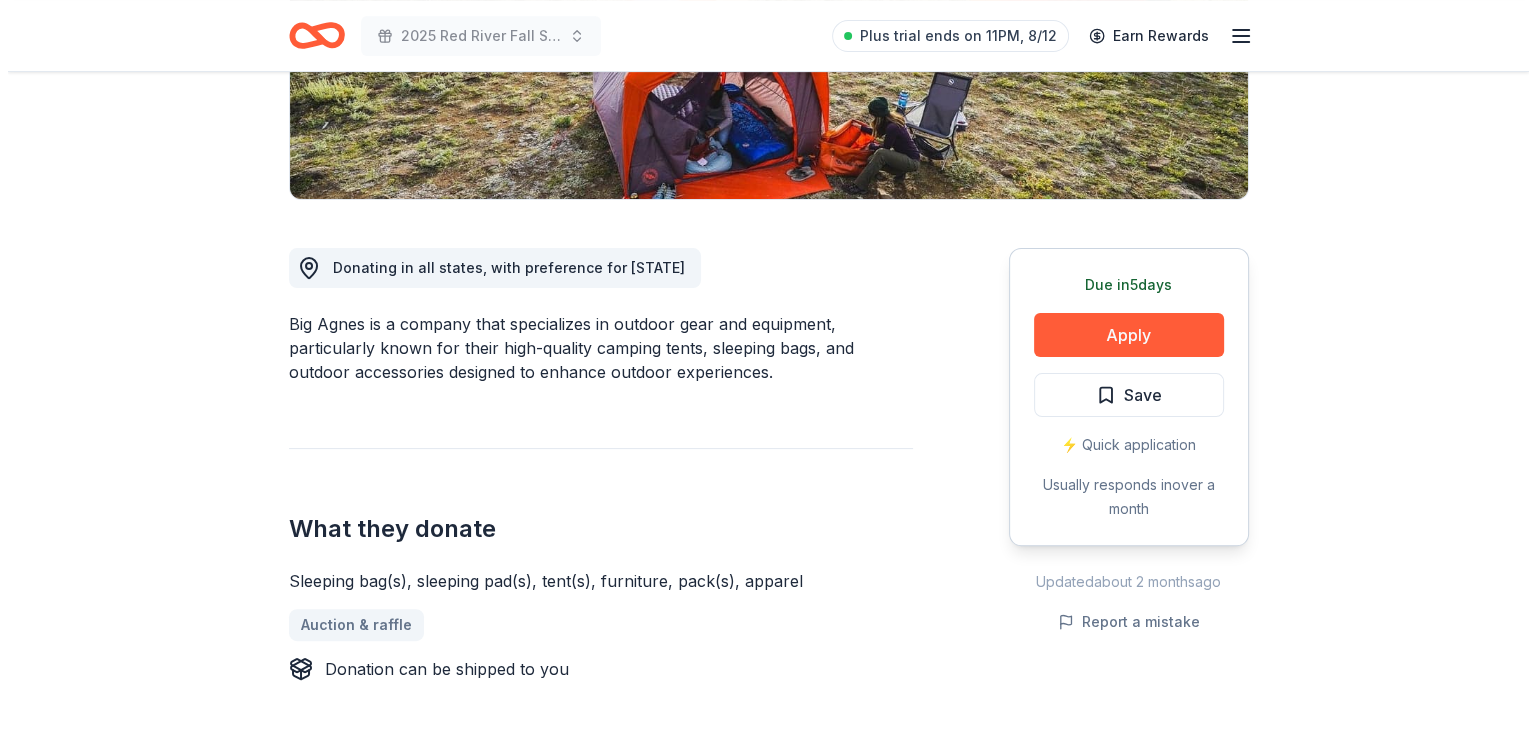 scroll, scrollTop: 400, scrollLeft: 0, axis: vertical 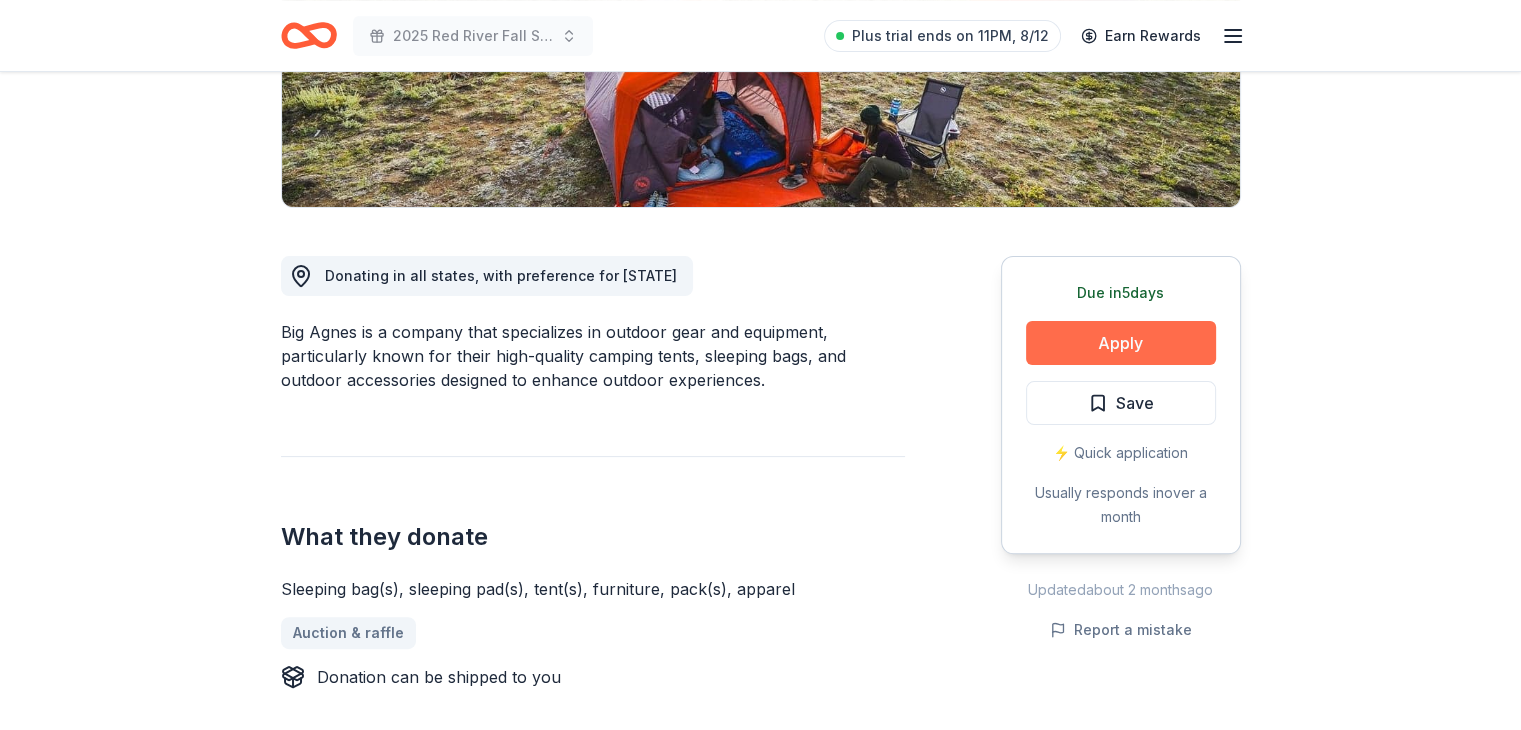 click on "Apply" at bounding box center (1121, 343) 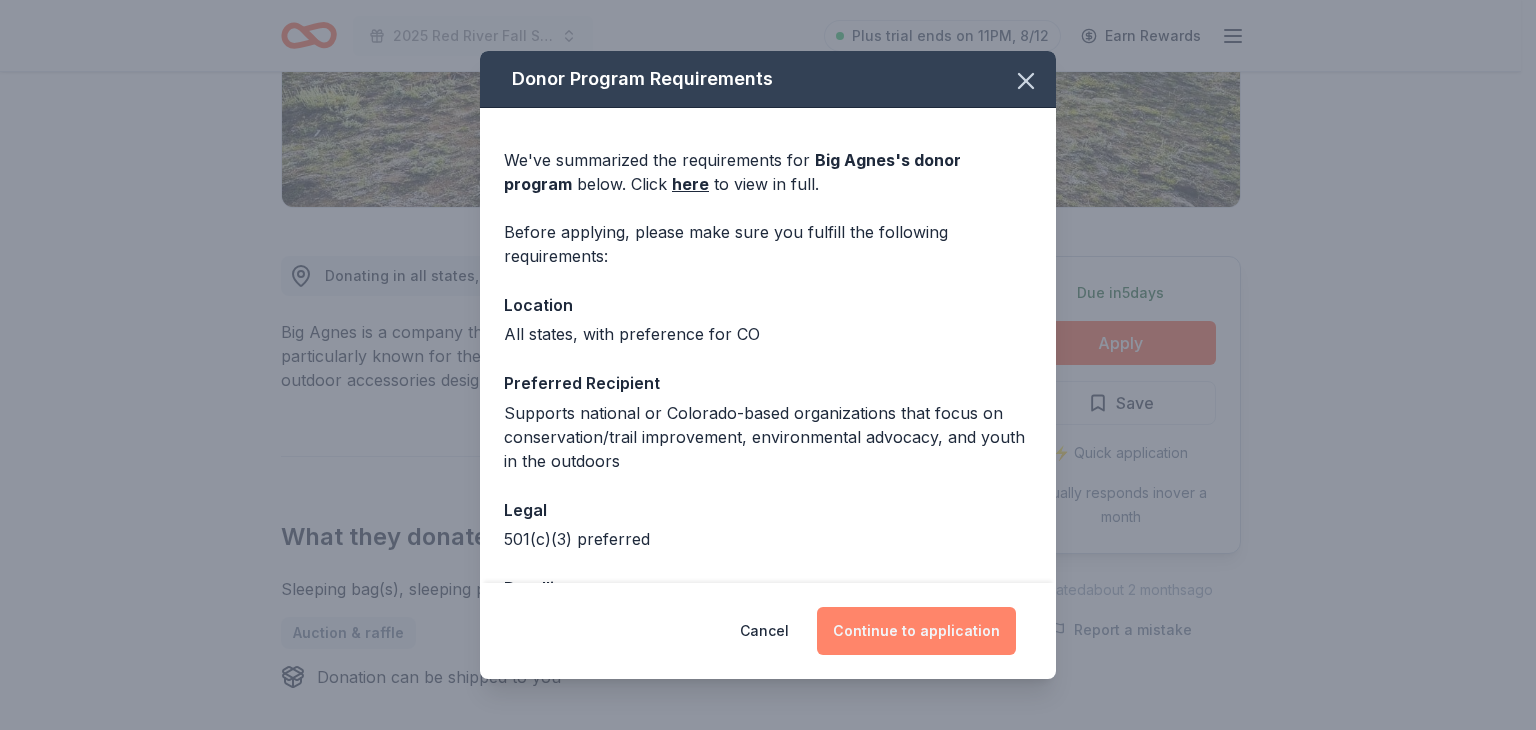click on "Continue to application" at bounding box center (916, 631) 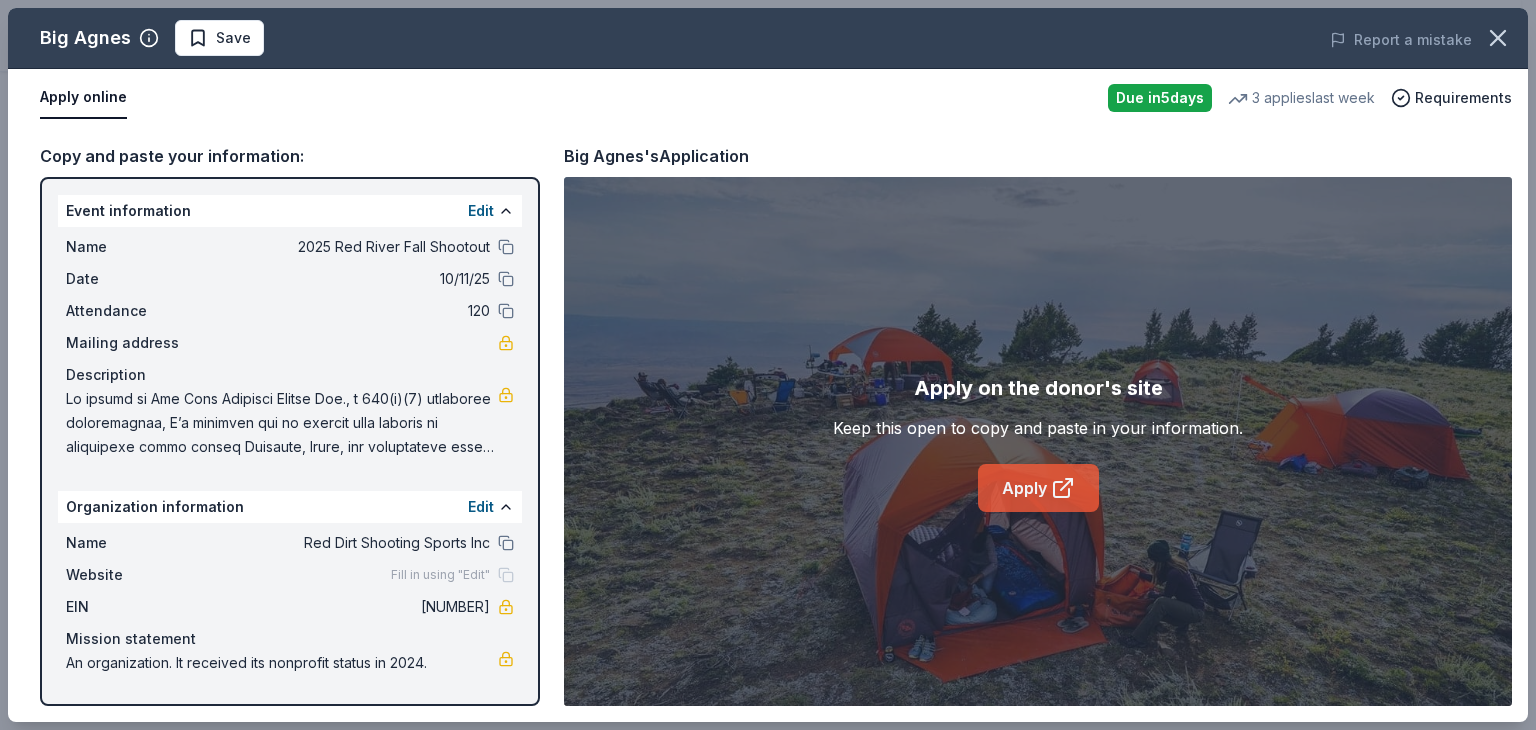 click on "Apply" at bounding box center (1038, 488) 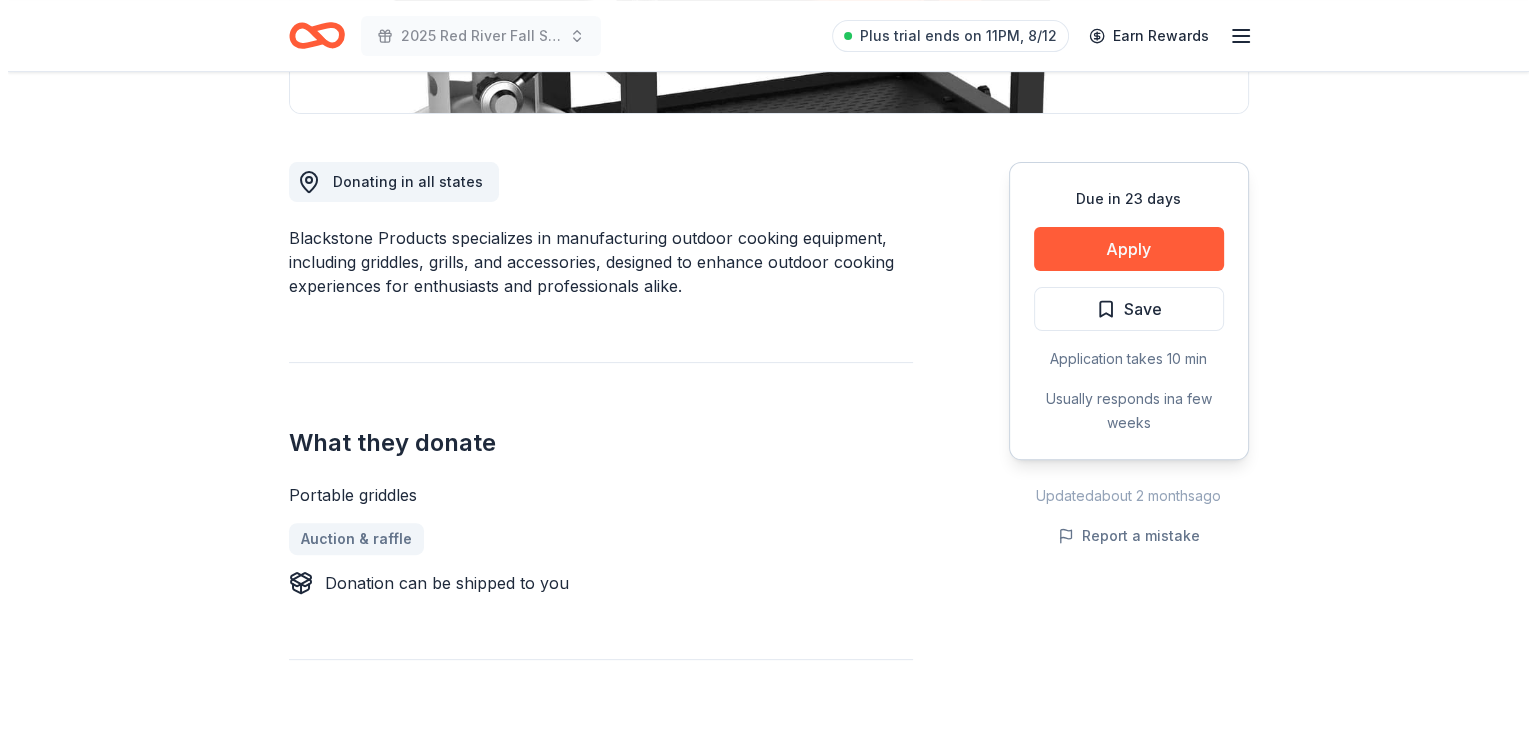 scroll, scrollTop: 500, scrollLeft: 0, axis: vertical 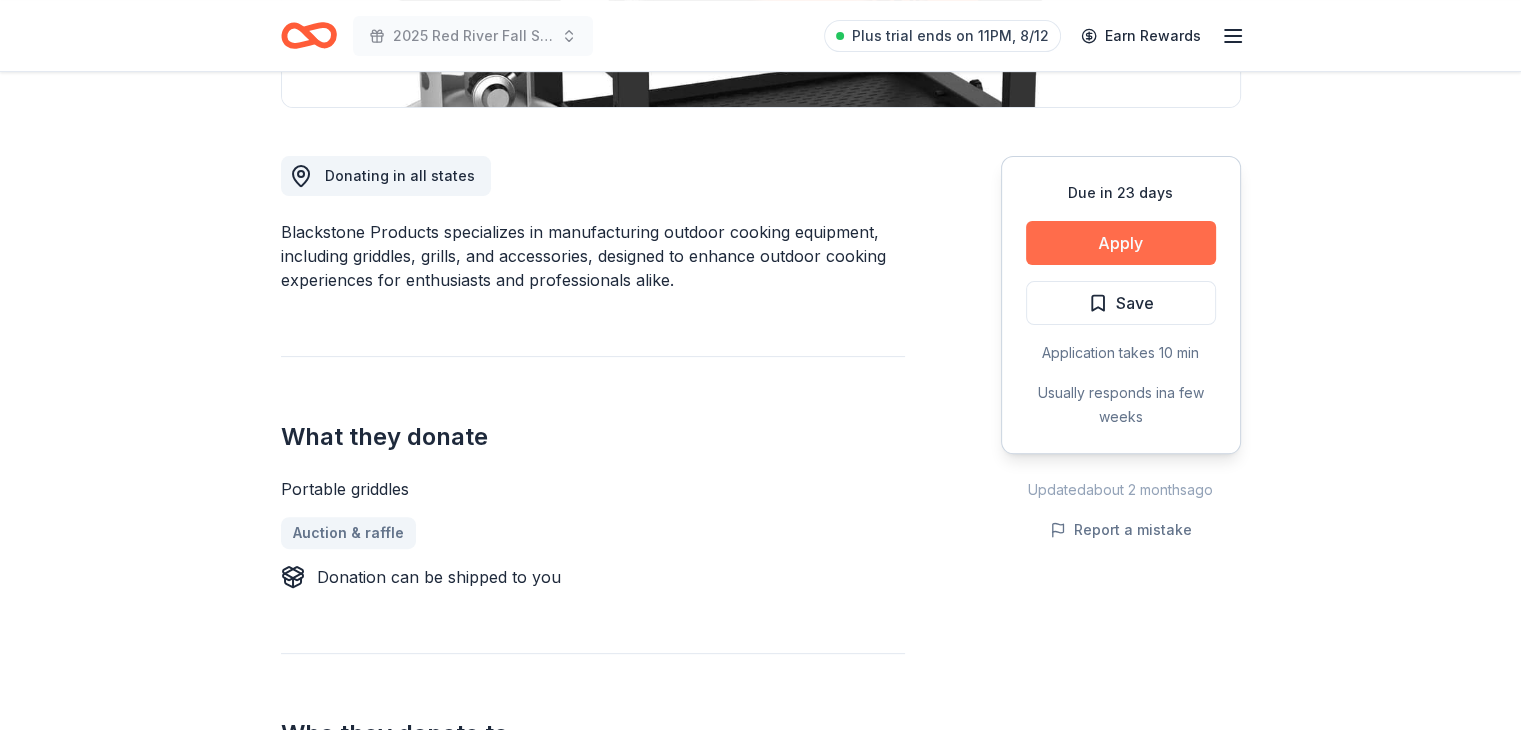 click on "Apply" at bounding box center (1121, 243) 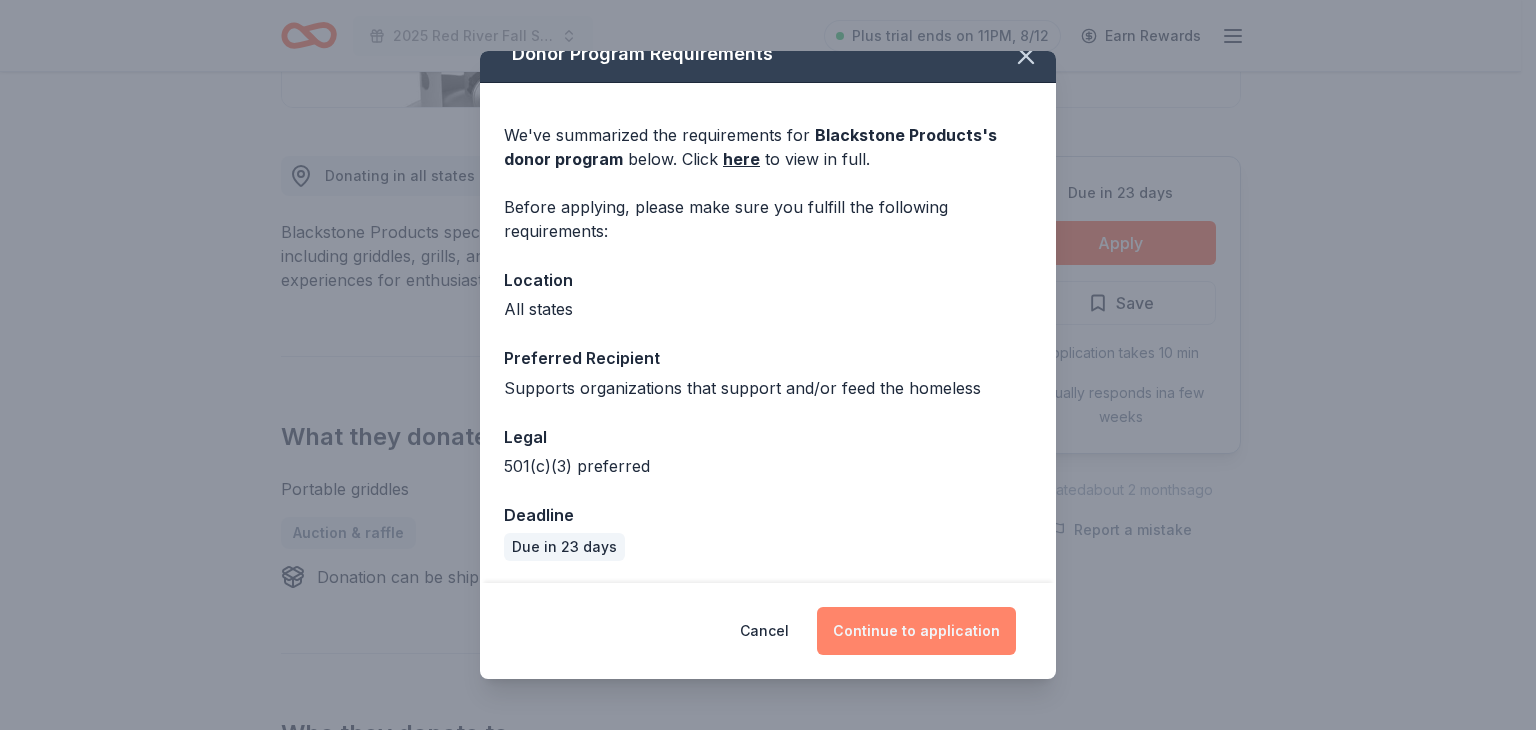 scroll, scrollTop: 26, scrollLeft: 0, axis: vertical 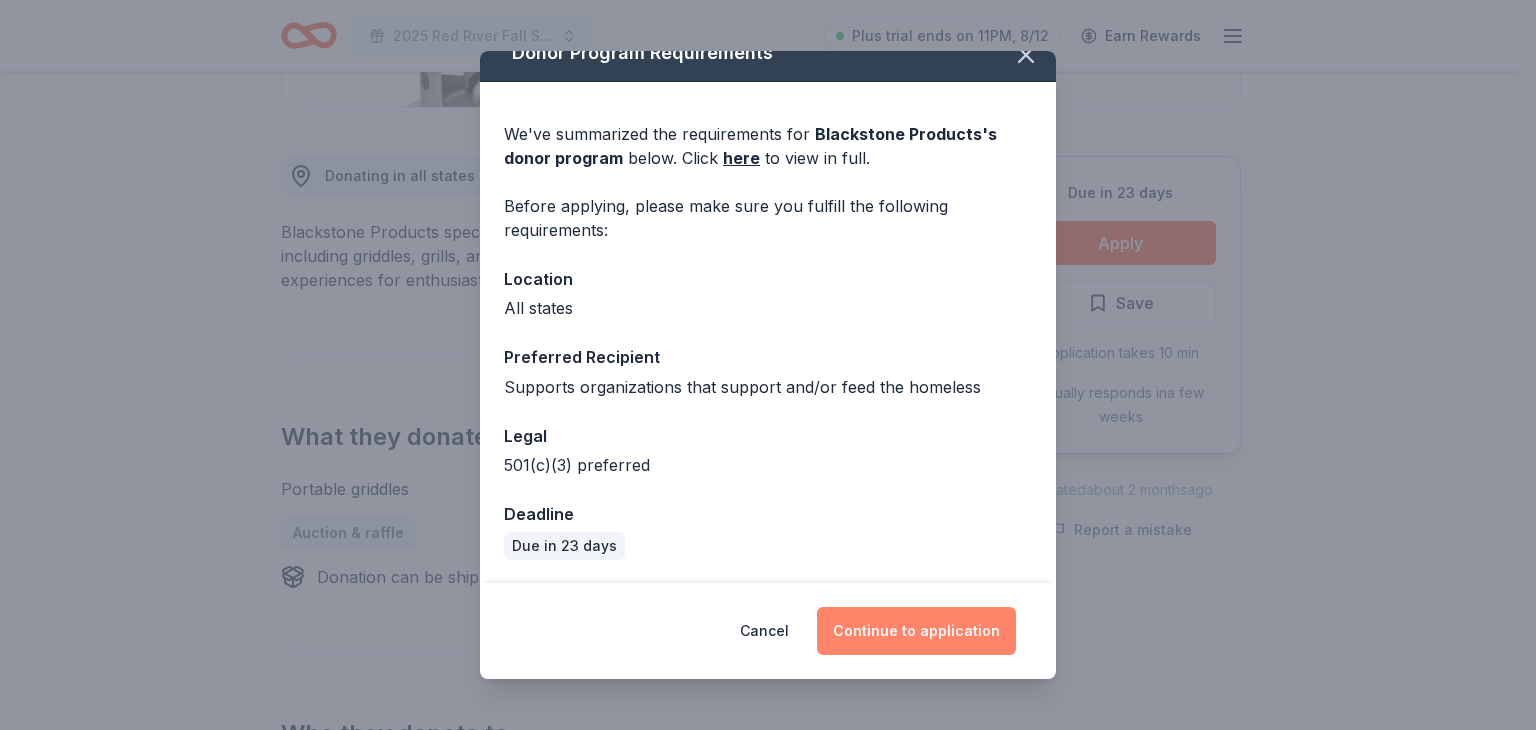 click on "Continue to application" at bounding box center (916, 631) 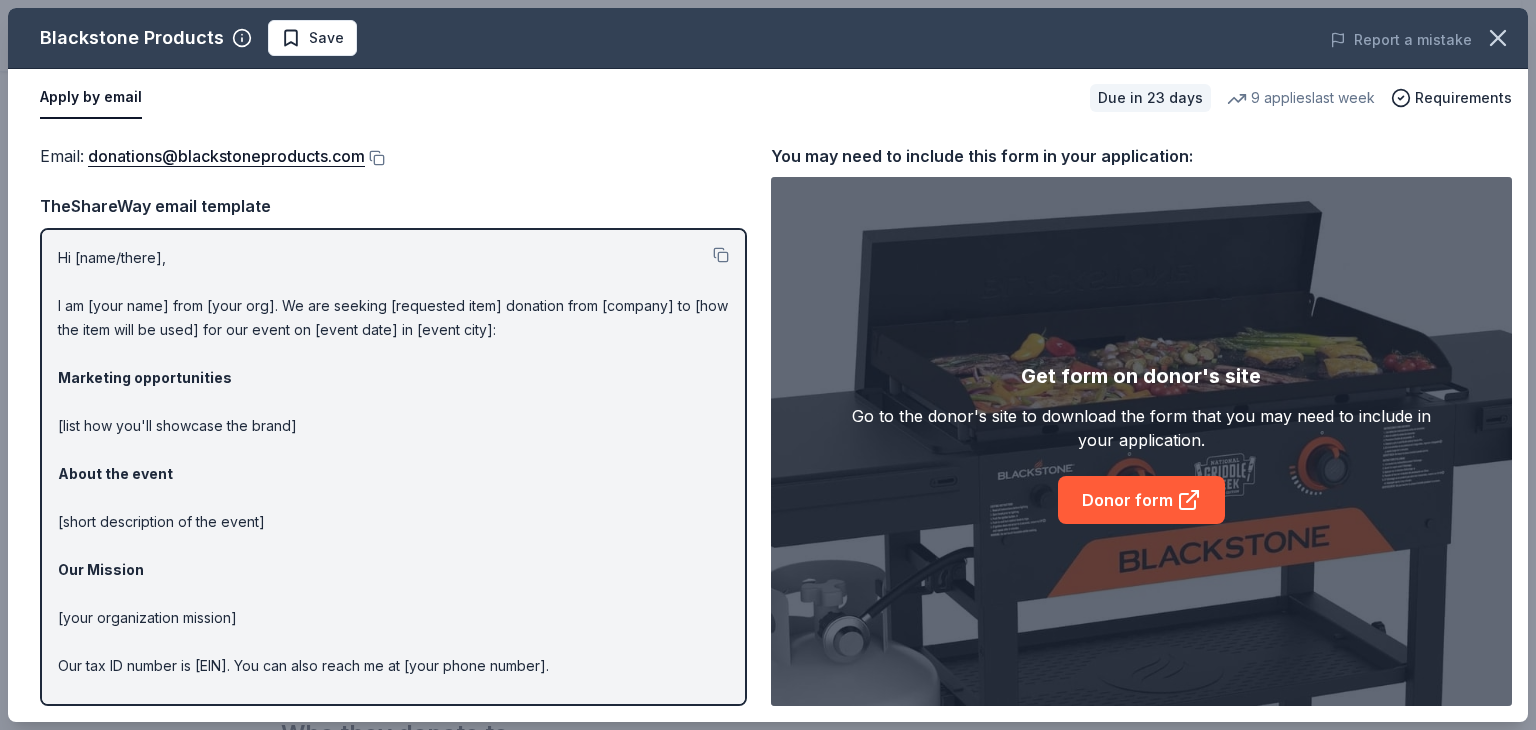 click on "Hi [name/there],
I am [your name] from [your org]. We are seeking [requested item] donation from [company] to [how the item will be used] for our event on [event date] in [event city]:
Marketing opportunities
[list how you'll showcase the brand]
About the event
[short description of the event]
Our Mission
[your organization mission]
Our tax ID number is [EIN]. You can also reach me at [your phone number].
Best,
[your name]" at bounding box center (393, 467) 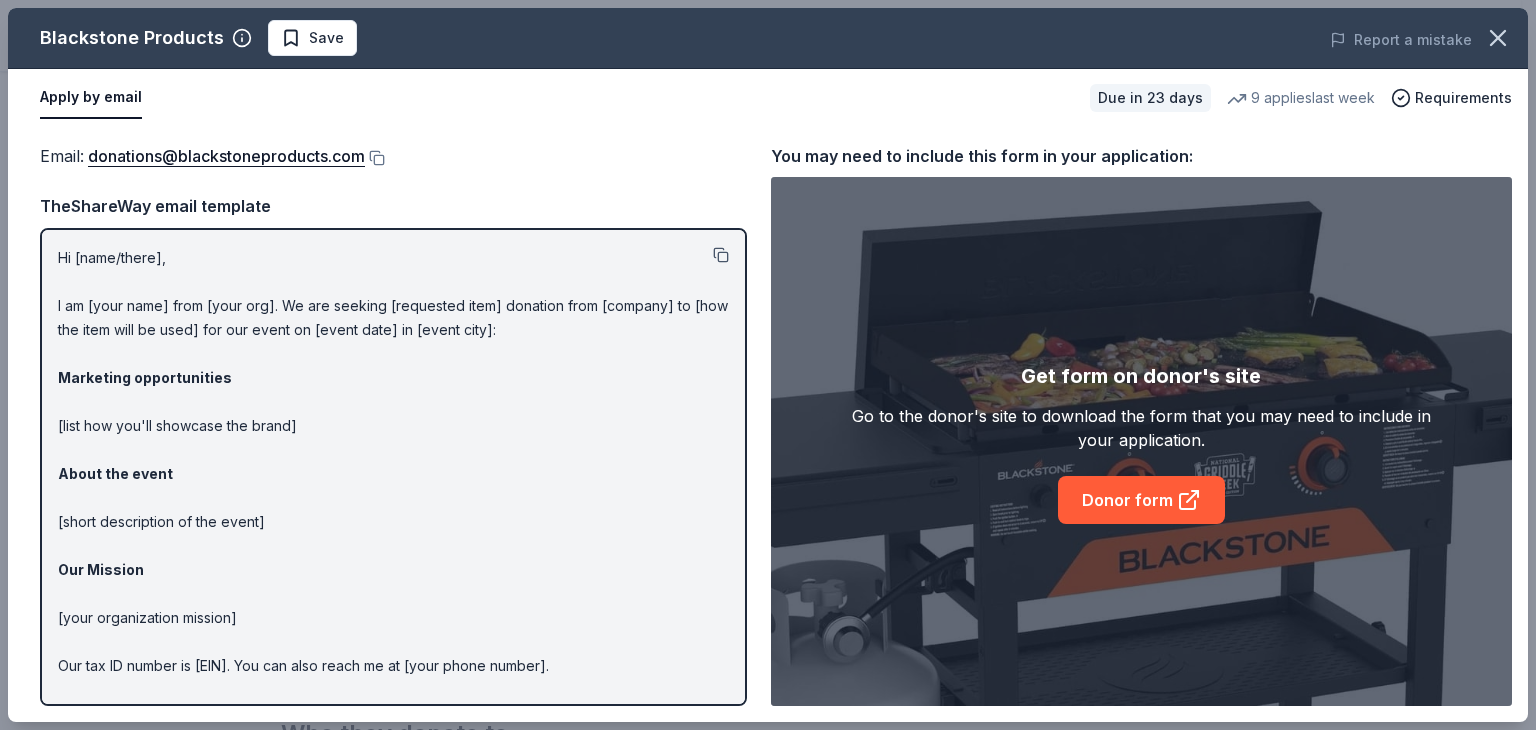 click at bounding box center [721, 255] 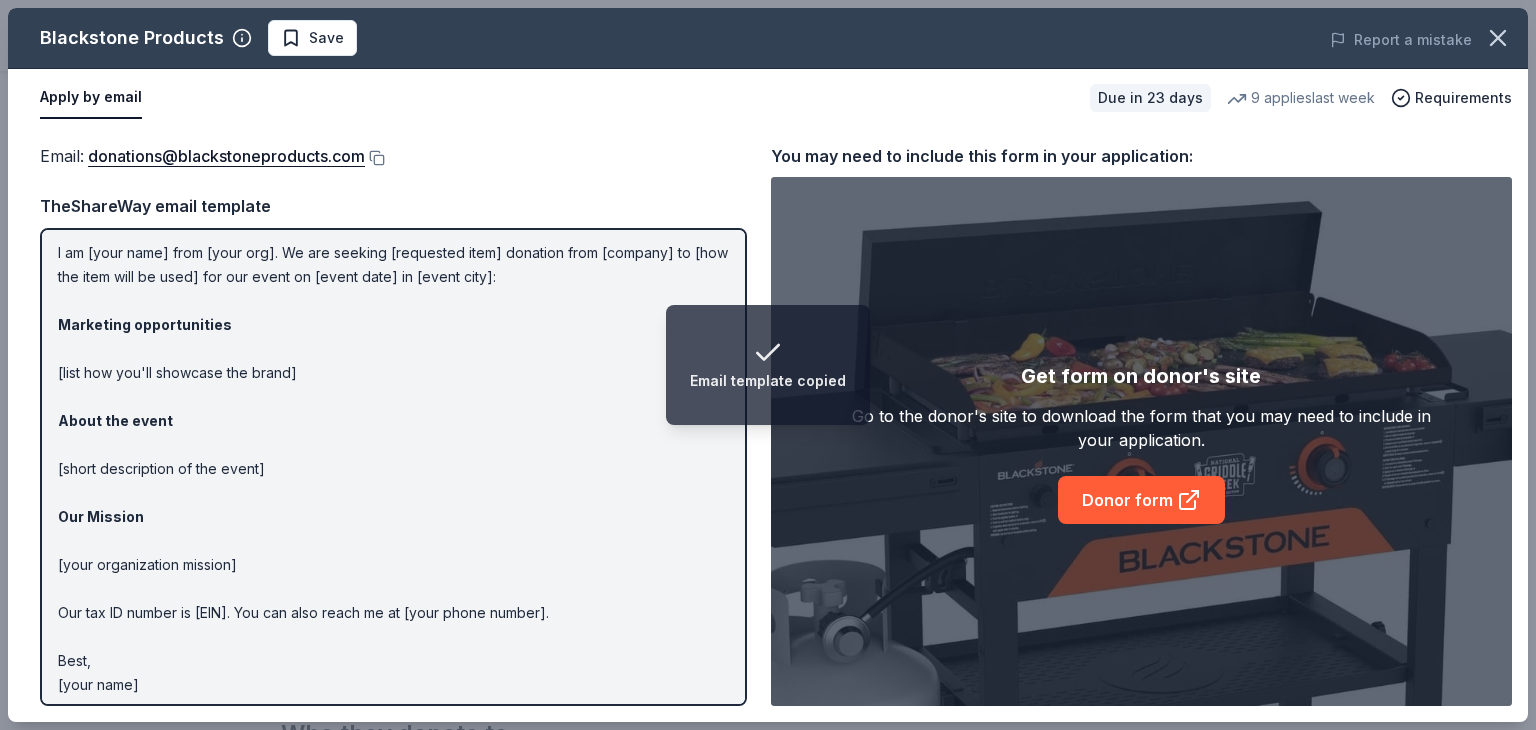 scroll, scrollTop: 60, scrollLeft: 0, axis: vertical 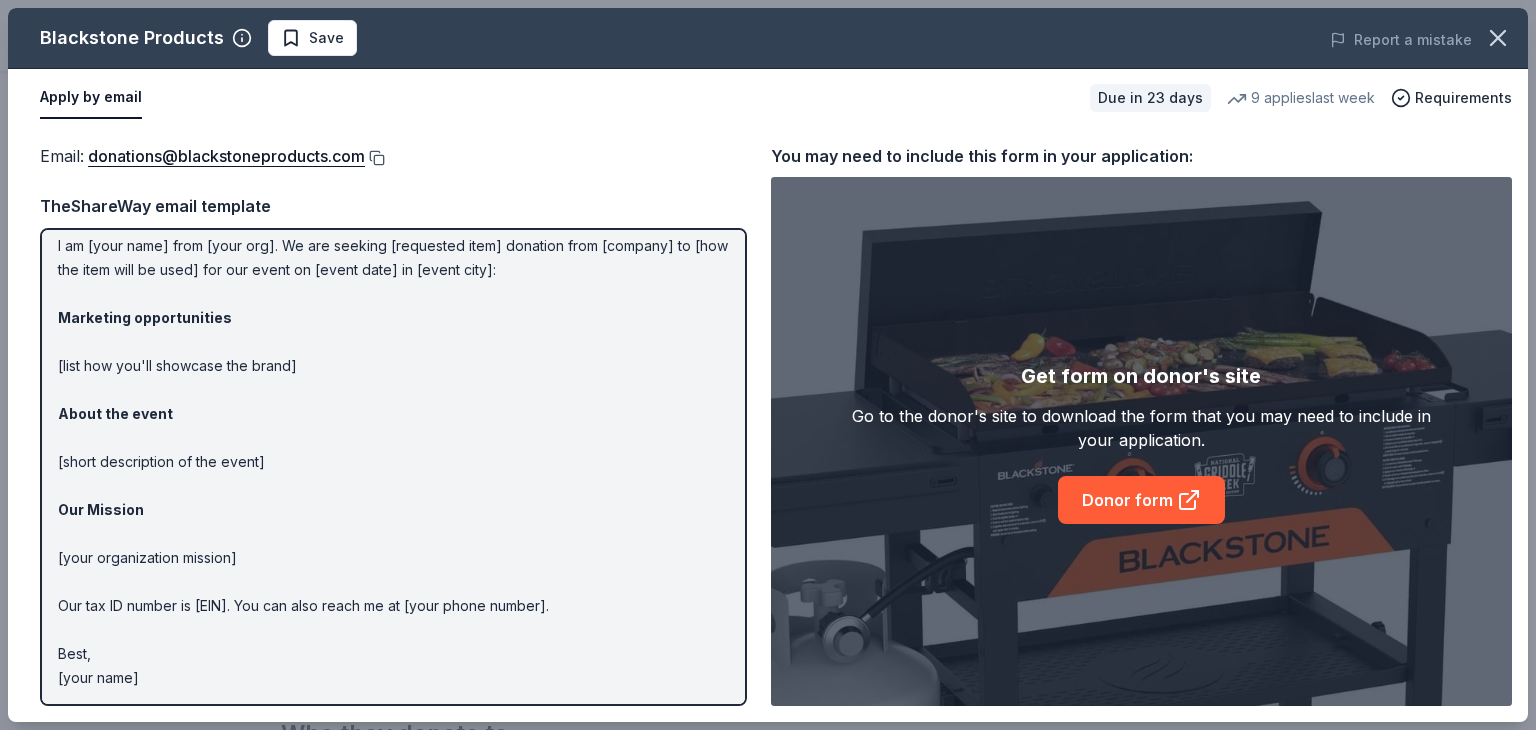 click at bounding box center (375, 158) 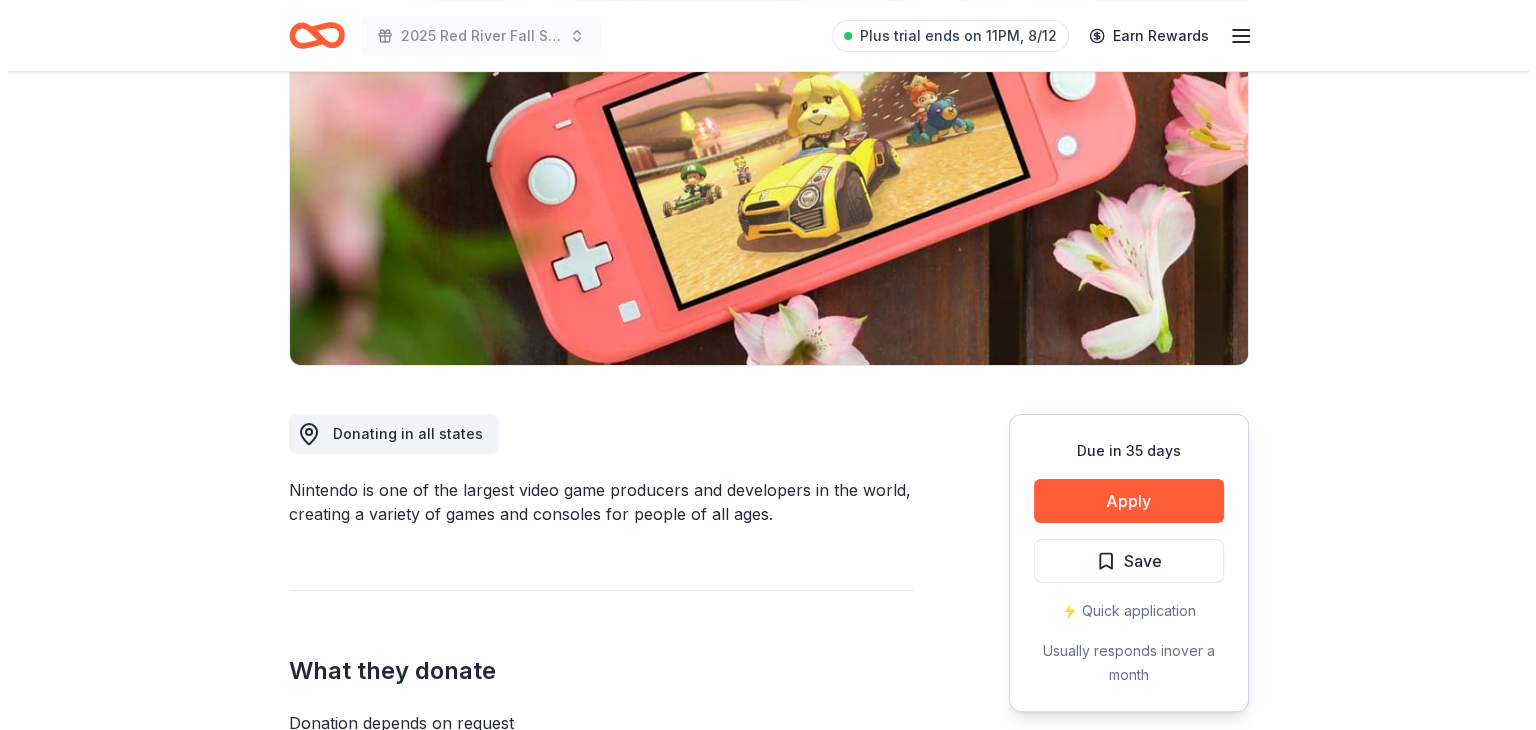 scroll, scrollTop: 400, scrollLeft: 0, axis: vertical 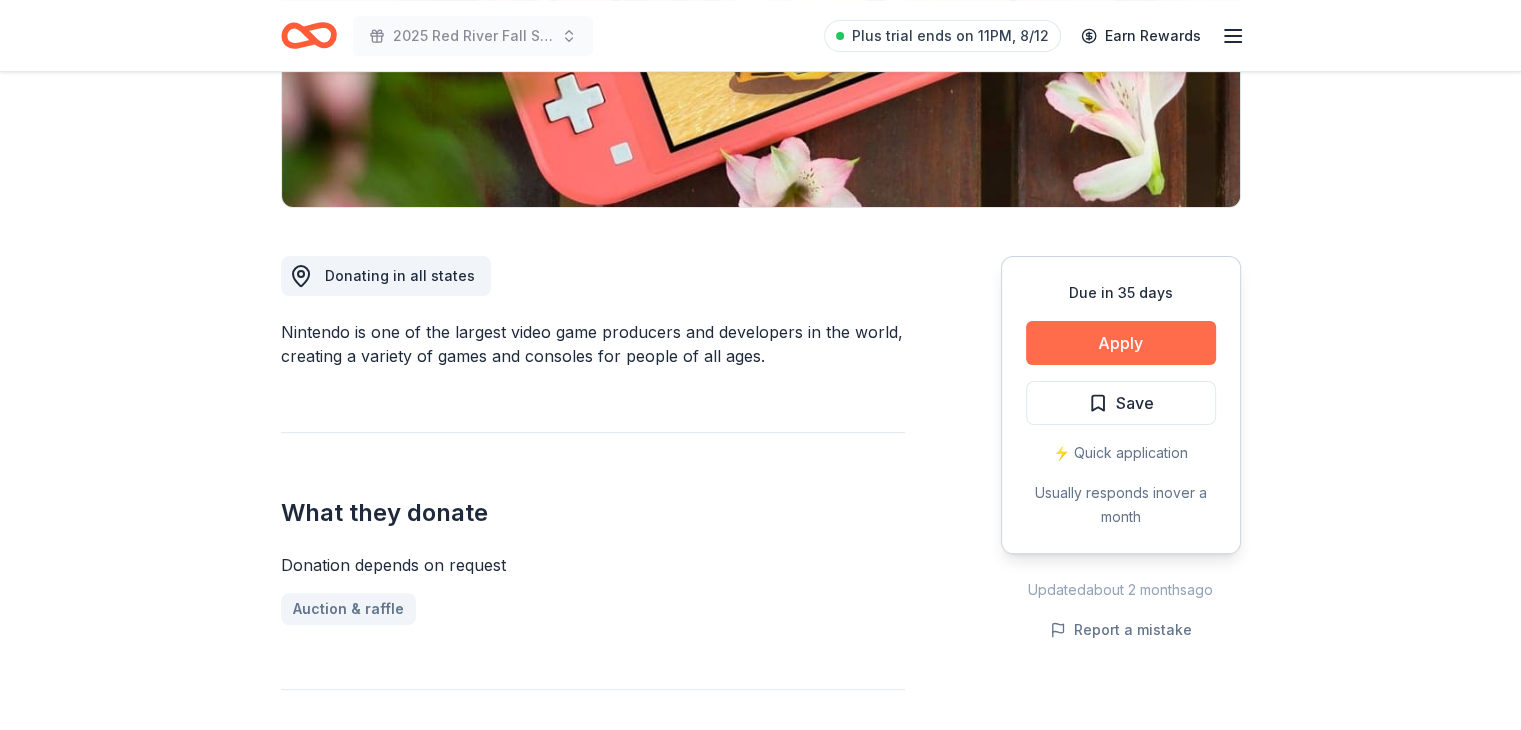 click on "Apply" at bounding box center [1121, 343] 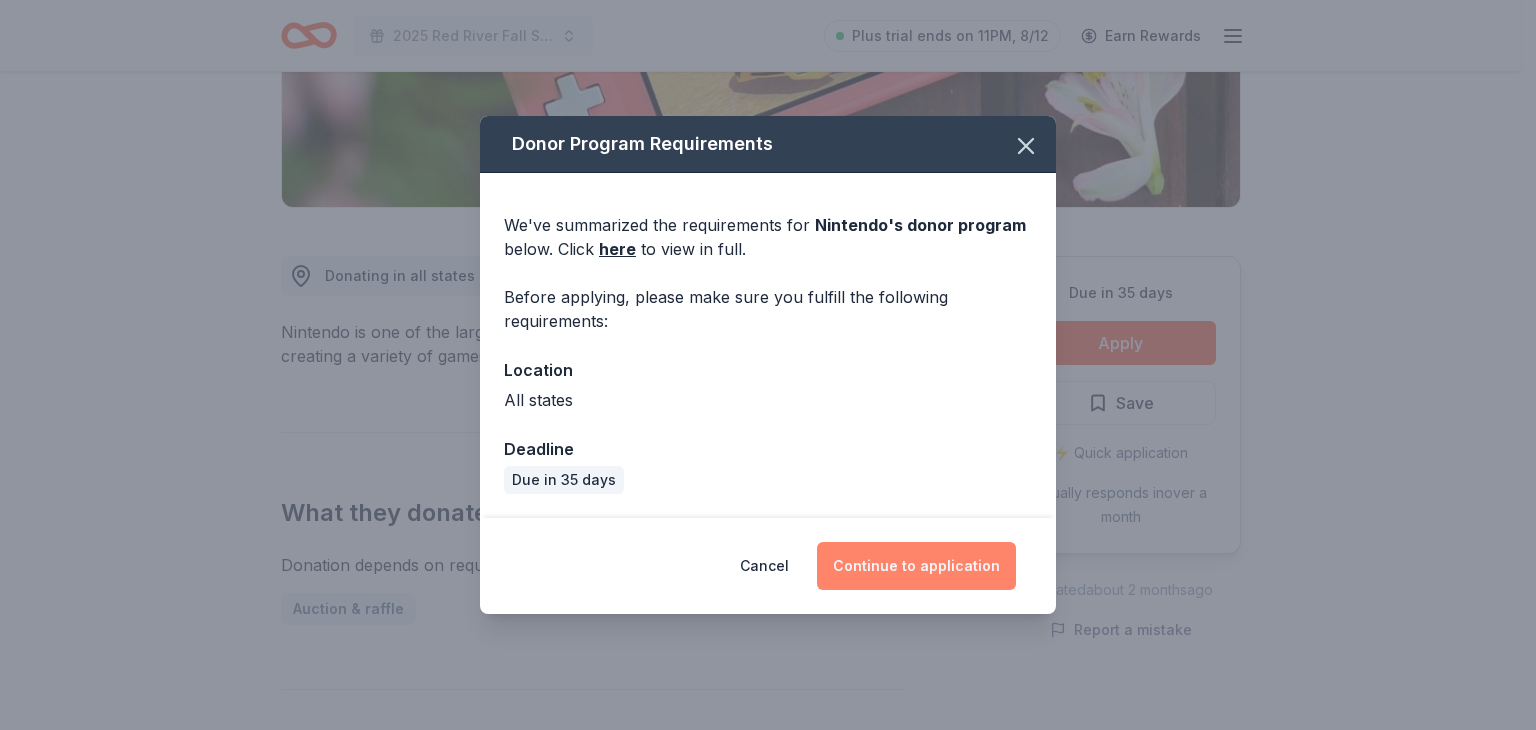 click on "Continue to application" at bounding box center (916, 566) 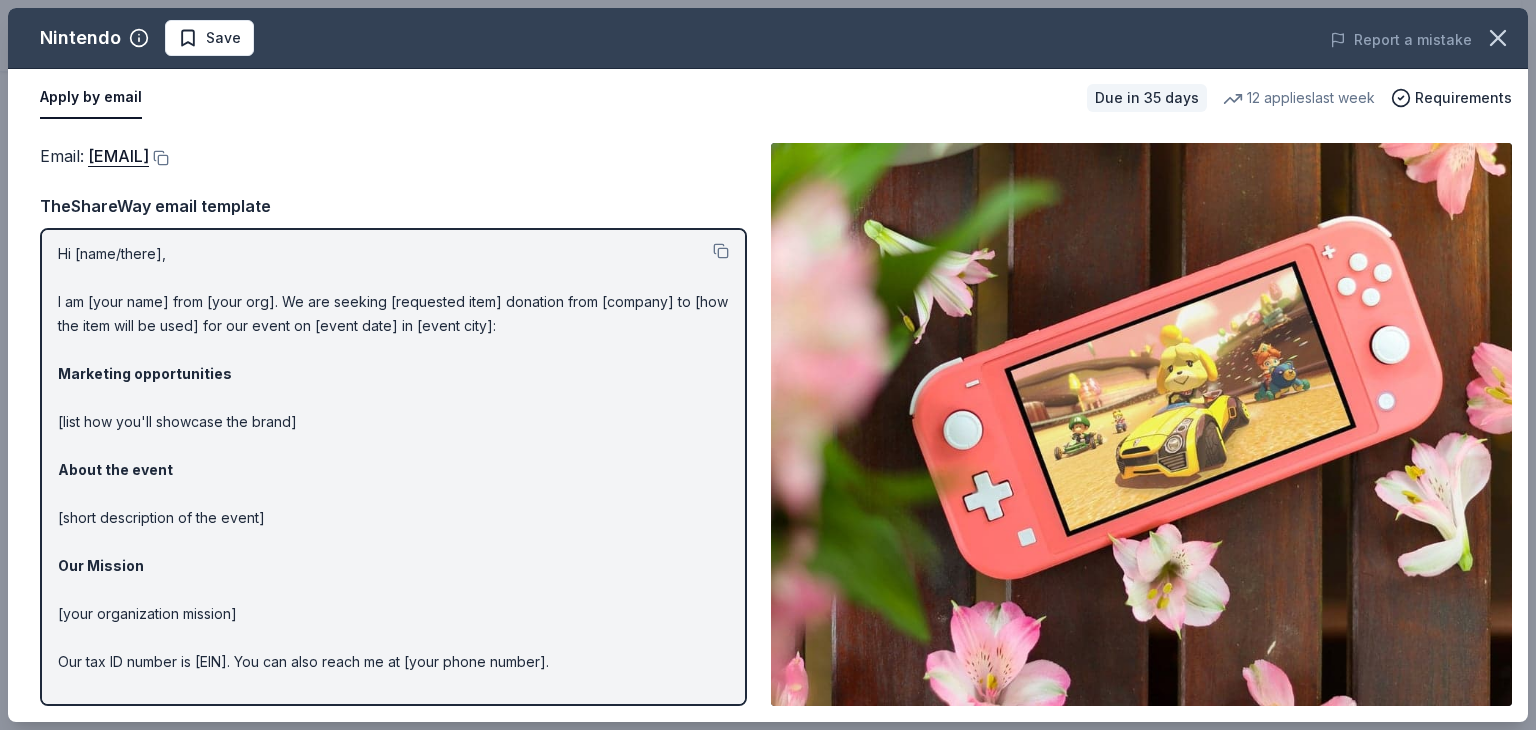scroll, scrollTop: 0, scrollLeft: 0, axis: both 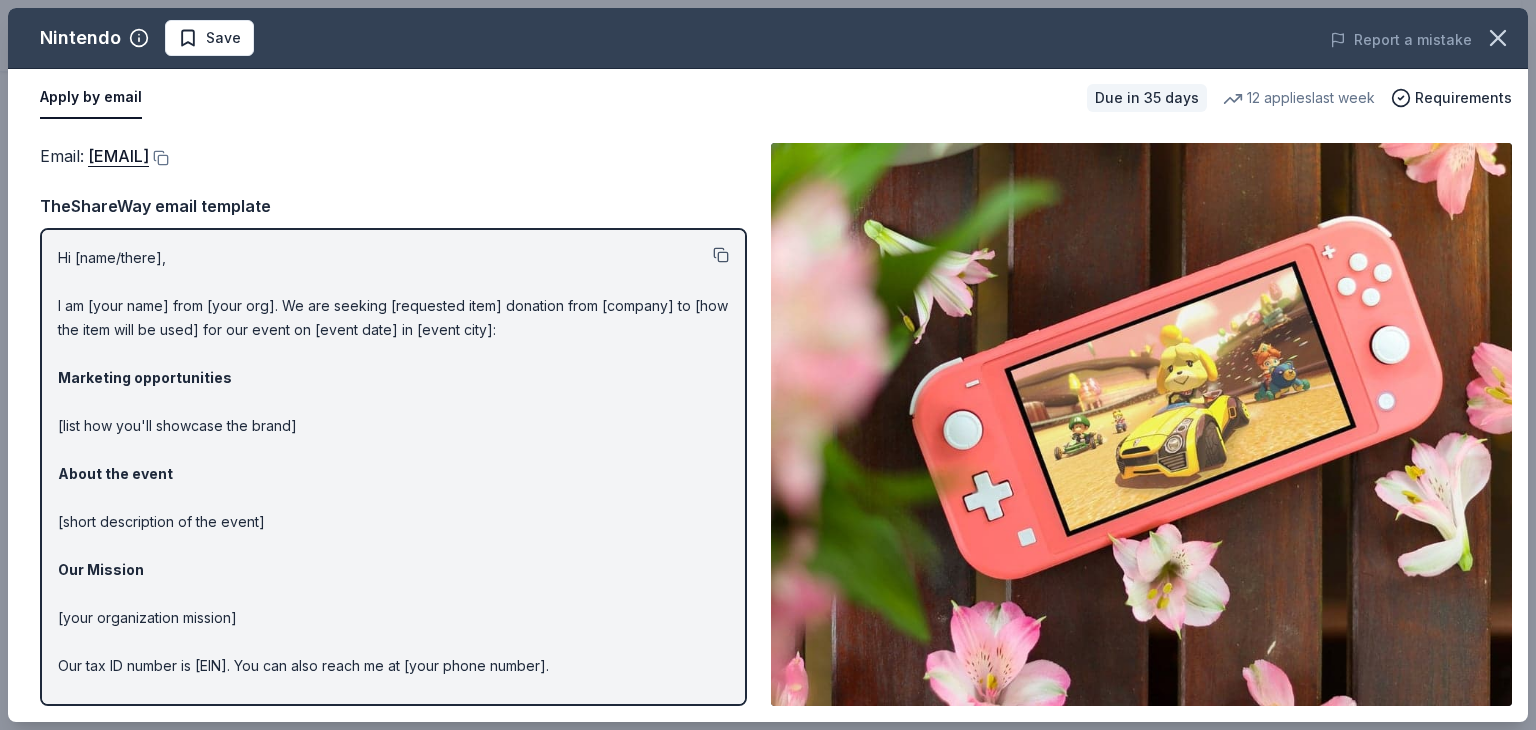 click at bounding box center (721, 255) 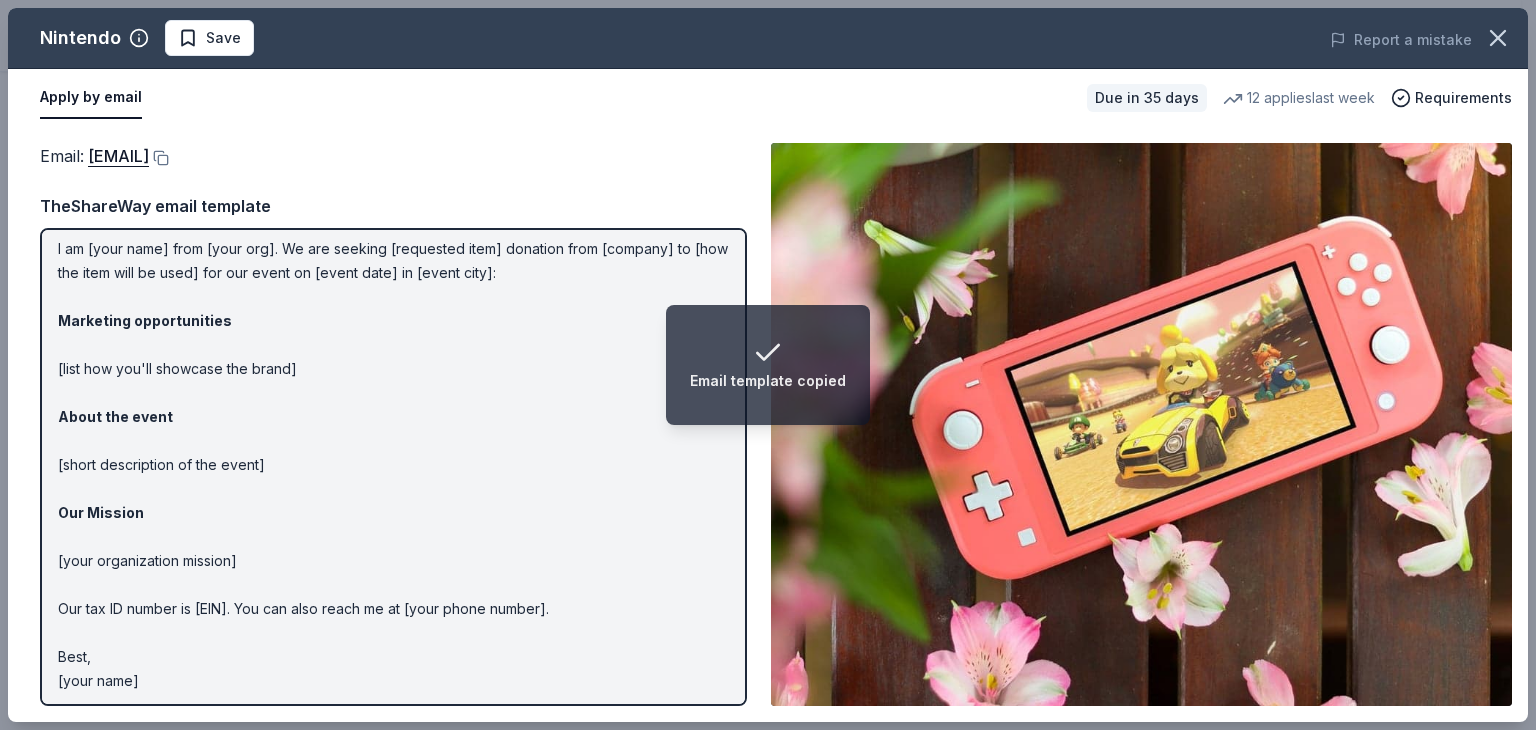 scroll, scrollTop: 60, scrollLeft: 0, axis: vertical 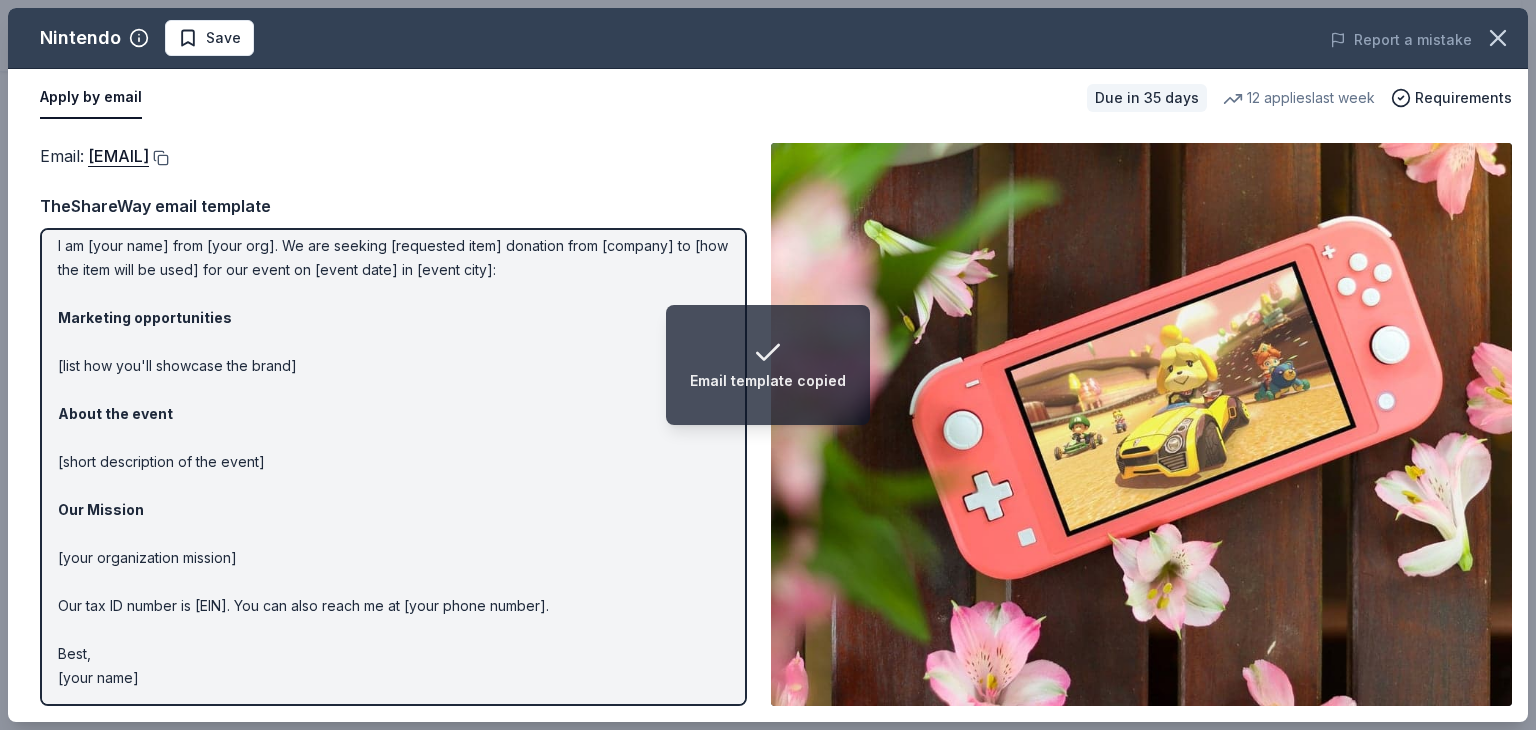 click at bounding box center [159, 158] 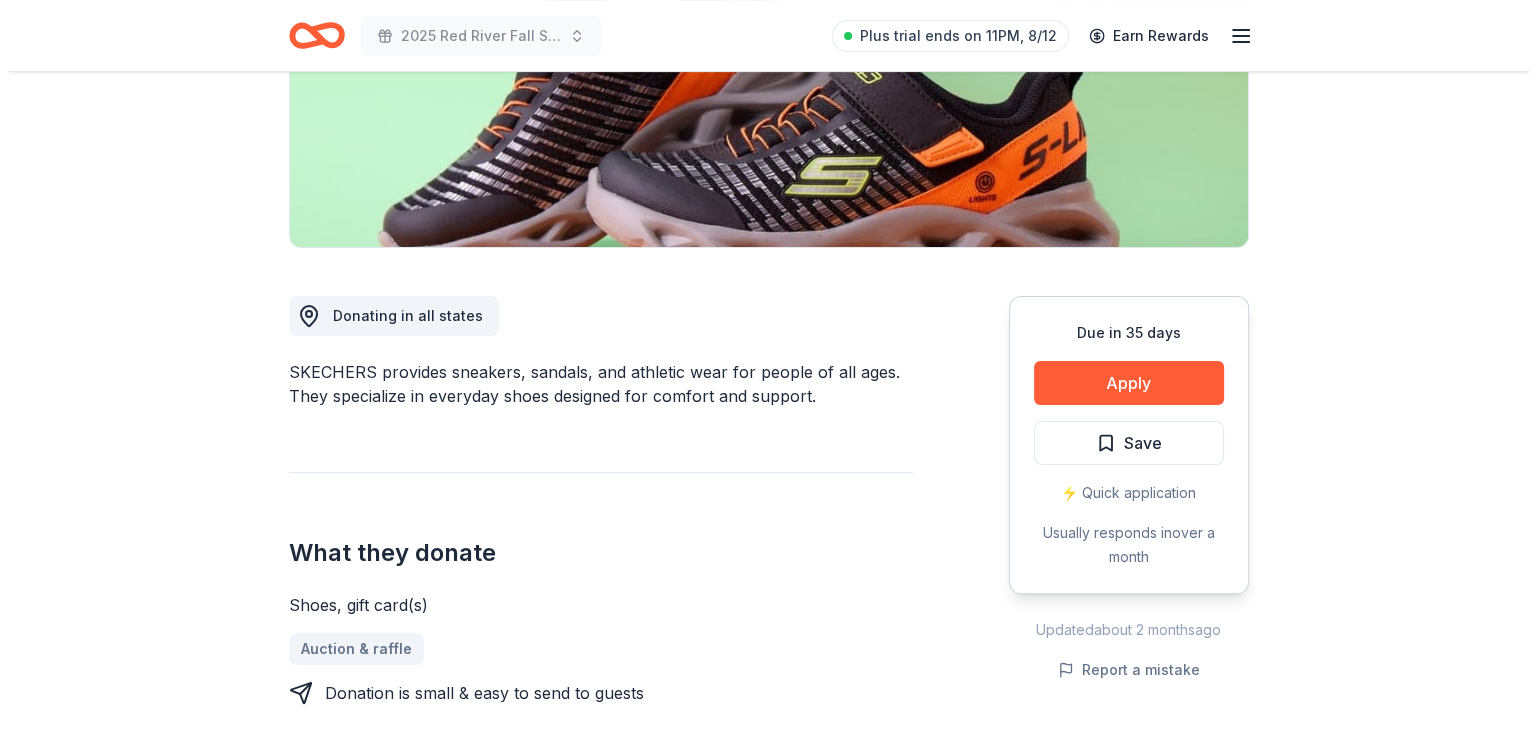 scroll, scrollTop: 400, scrollLeft: 0, axis: vertical 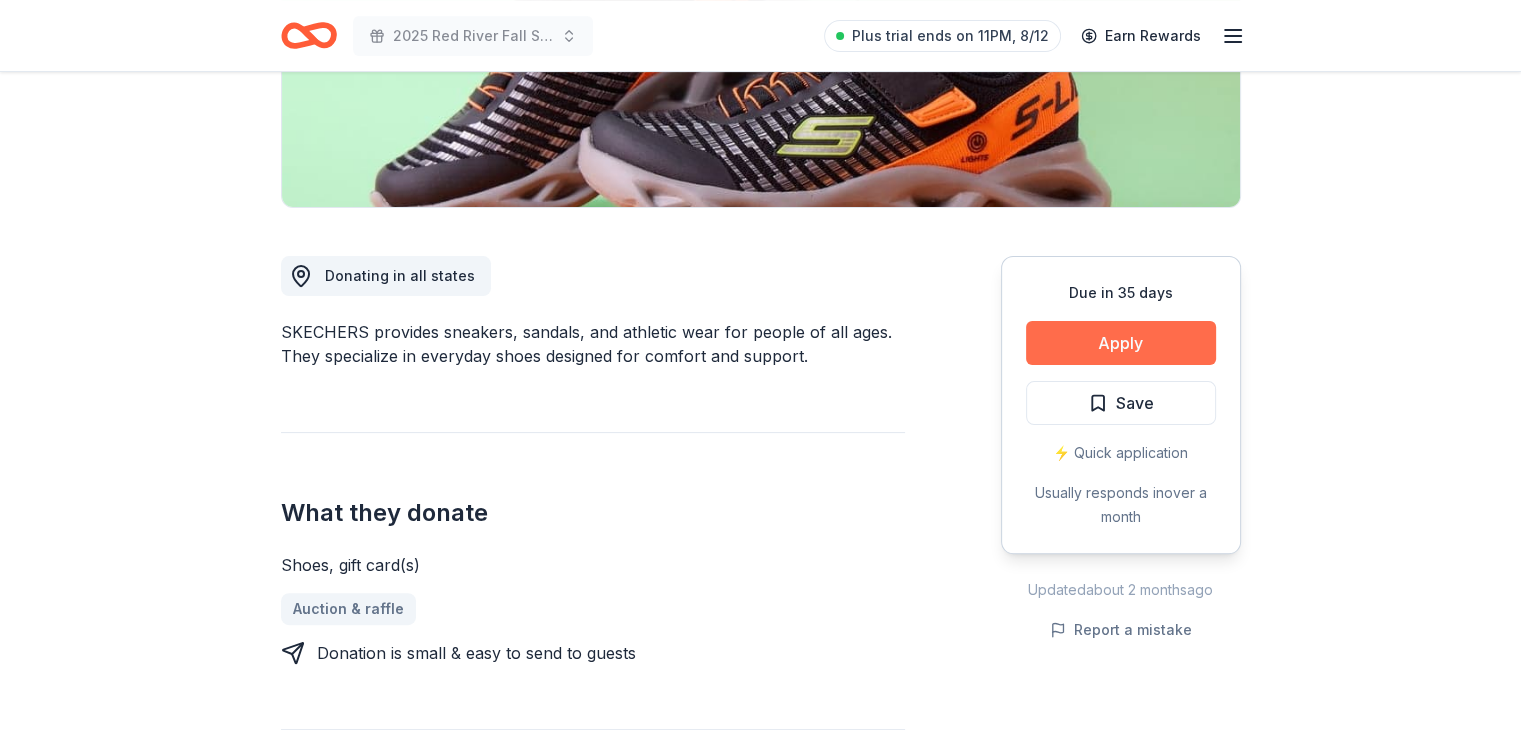 click on "Apply" at bounding box center [1121, 343] 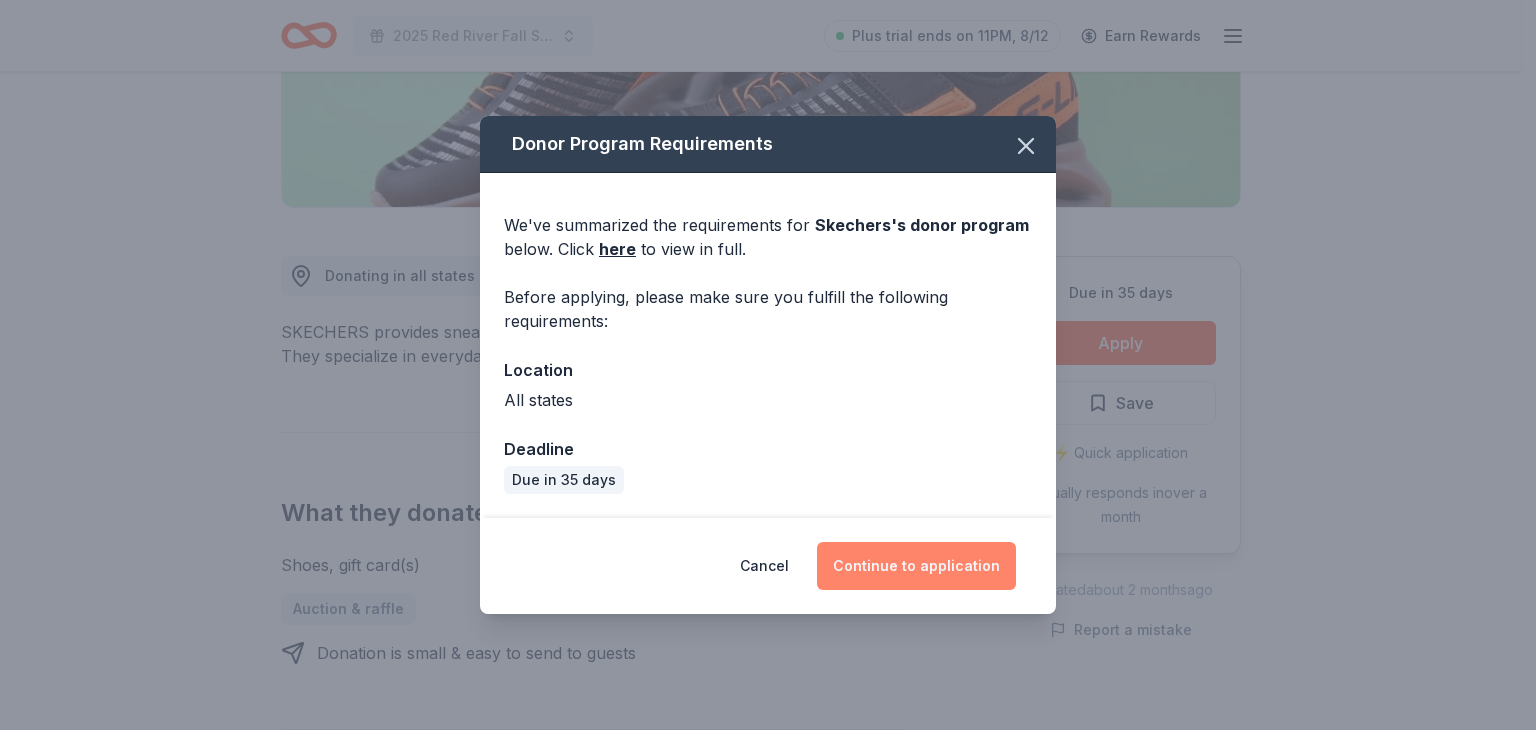 click on "Continue to application" at bounding box center [916, 566] 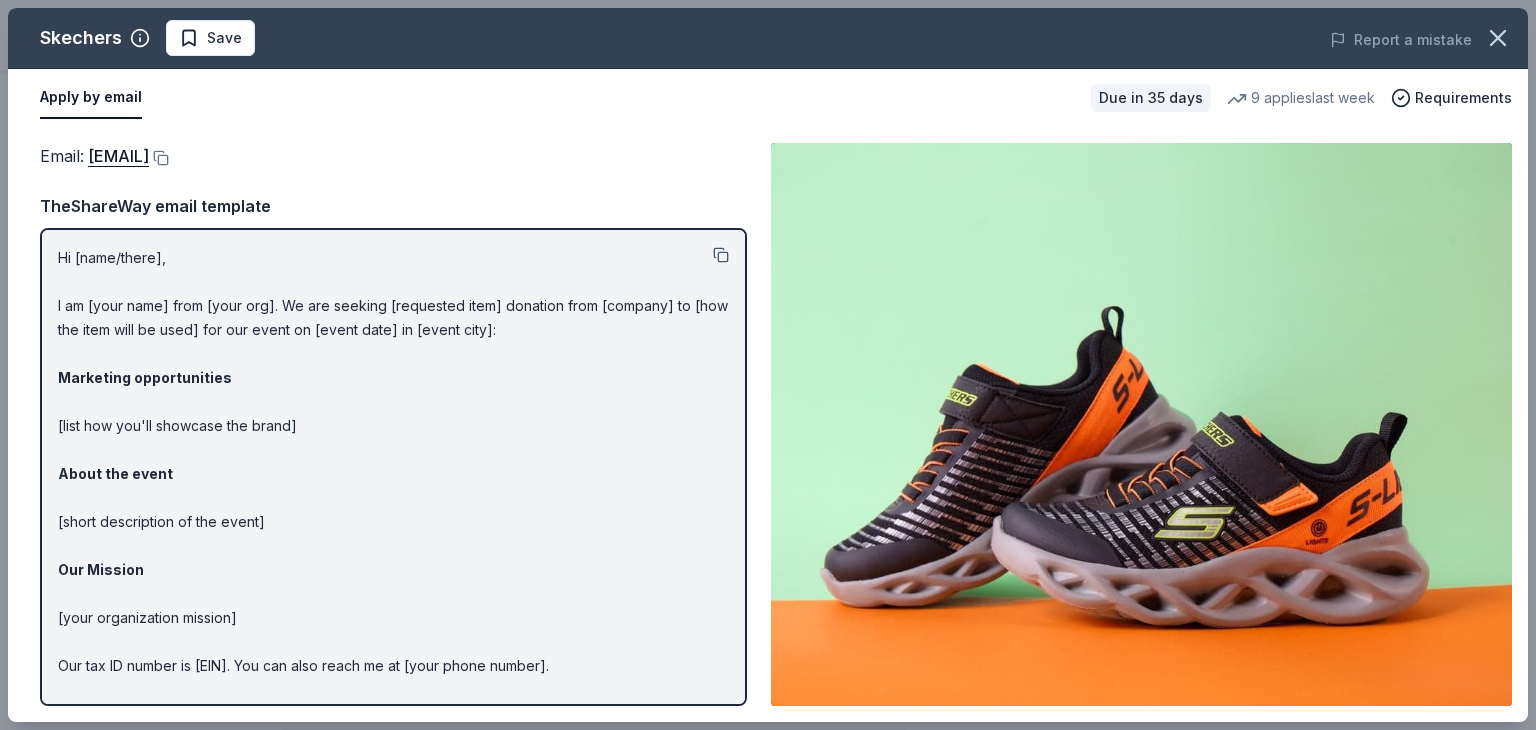 click at bounding box center [721, 255] 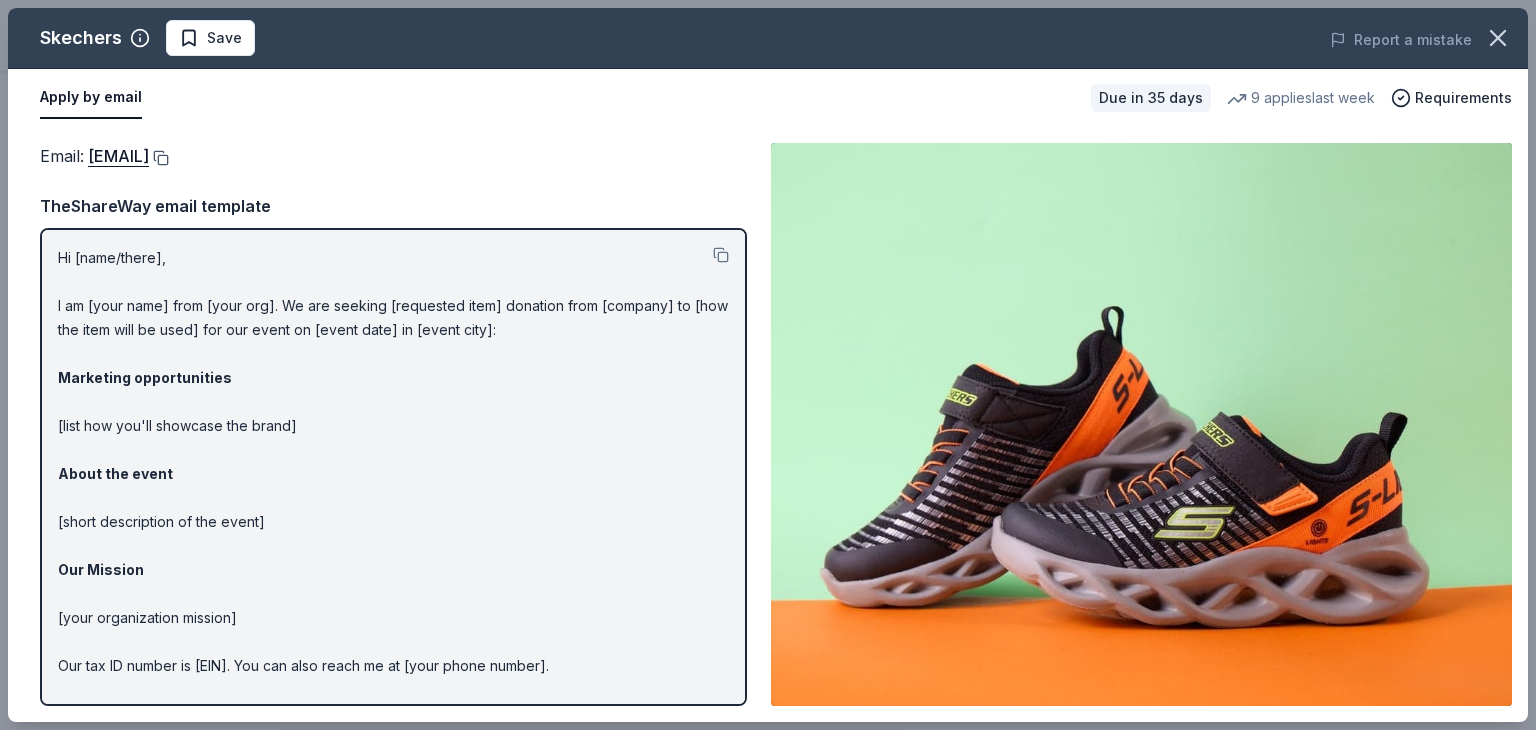 click at bounding box center (159, 158) 